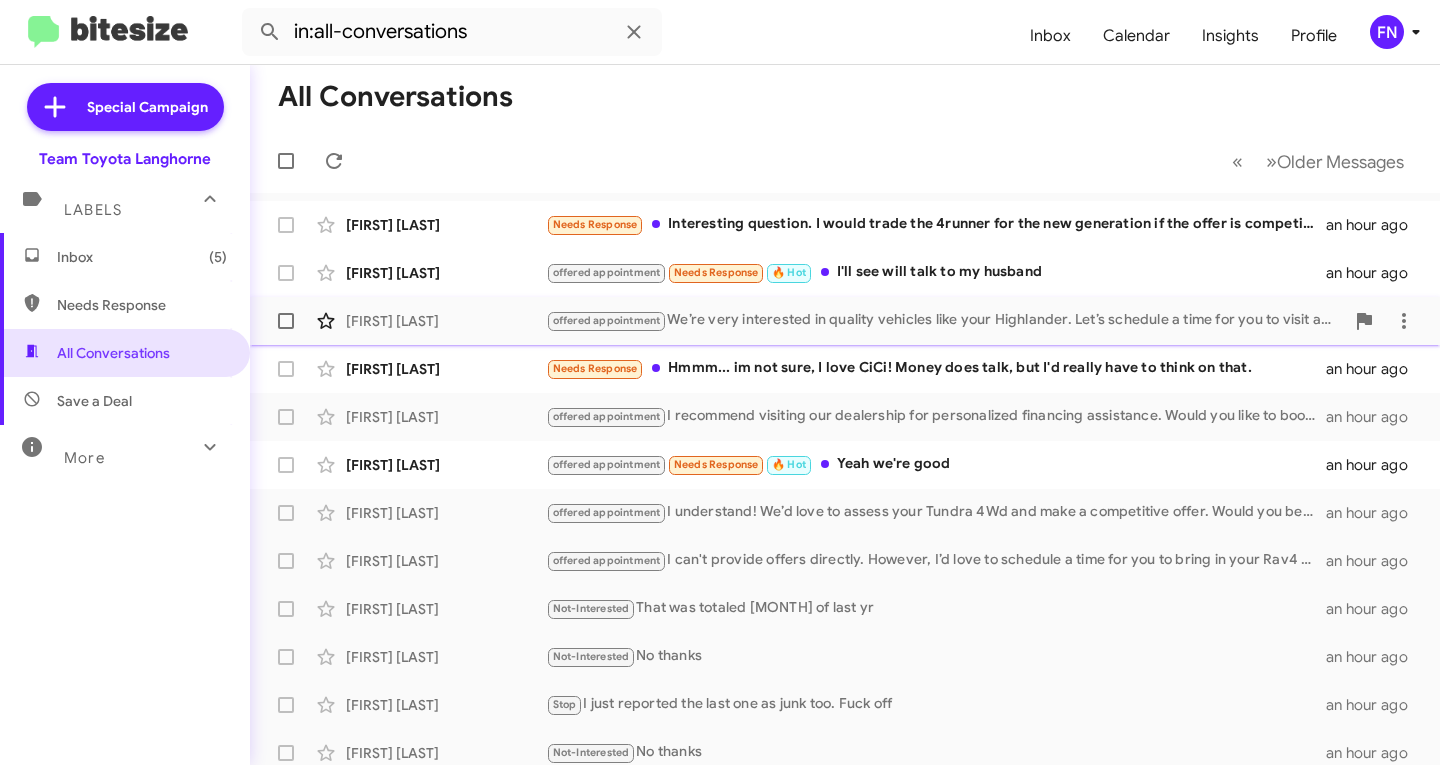 scroll, scrollTop: 0, scrollLeft: 0, axis: both 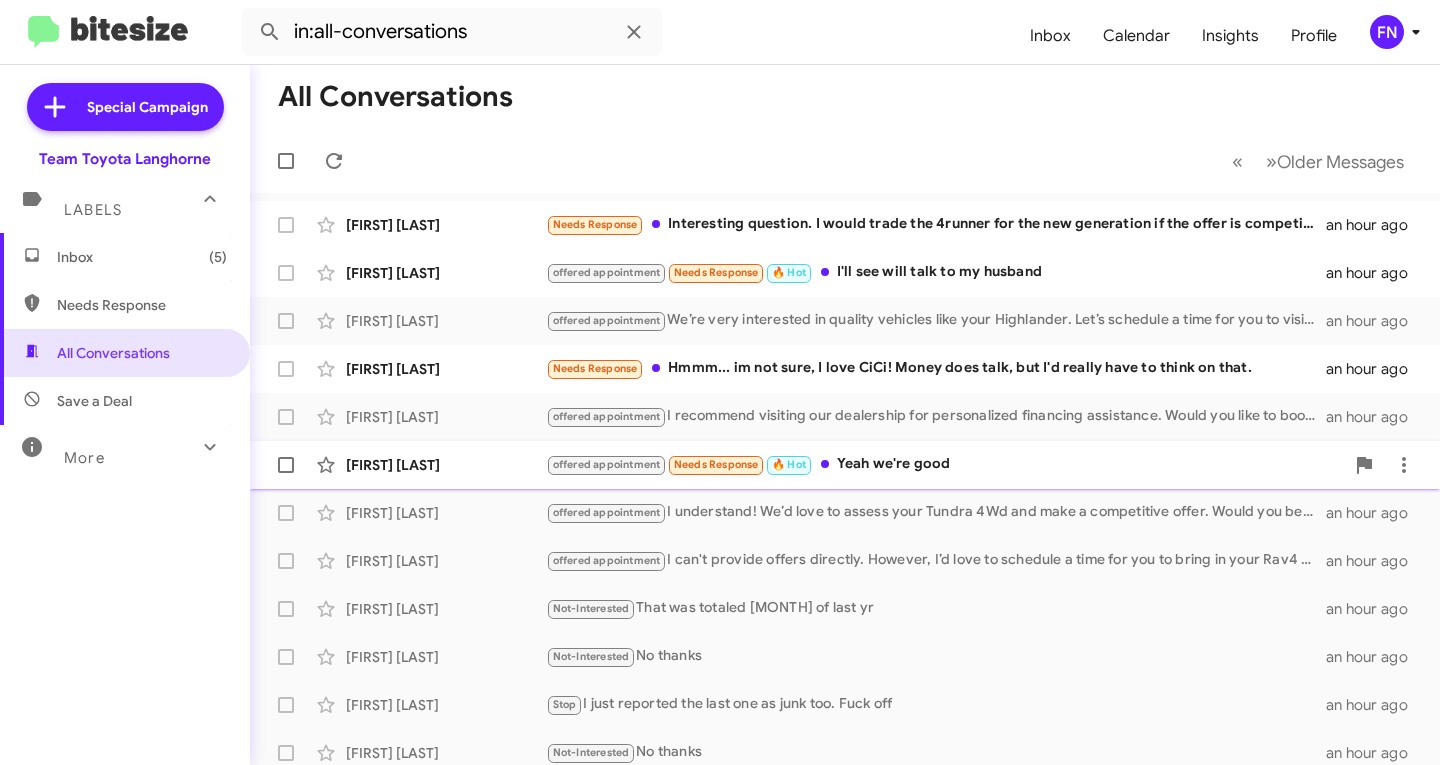 click on "Alexis Worth" 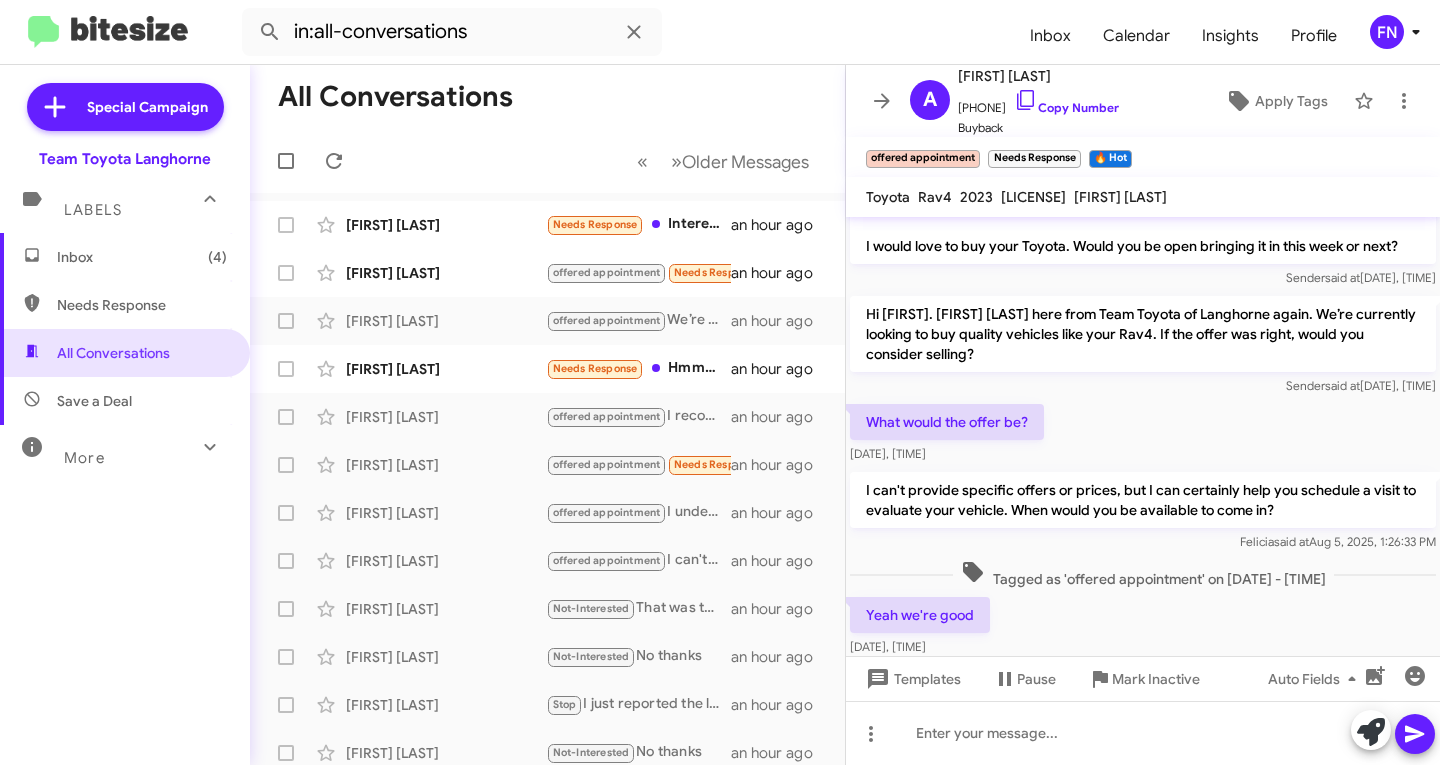 scroll, scrollTop: 241, scrollLeft: 0, axis: vertical 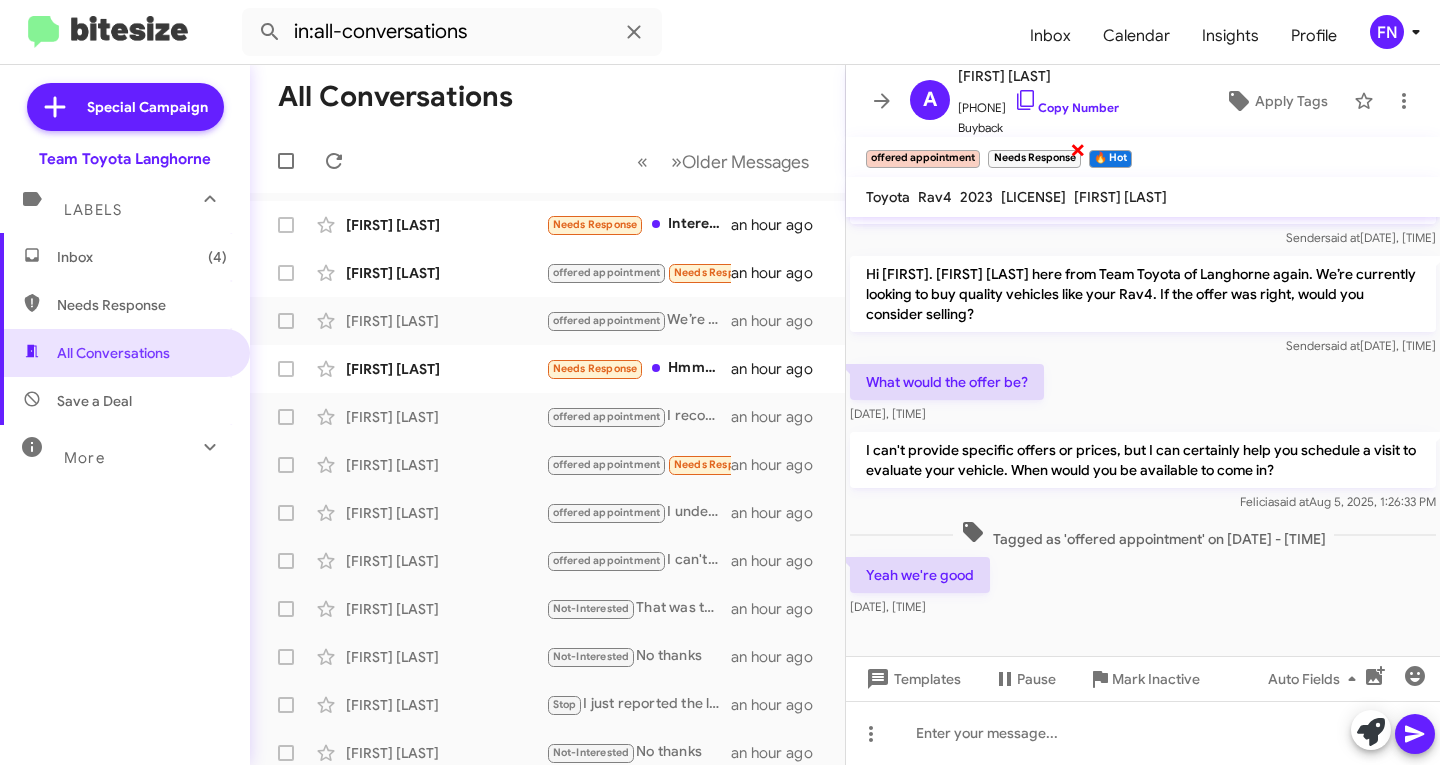 click on "×" 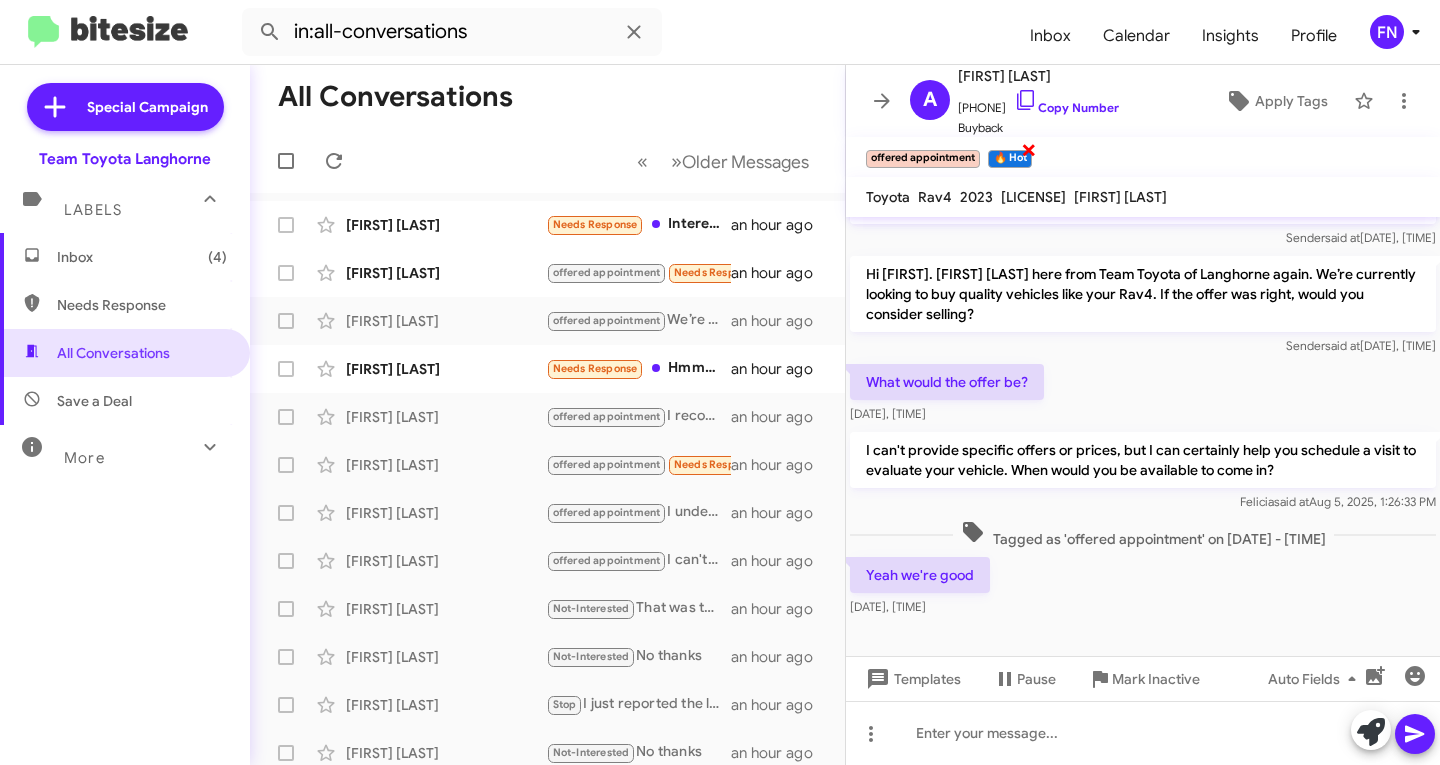 click on "×" 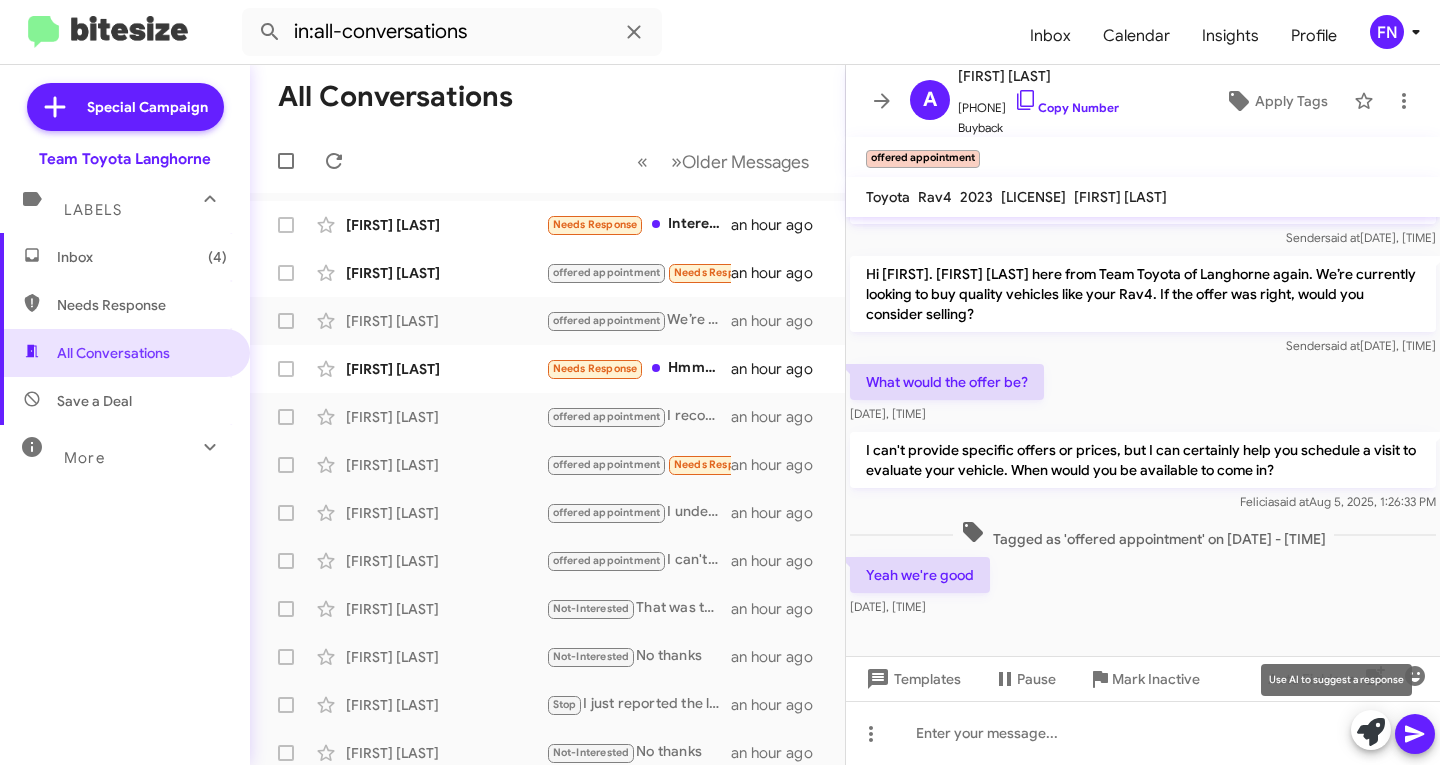 click 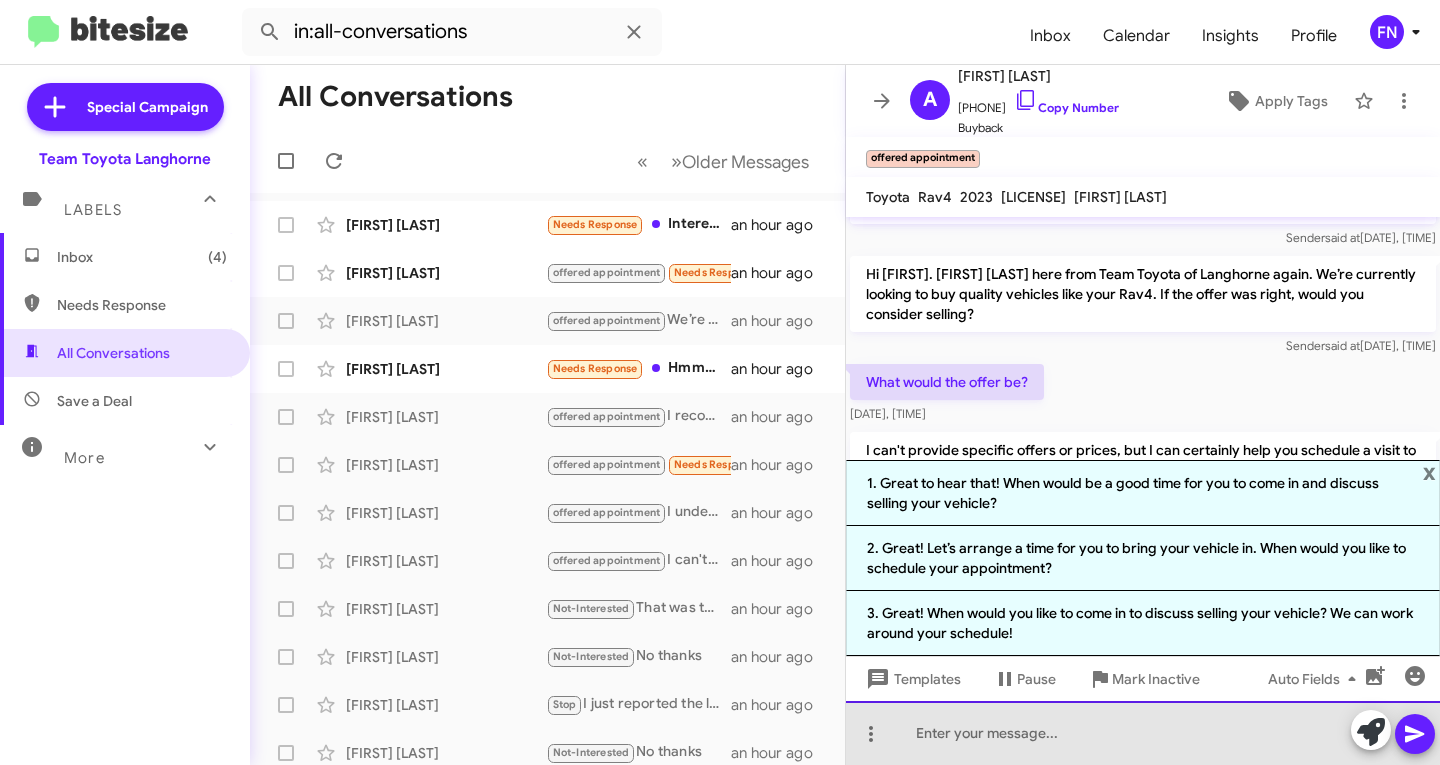 click 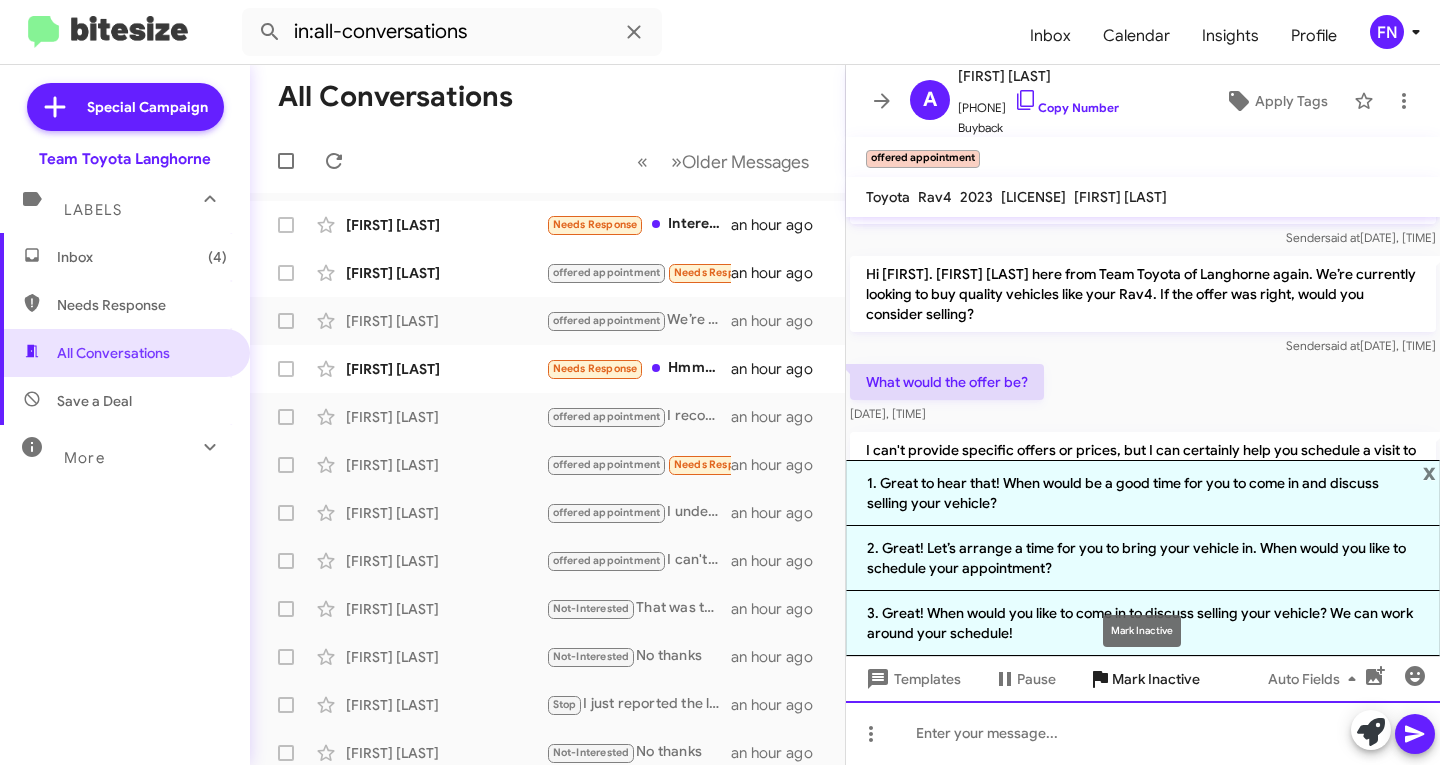 type 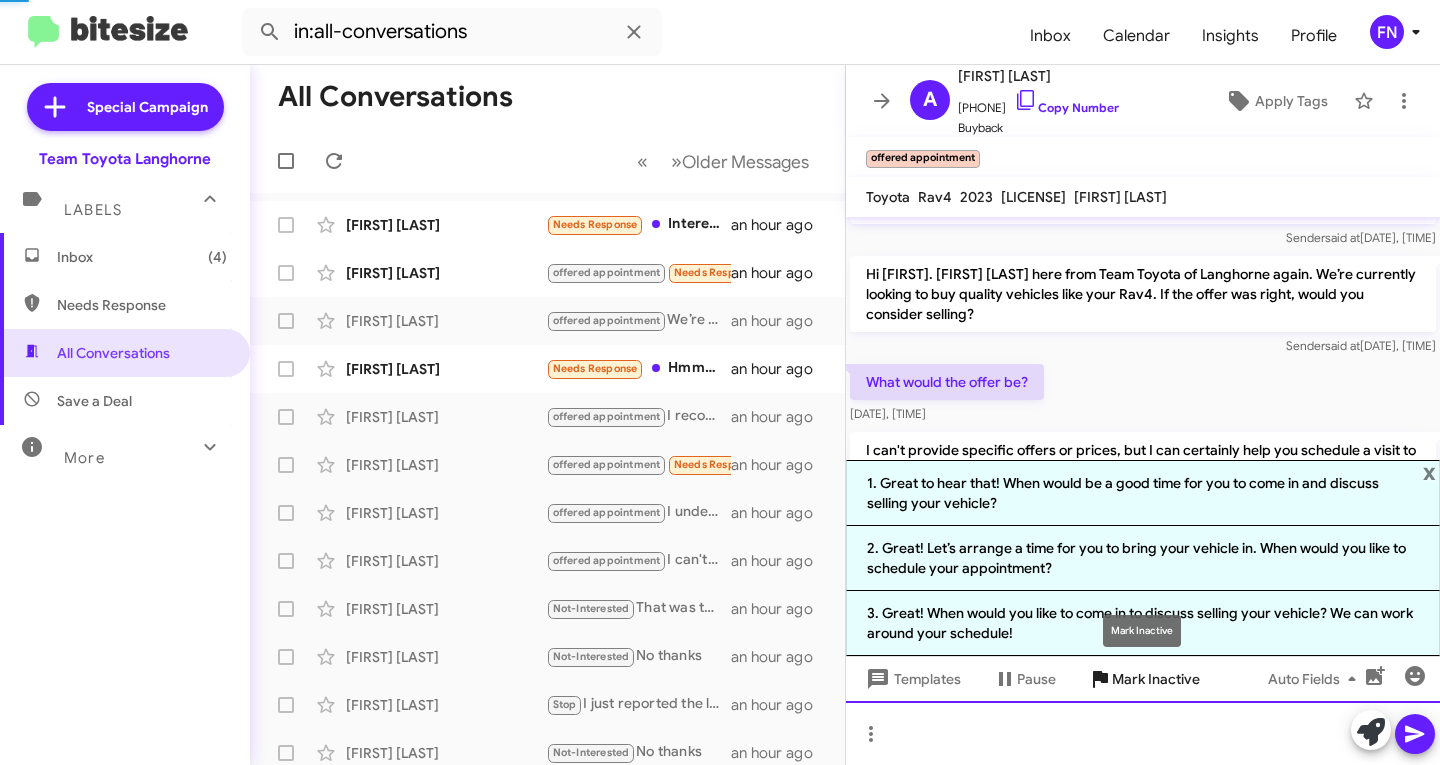 scroll, scrollTop: 0, scrollLeft: 0, axis: both 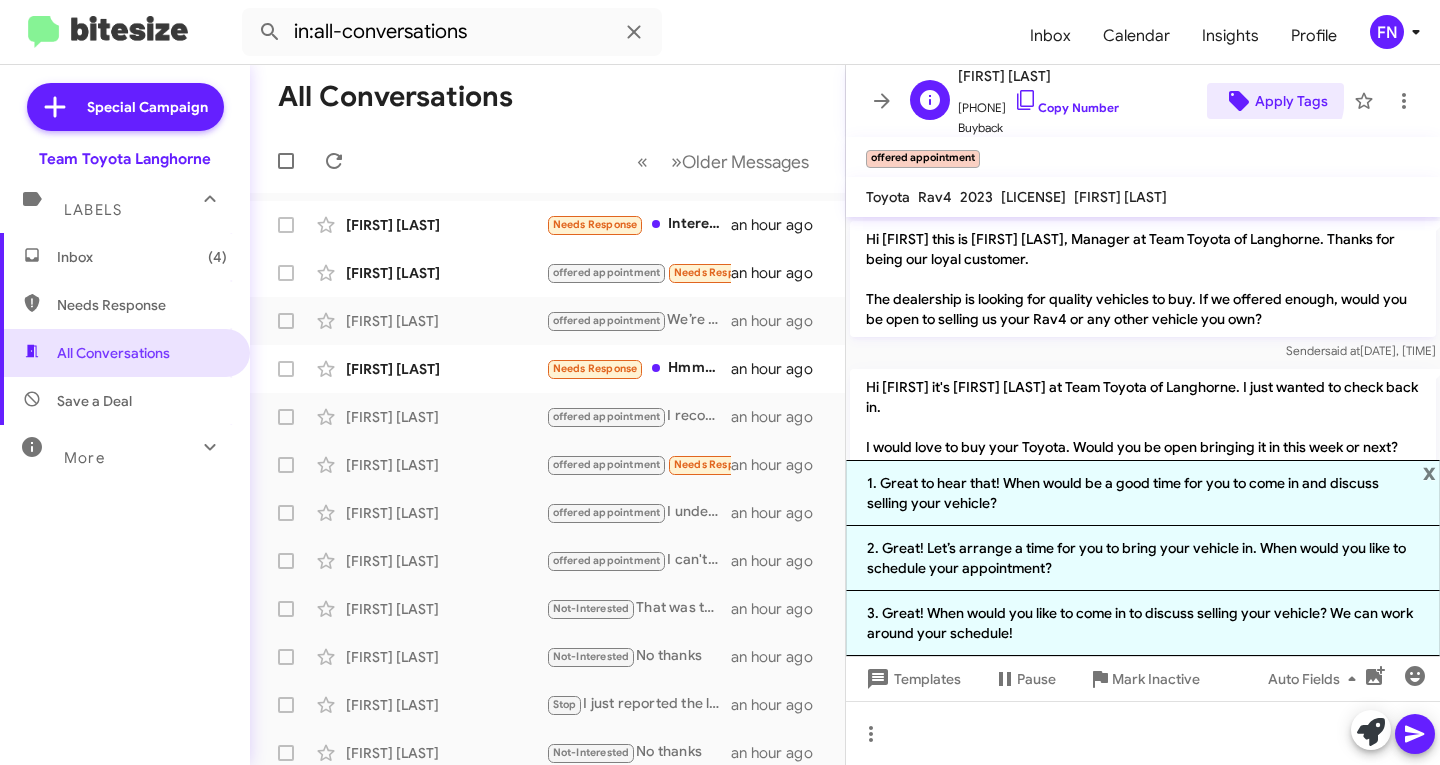 click 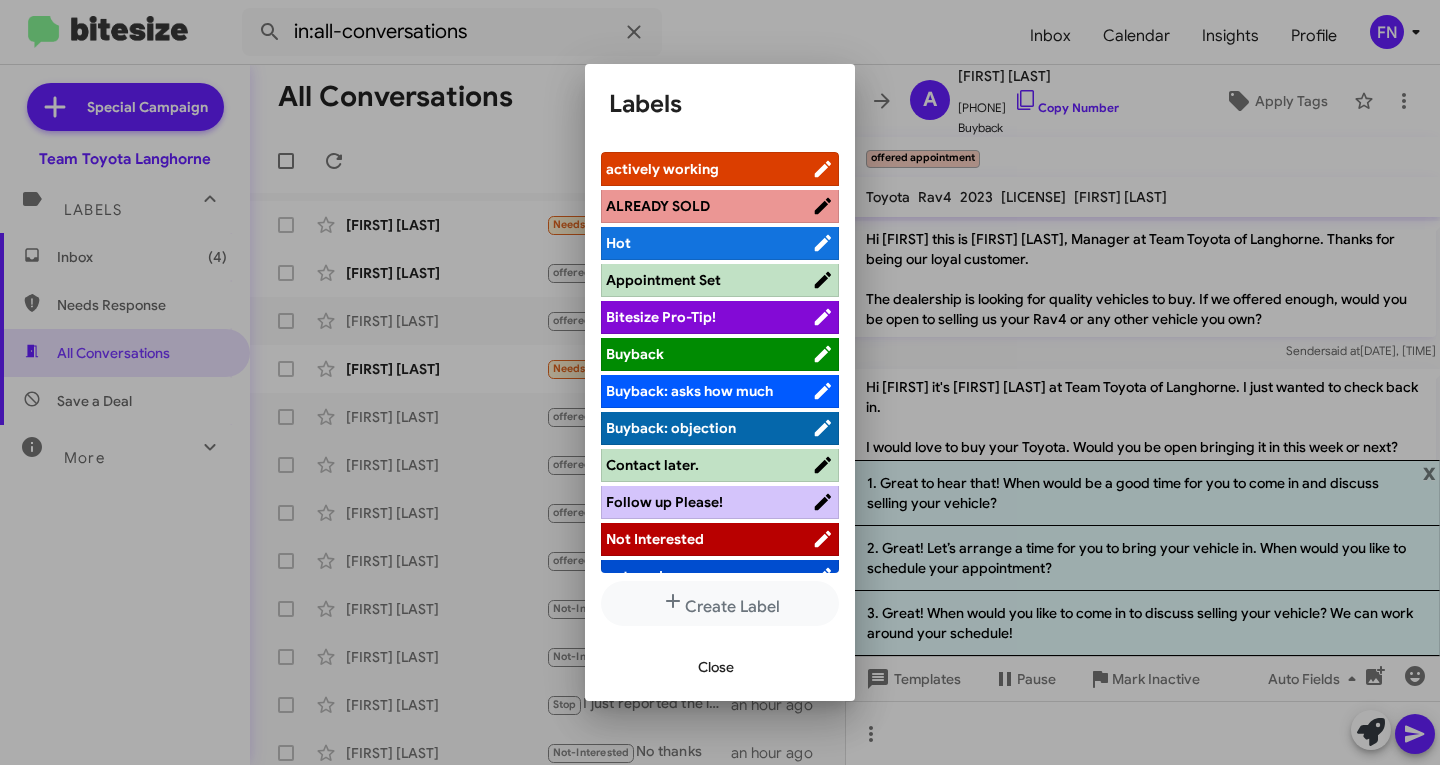 click at bounding box center [720, 382] 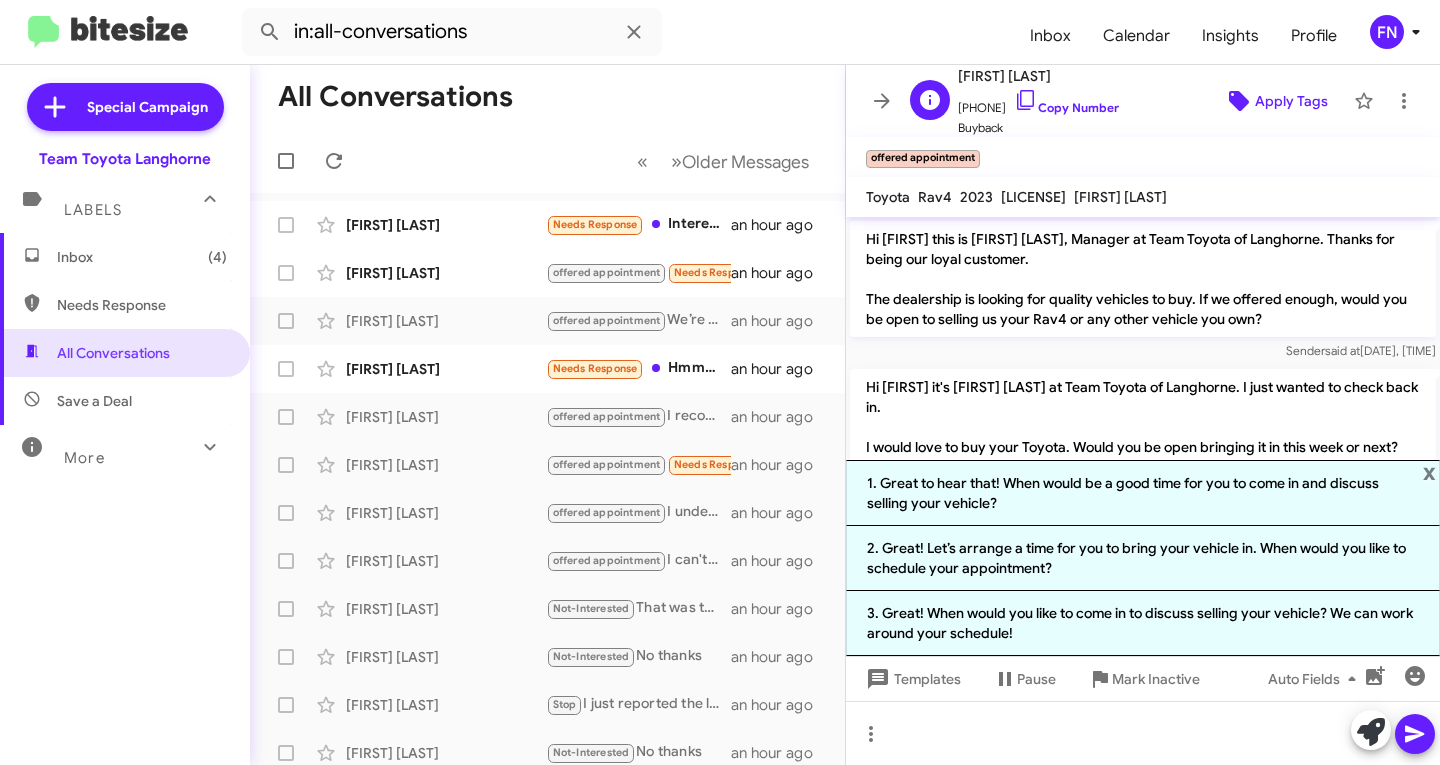 click on "Apply Tags" 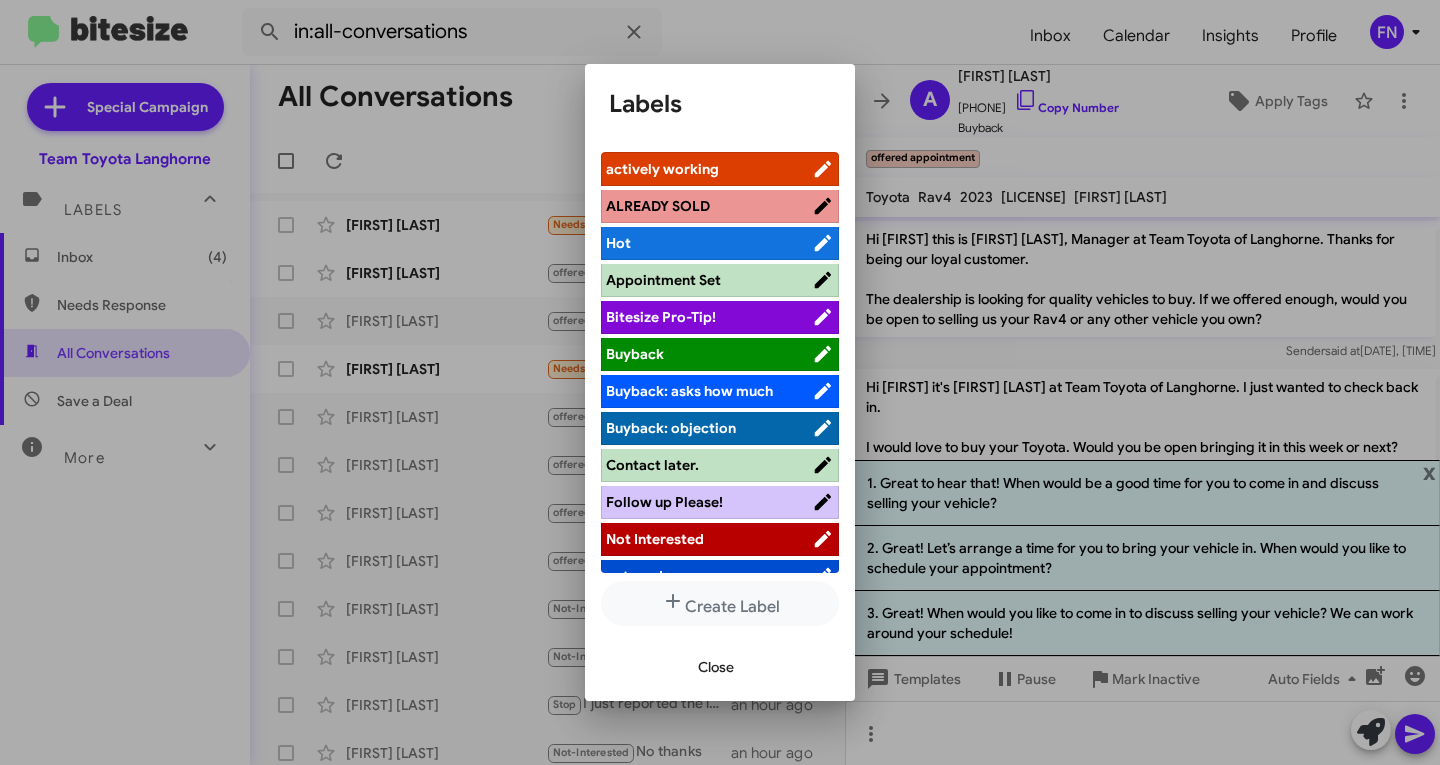 scroll, scrollTop: 100, scrollLeft: 0, axis: vertical 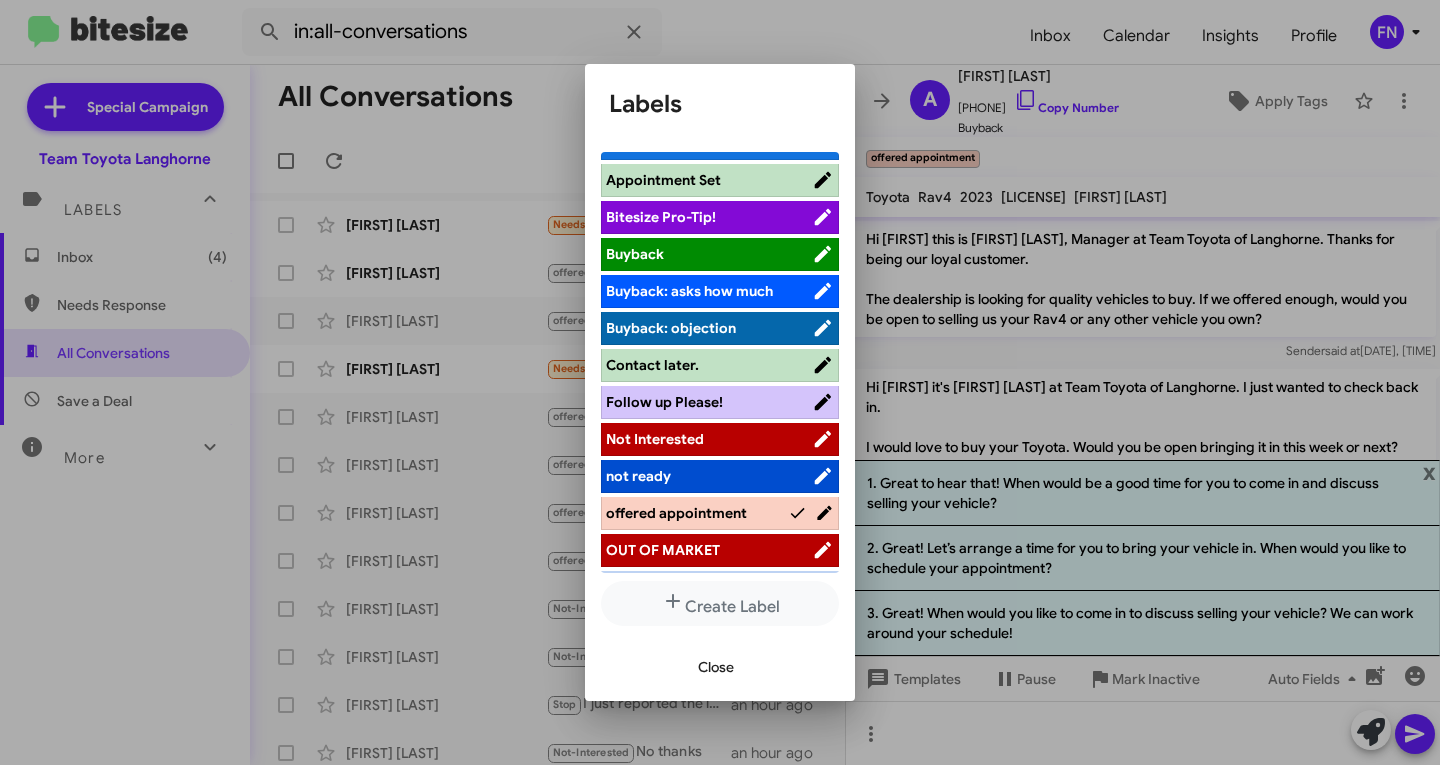 click on "Not Interested" at bounding box center (655, 439) 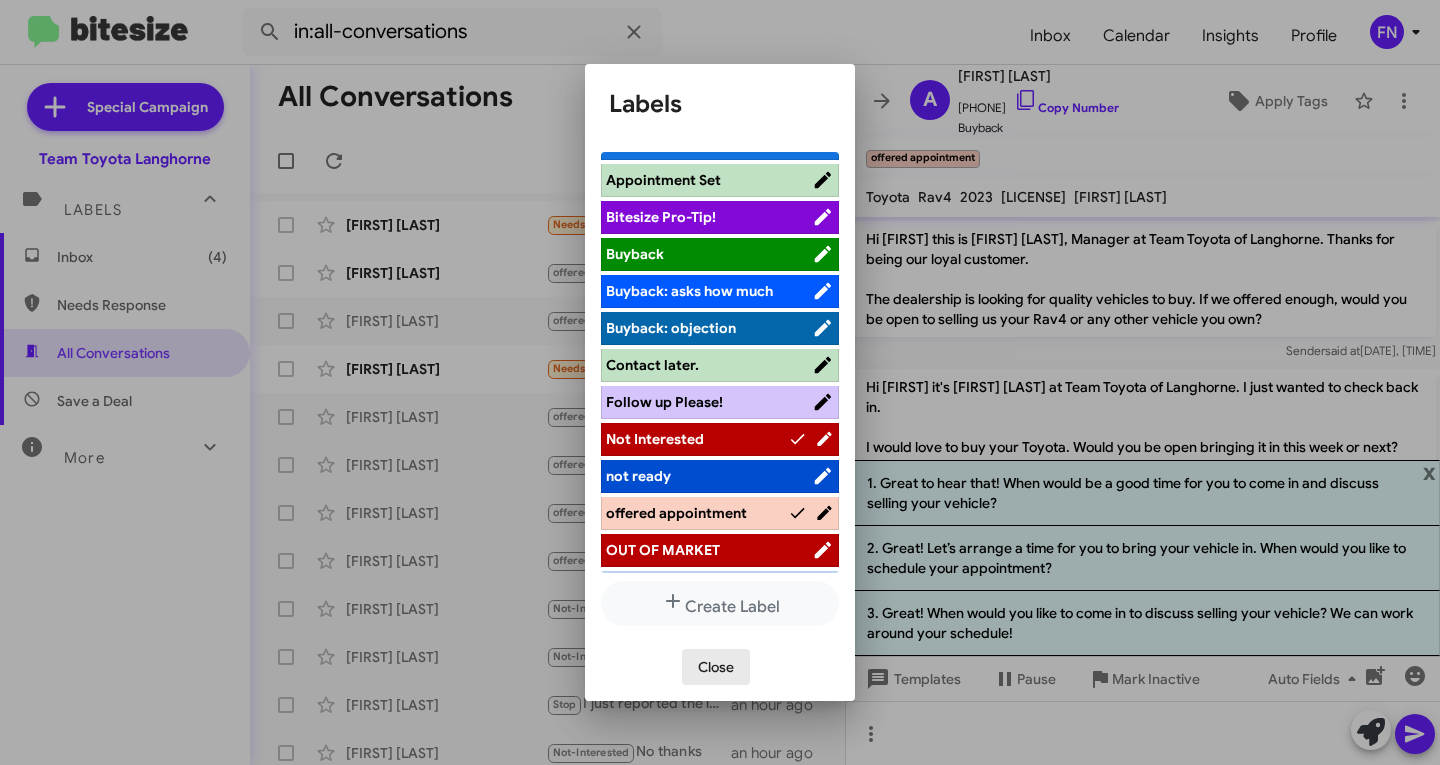 click on "Close" at bounding box center [716, 667] 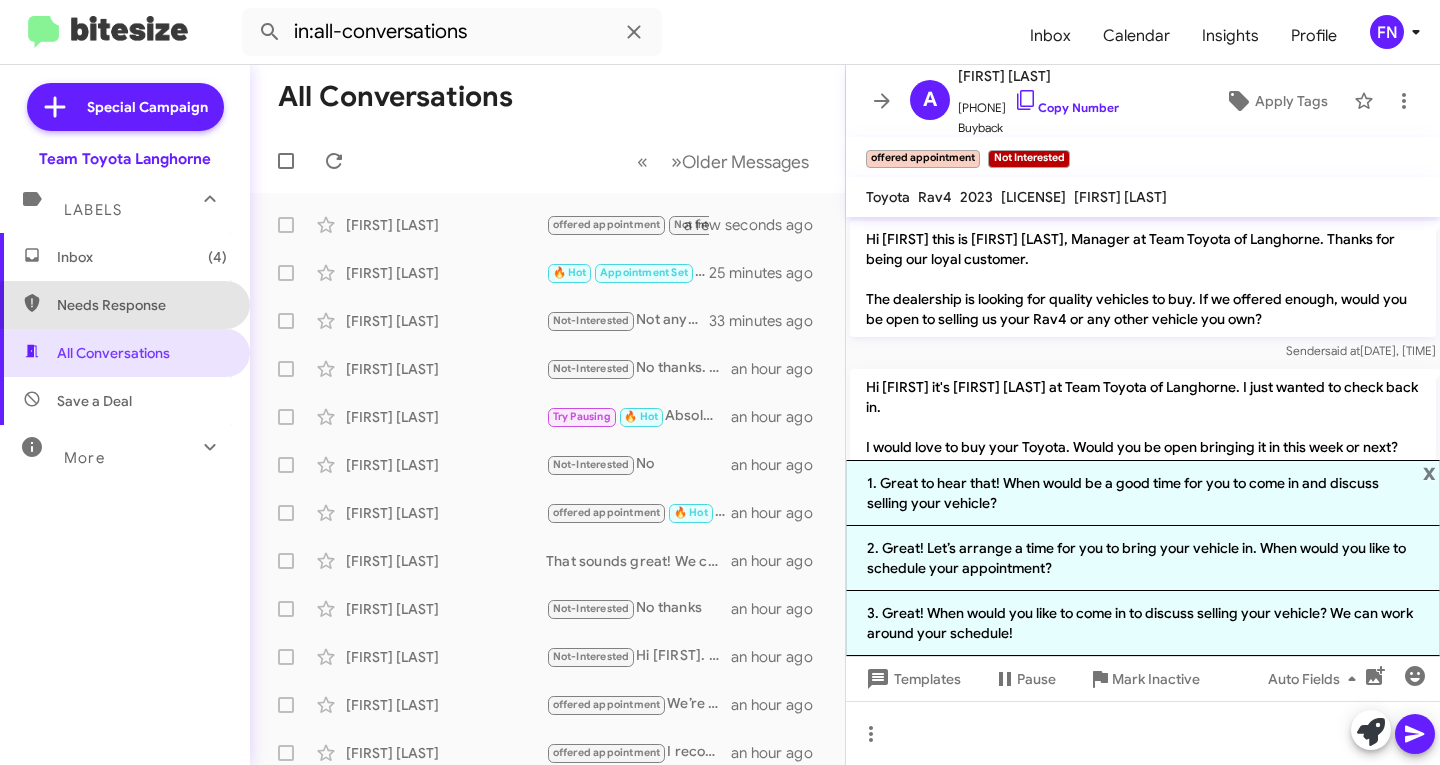 click on "Needs Response" at bounding box center (125, 305) 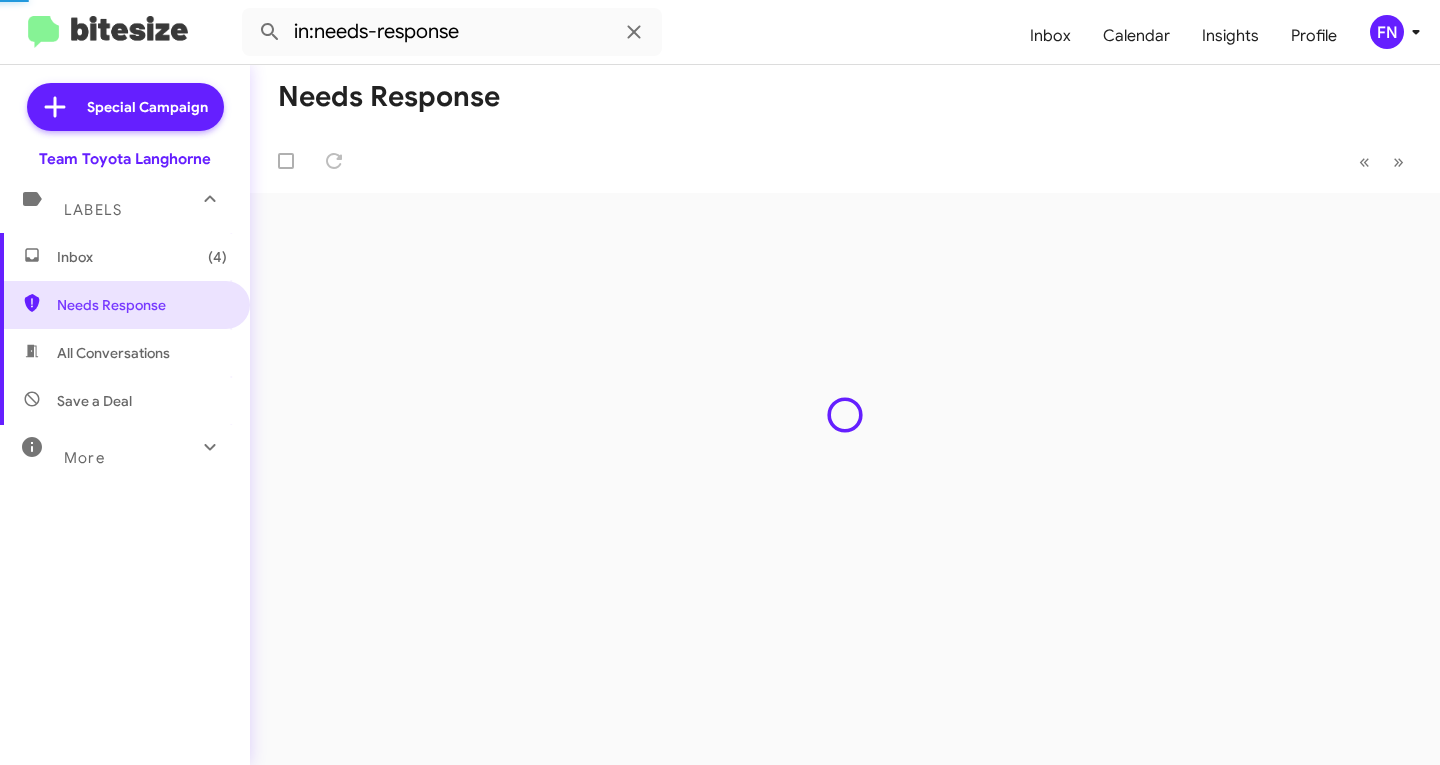 click on "Inbox  (4)" at bounding box center [125, 257] 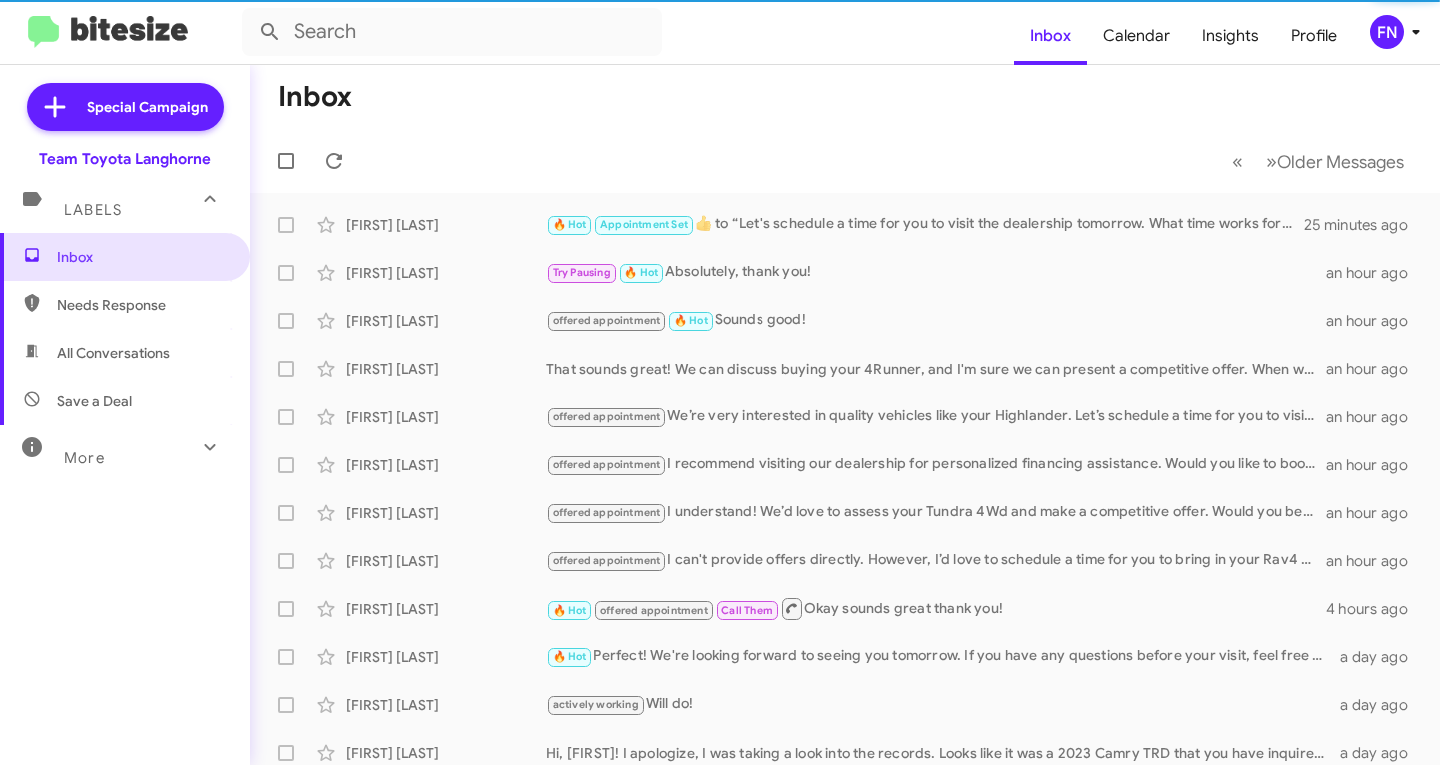 click on "All Conversations" at bounding box center [113, 353] 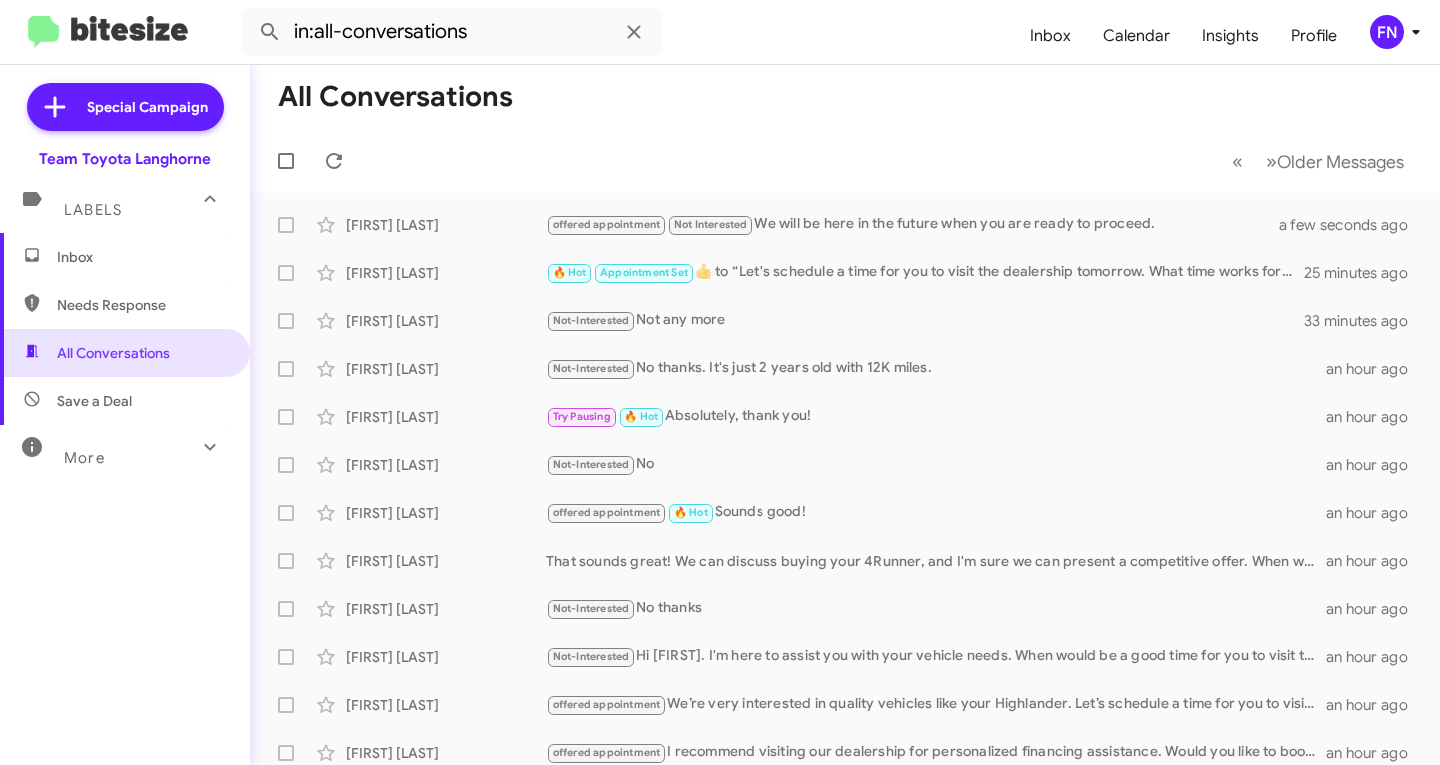 click on "Needs Response" at bounding box center [125, 305] 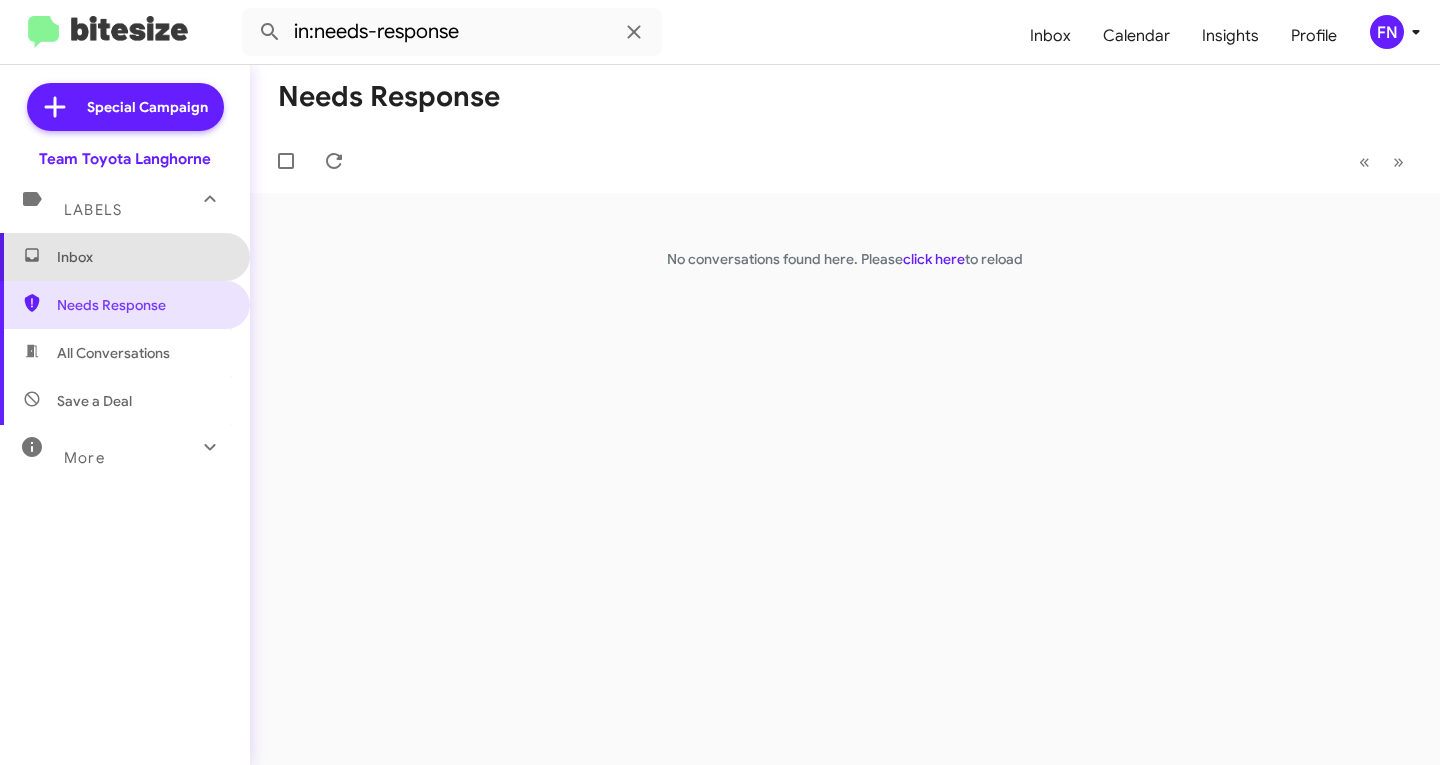 drag, startPoint x: 159, startPoint y: 236, endPoint x: 150, endPoint y: 255, distance: 21.023796 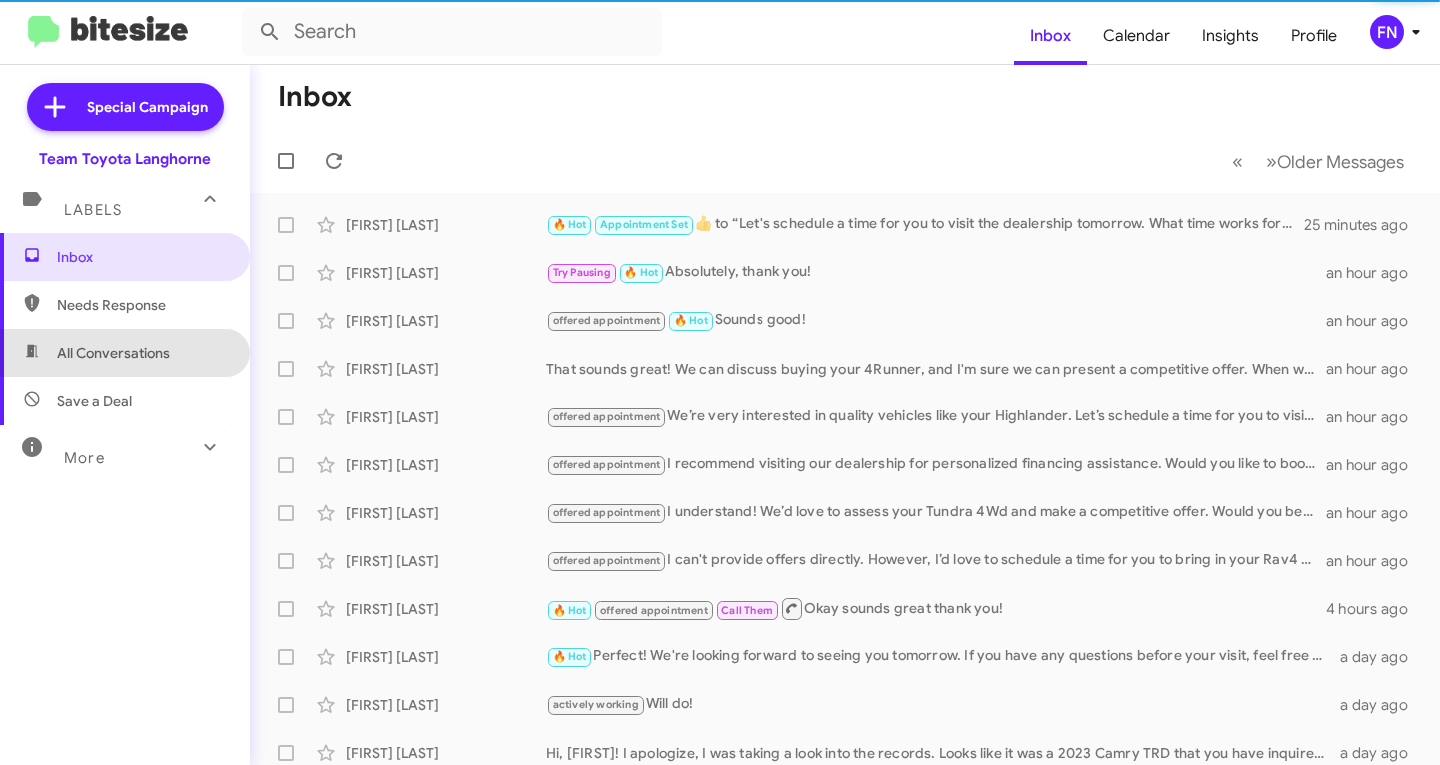 click on "All Conversations" at bounding box center [125, 353] 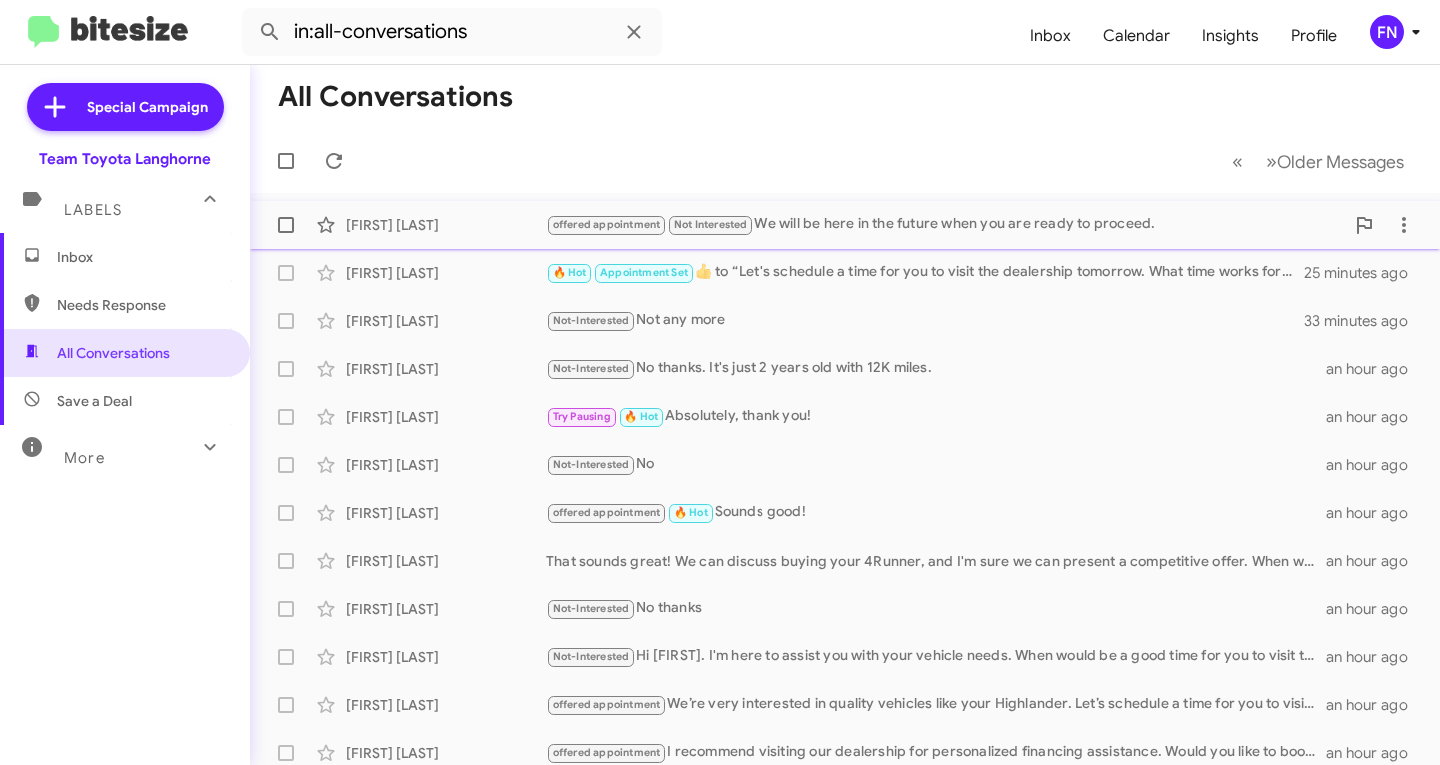 click on "Alexis Worth  offered appointment   Not Interested   We will be here in the future when you are ready to proceed.   a few seconds ago" 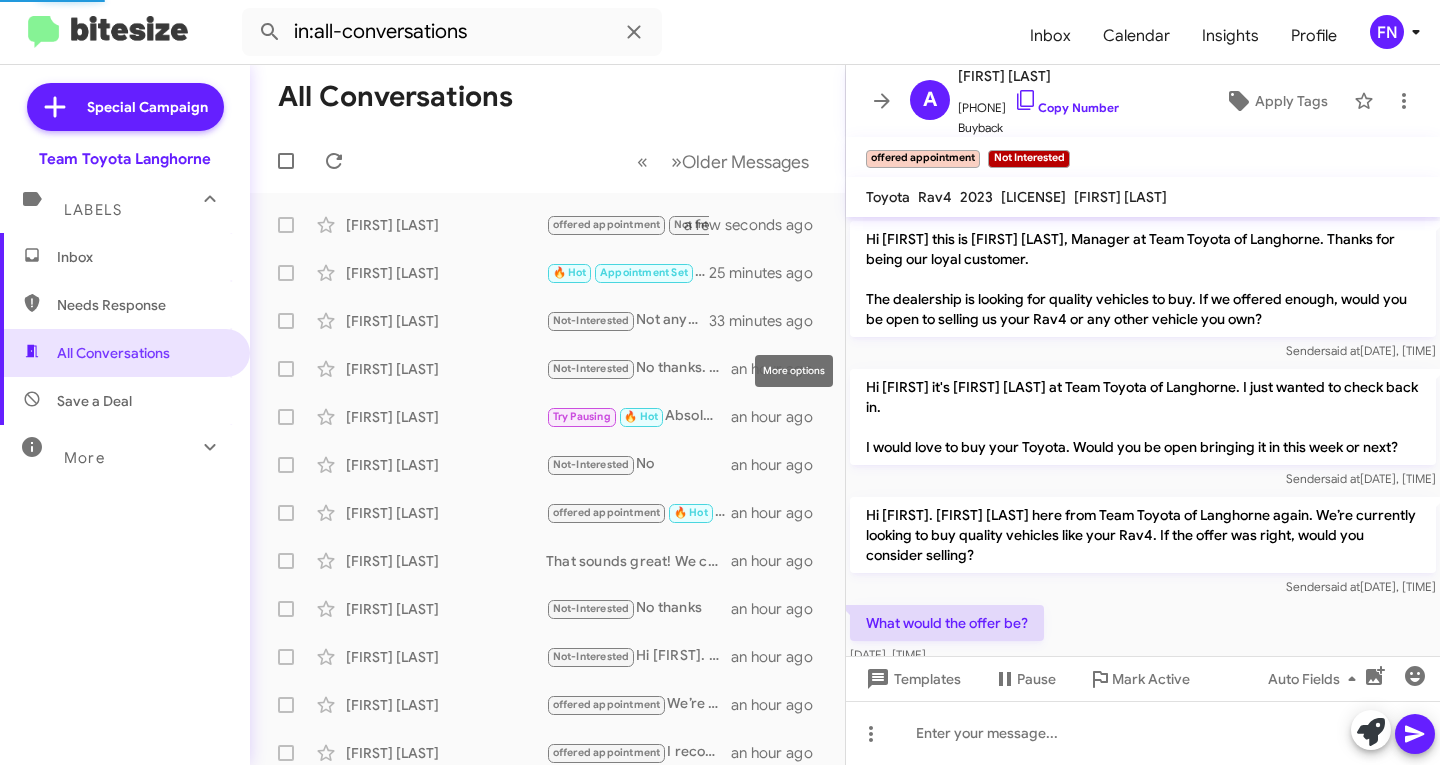 scroll, scrollTop: 400, scrollLeft: 0, axis: vertical 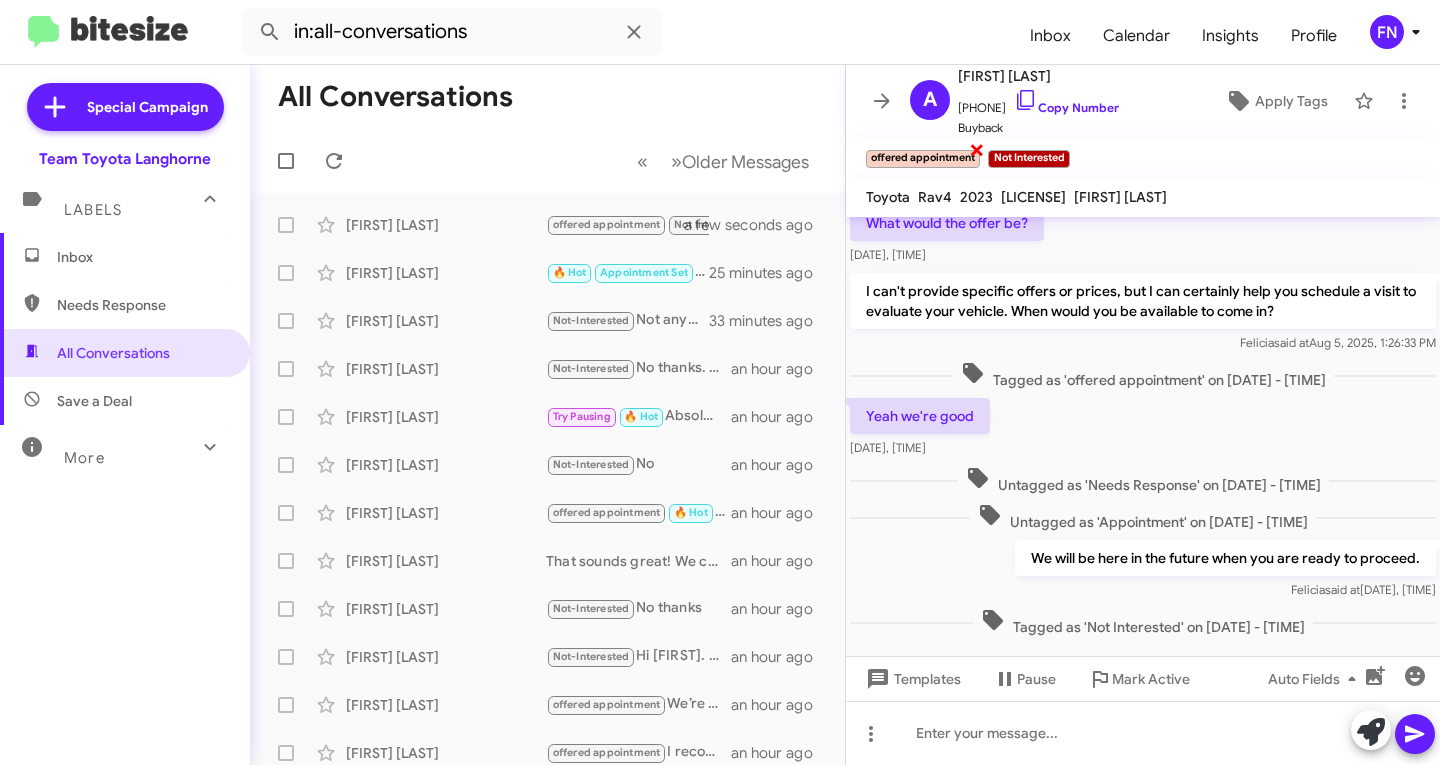 click on "×" 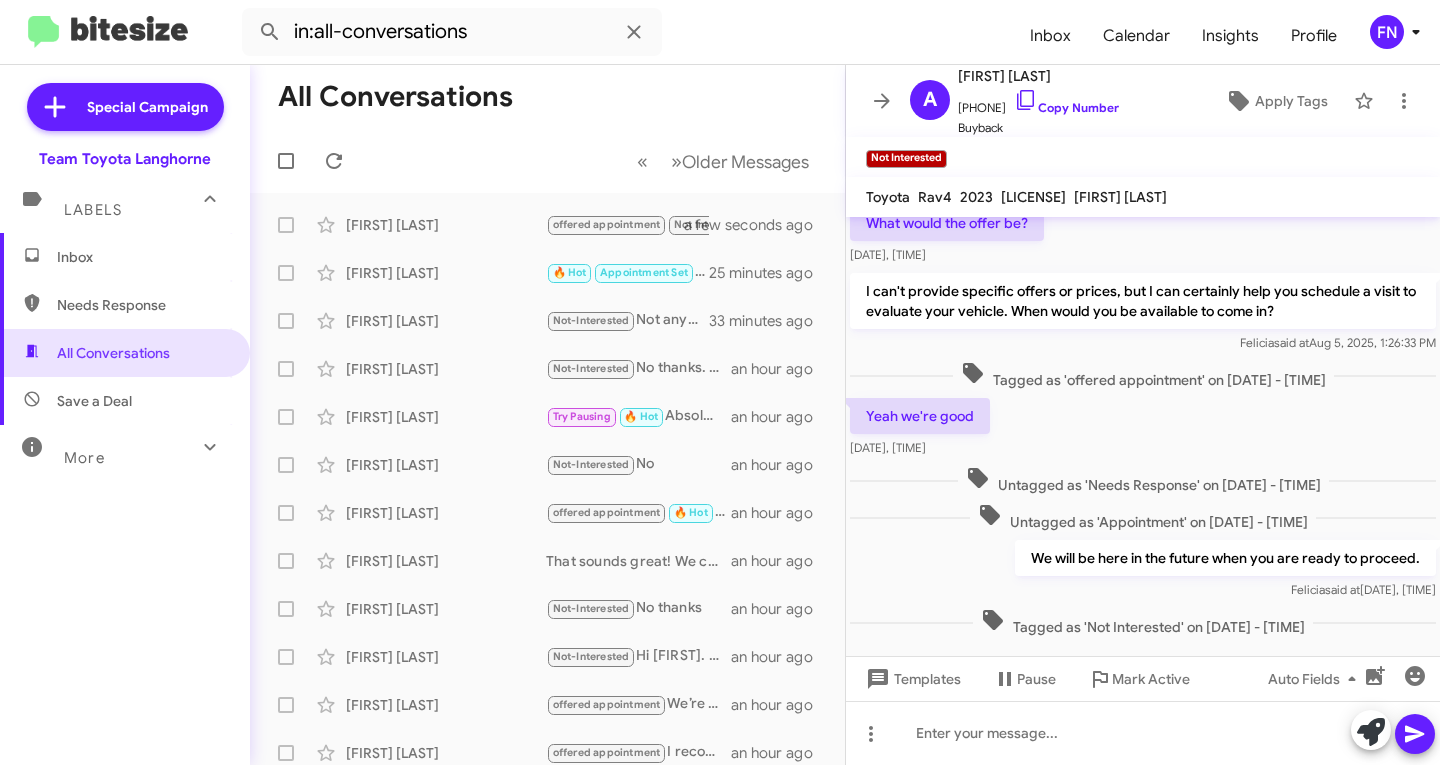 click on "Needs Response" at bounding box center [142, 305] 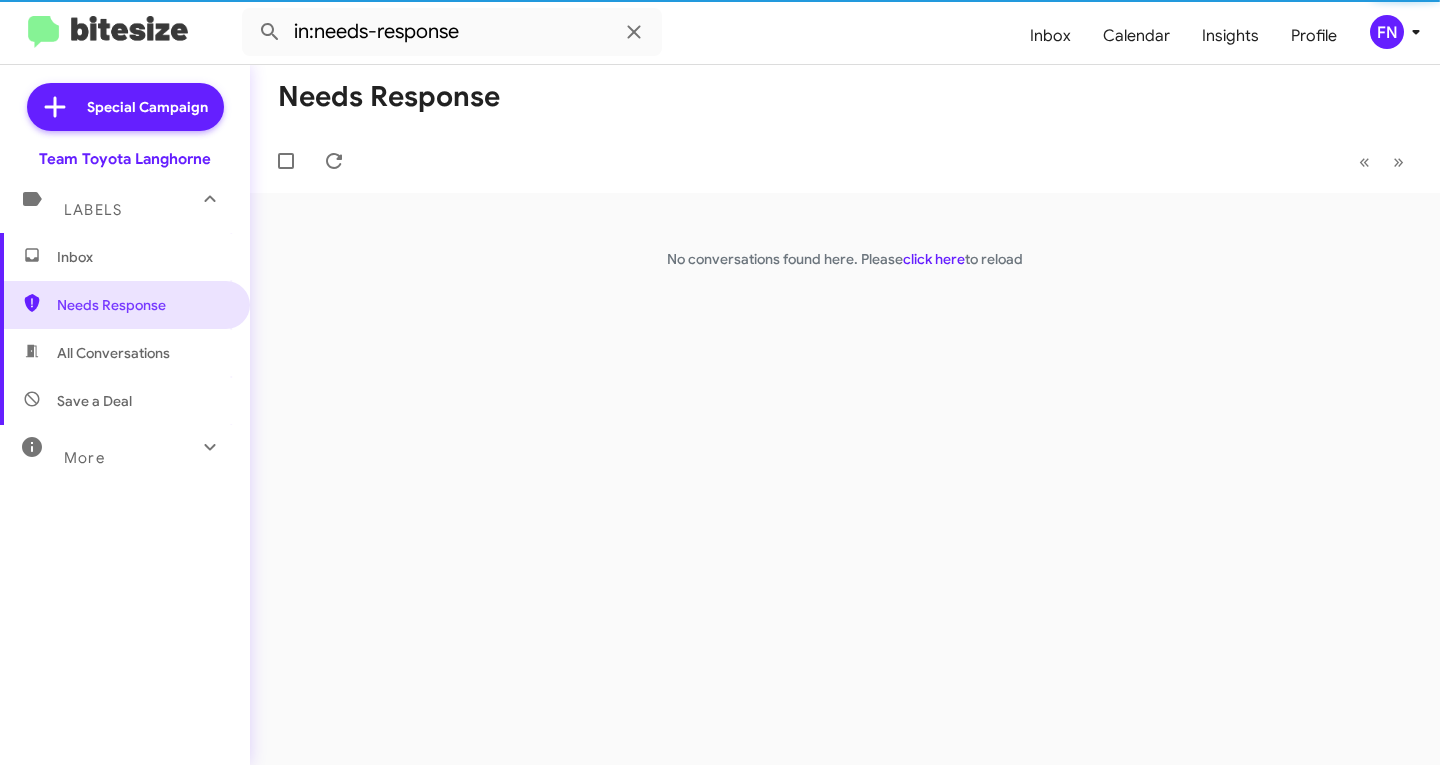 click on "Inbox" at bounding box center (142, 257) 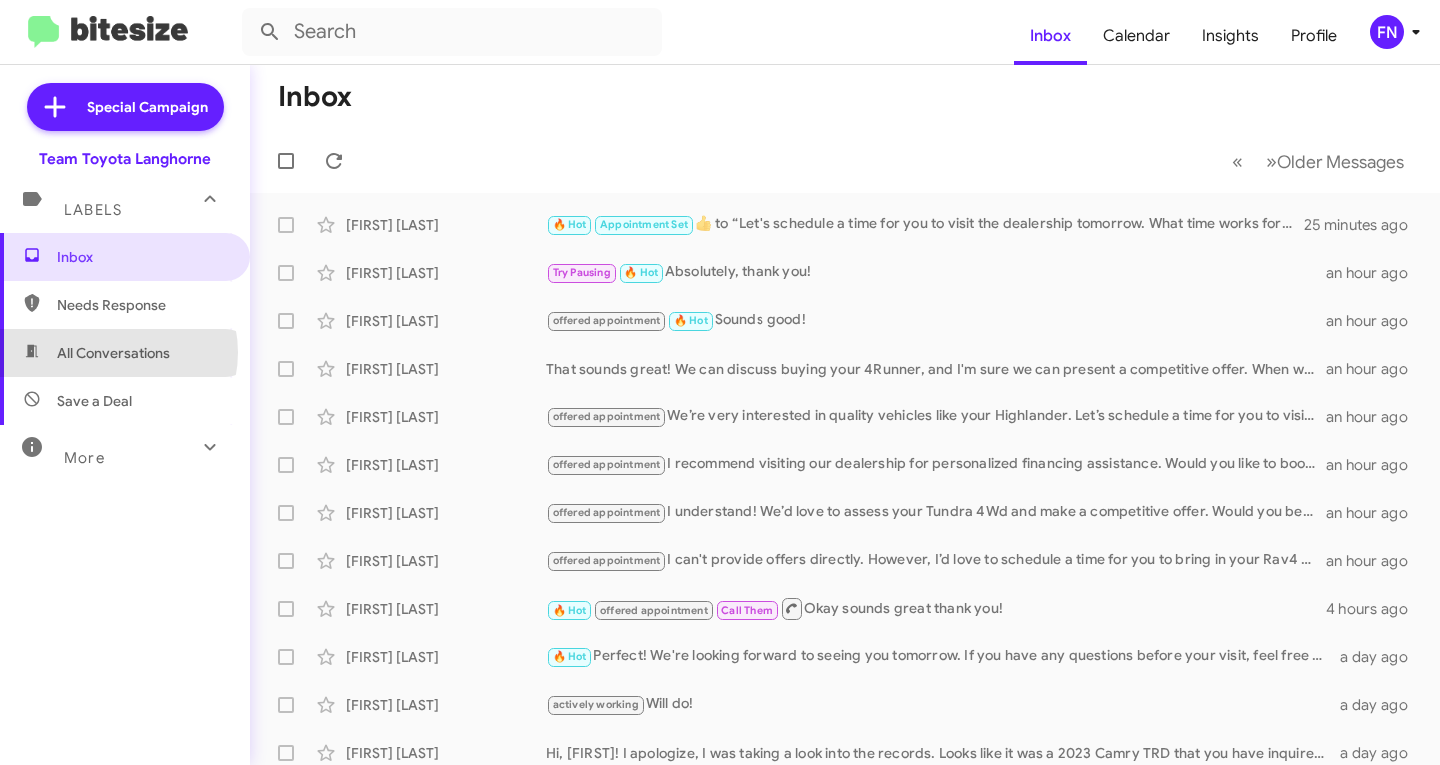click on "All Conversations" at bounding box center (113, 353) 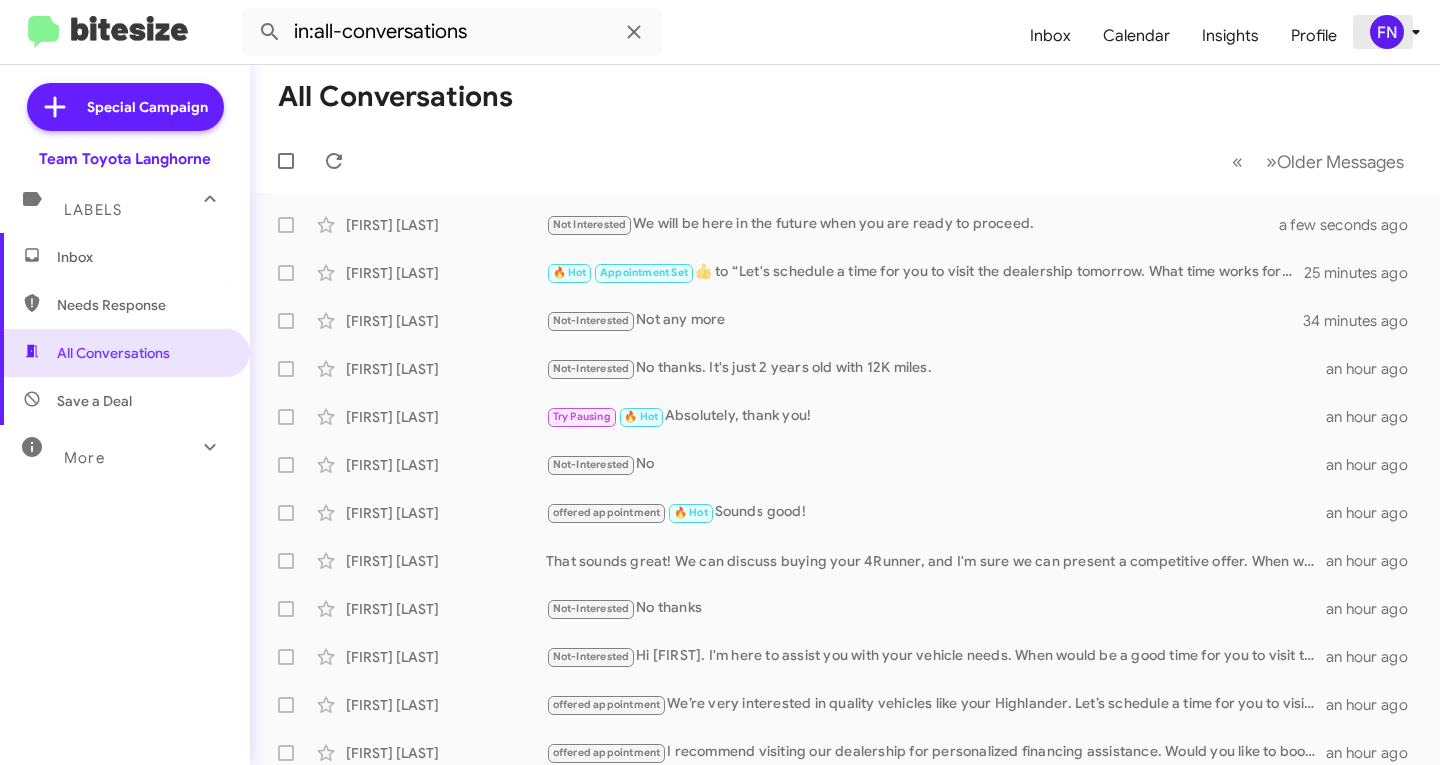 click 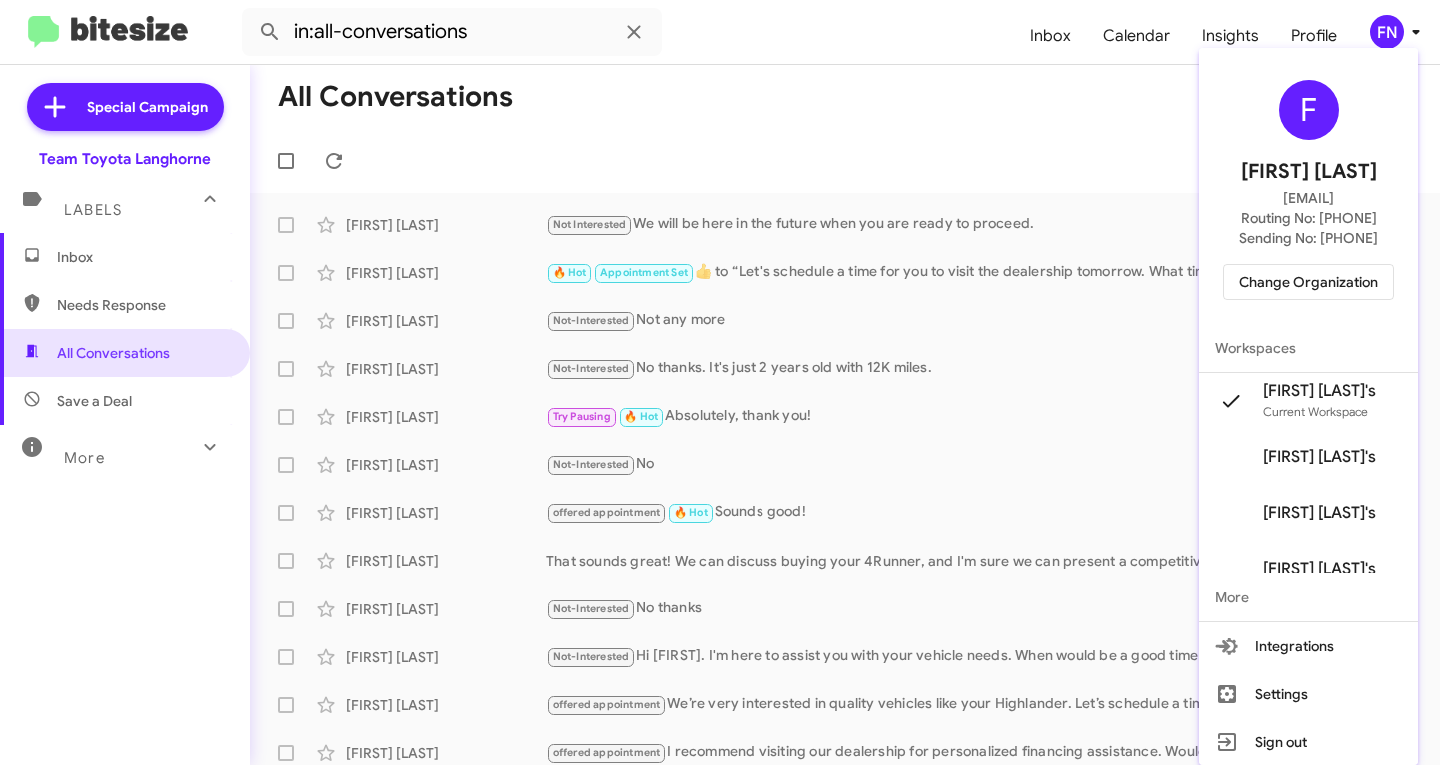 click on "Change Organization" at bounding box center (1308, 282) 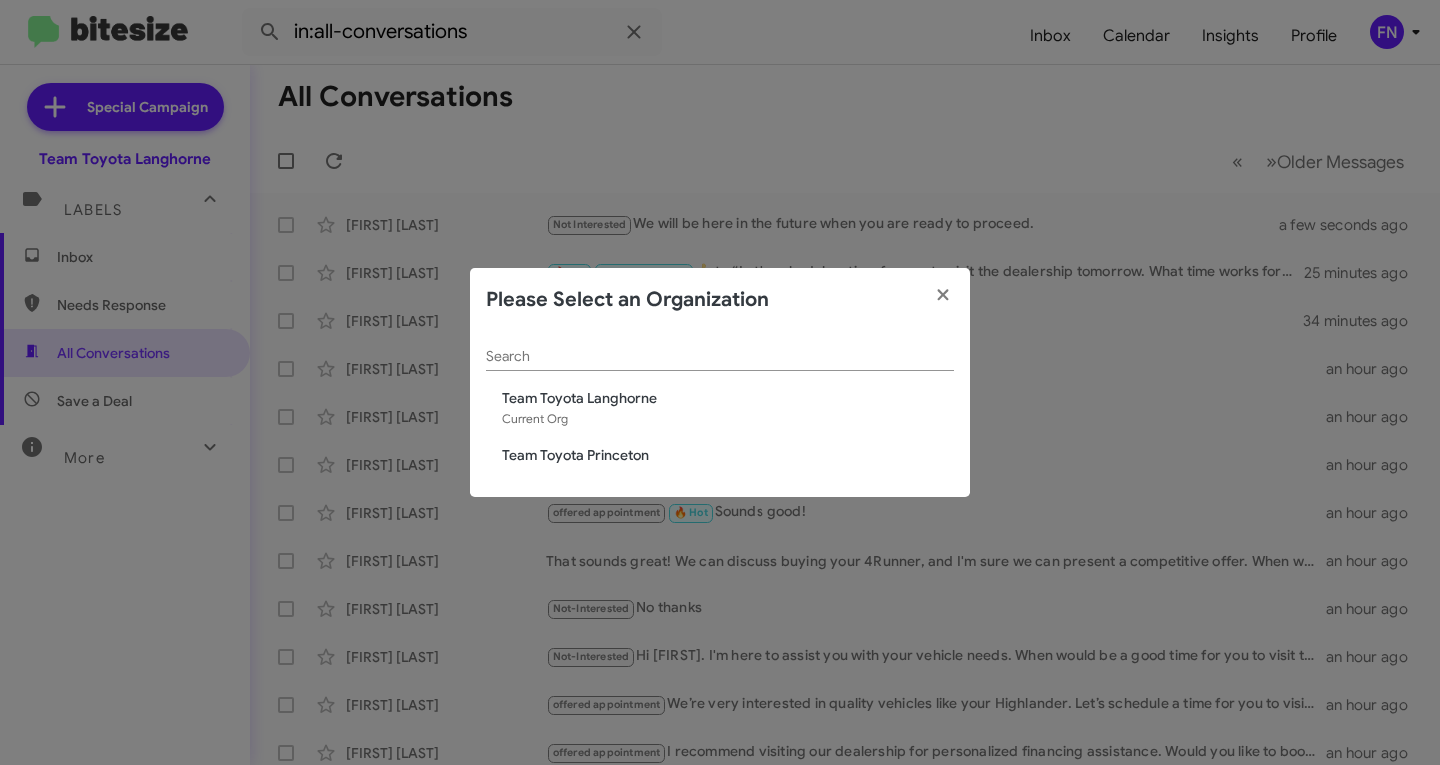 click on "Team Toyota Princeton" 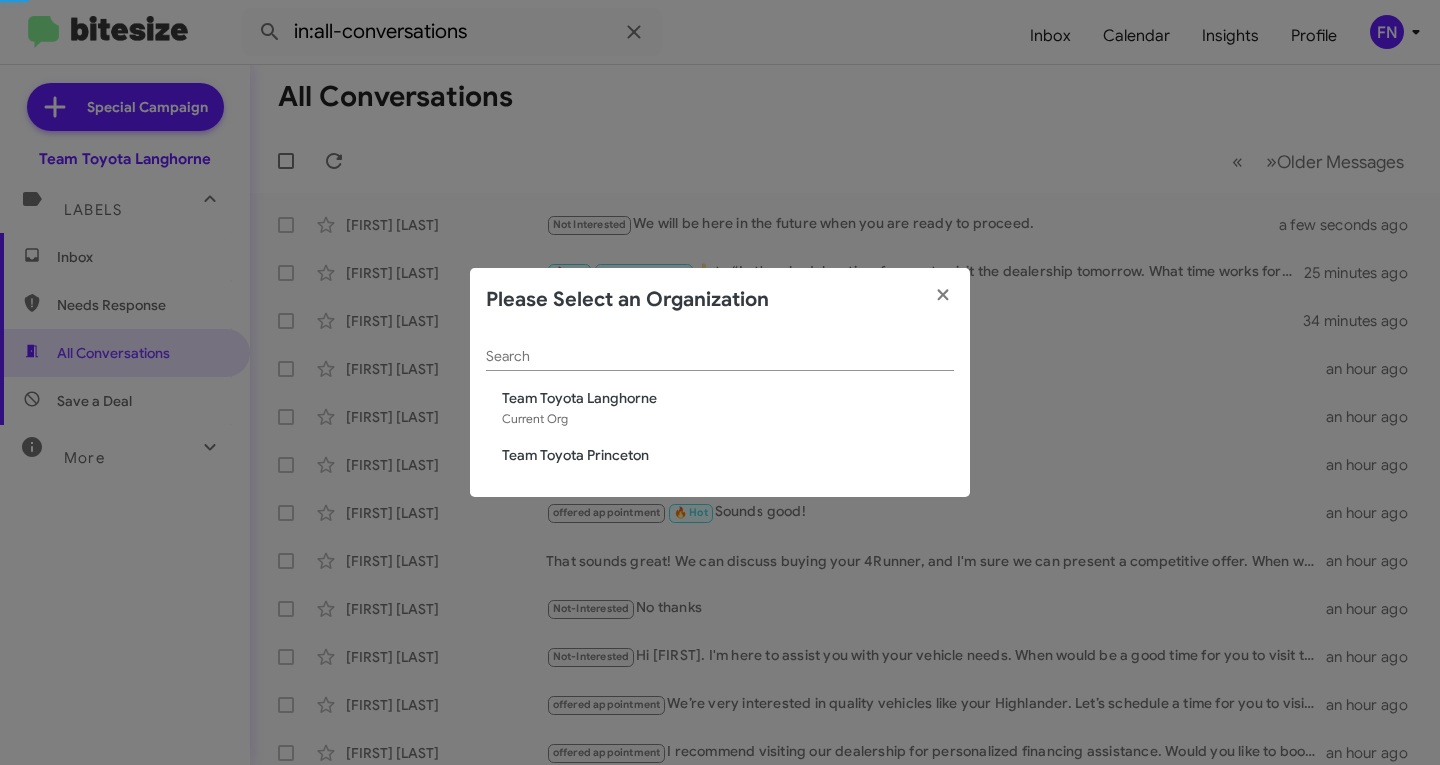 type 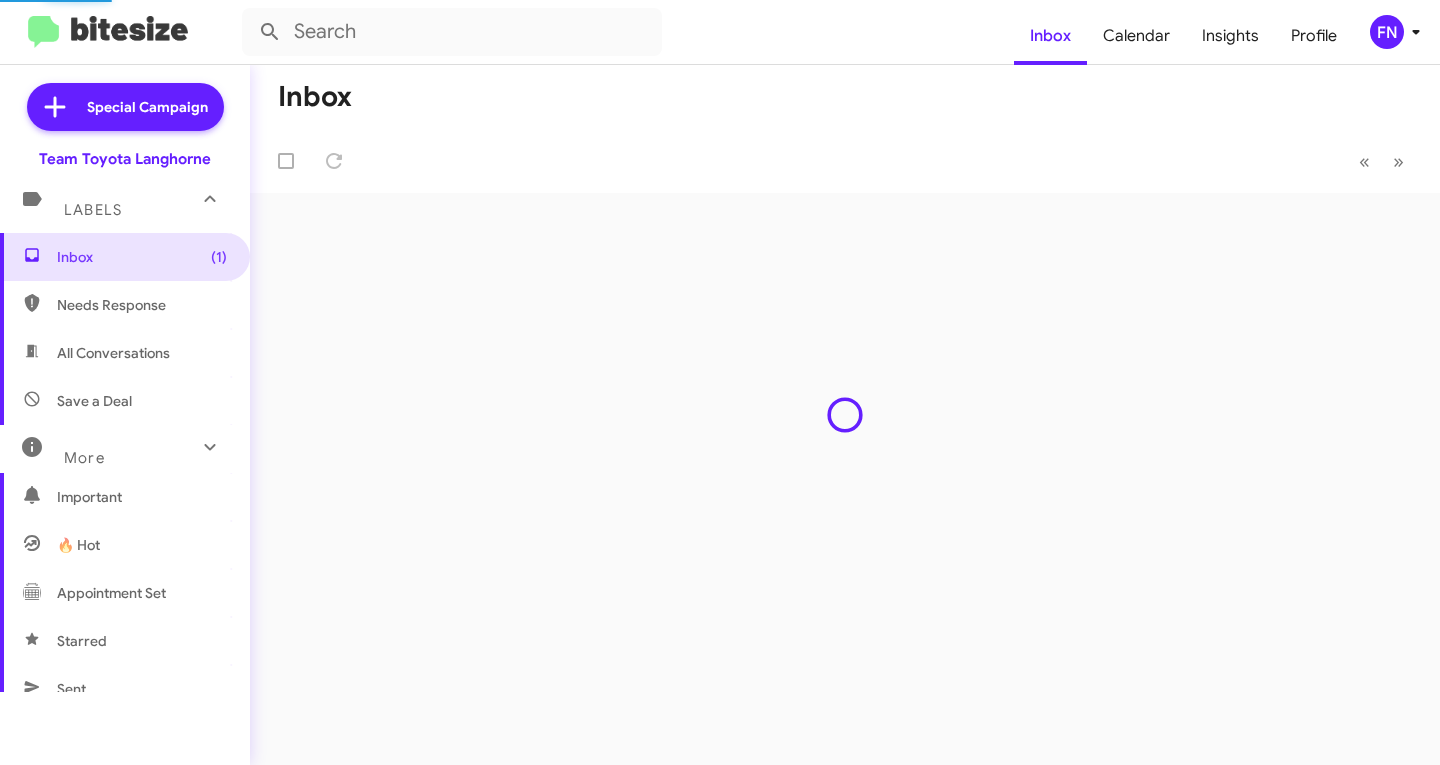 scroll, scrollTop: 0, scrollLeft: 0, axis: both 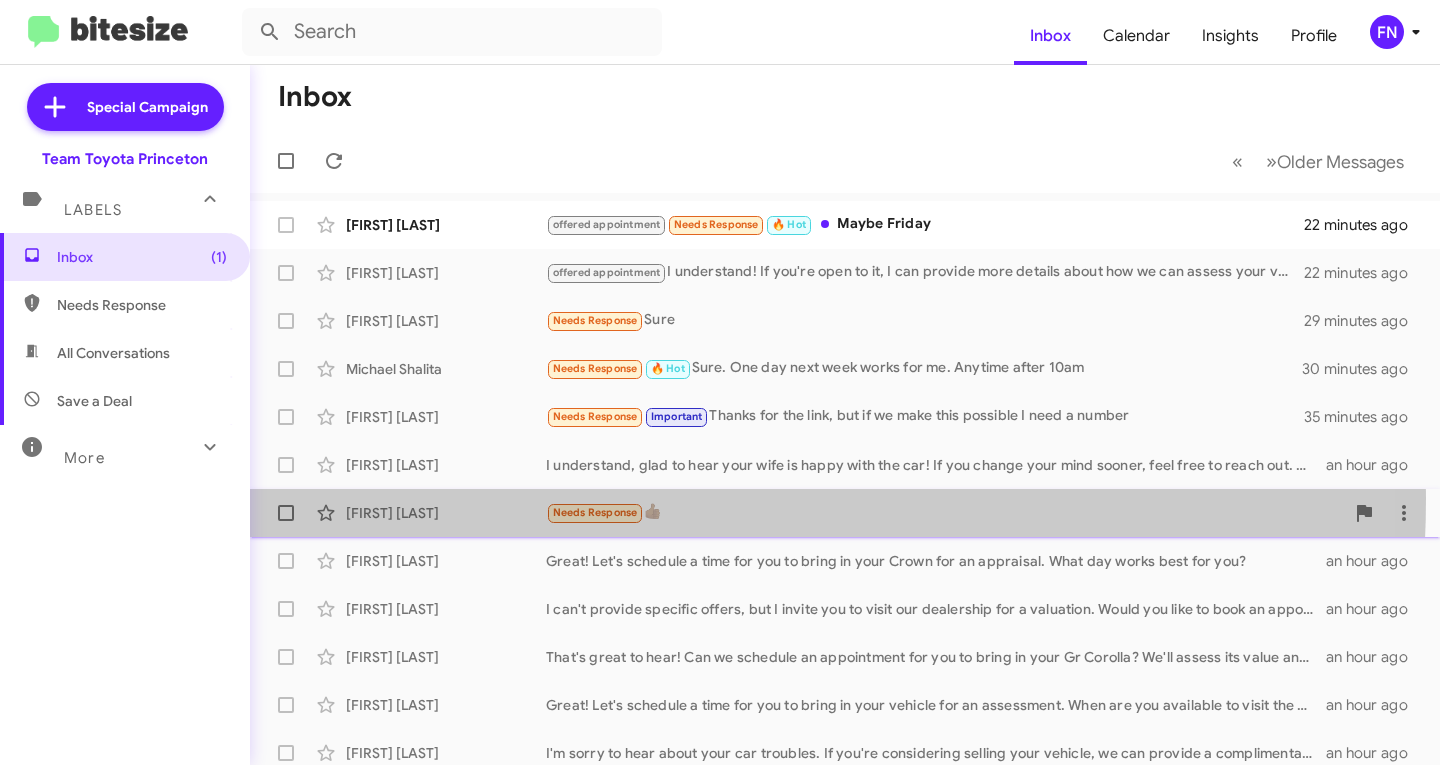 click on "[FIRST] [LAST] Needs Response 👍🏽 an hour ago" 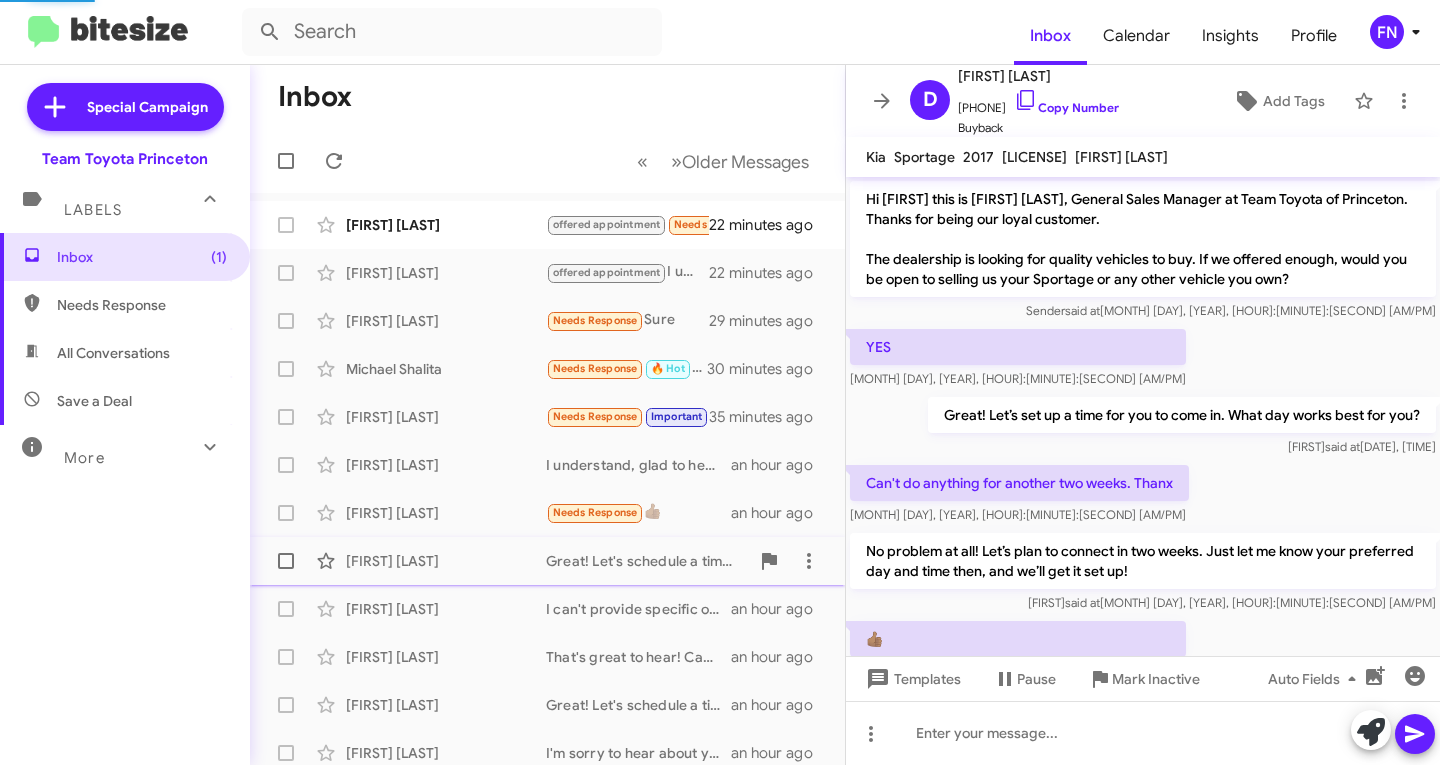 scroll, scrollTop: 59, scrollLeft: 0, axis: vertical 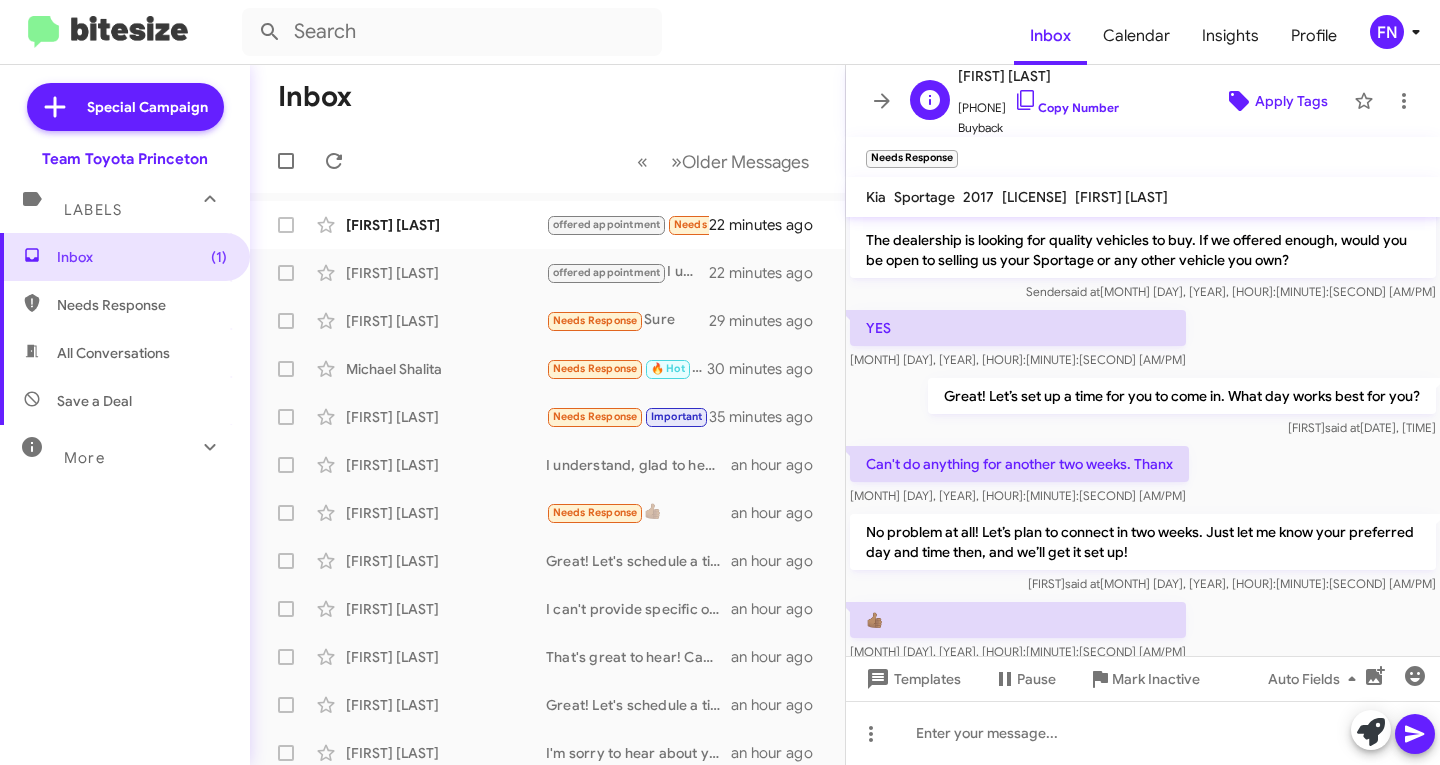 click on "Apply Tags" 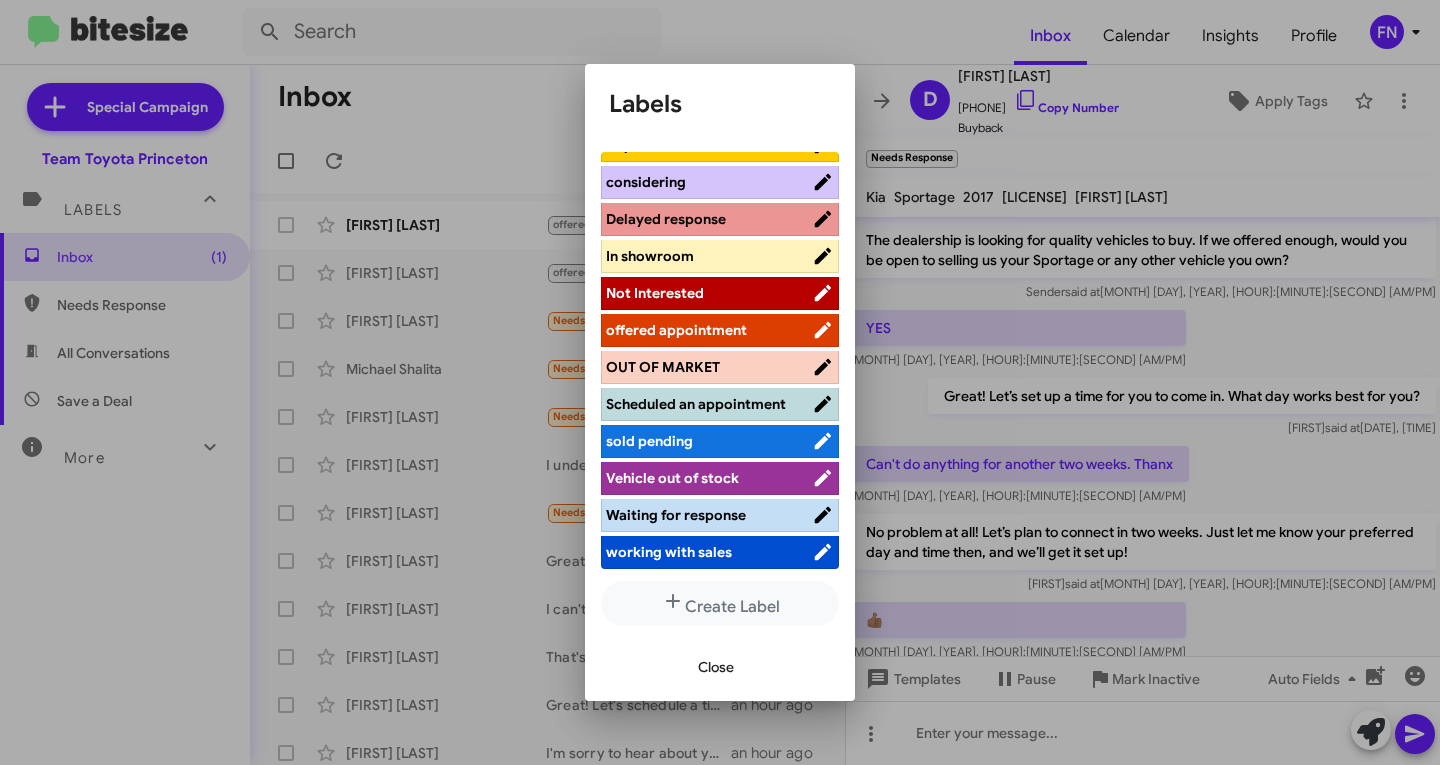 scroll, scrollTop: 162, scrollLeft: 0, axis: vertical 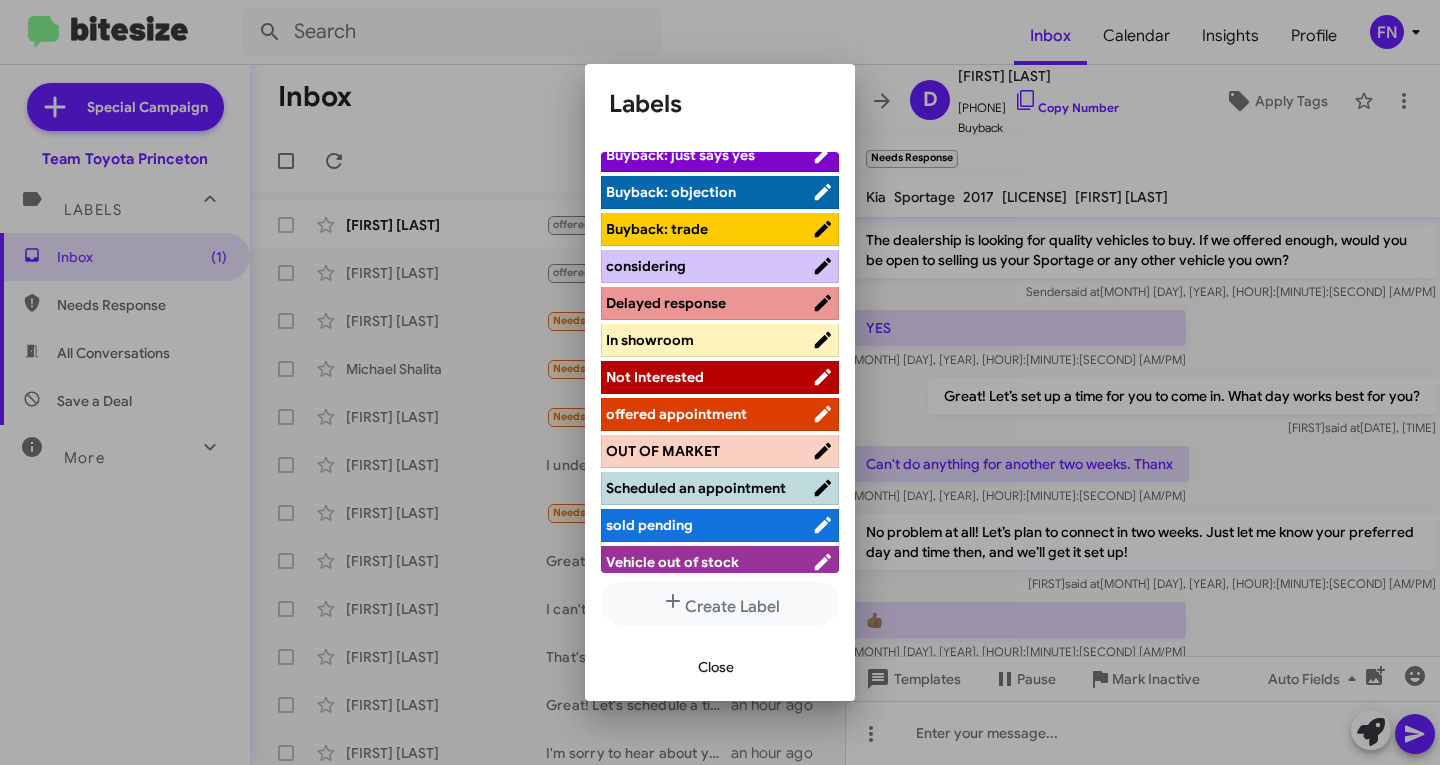 click on "considering" at bounding box center [720, 266] 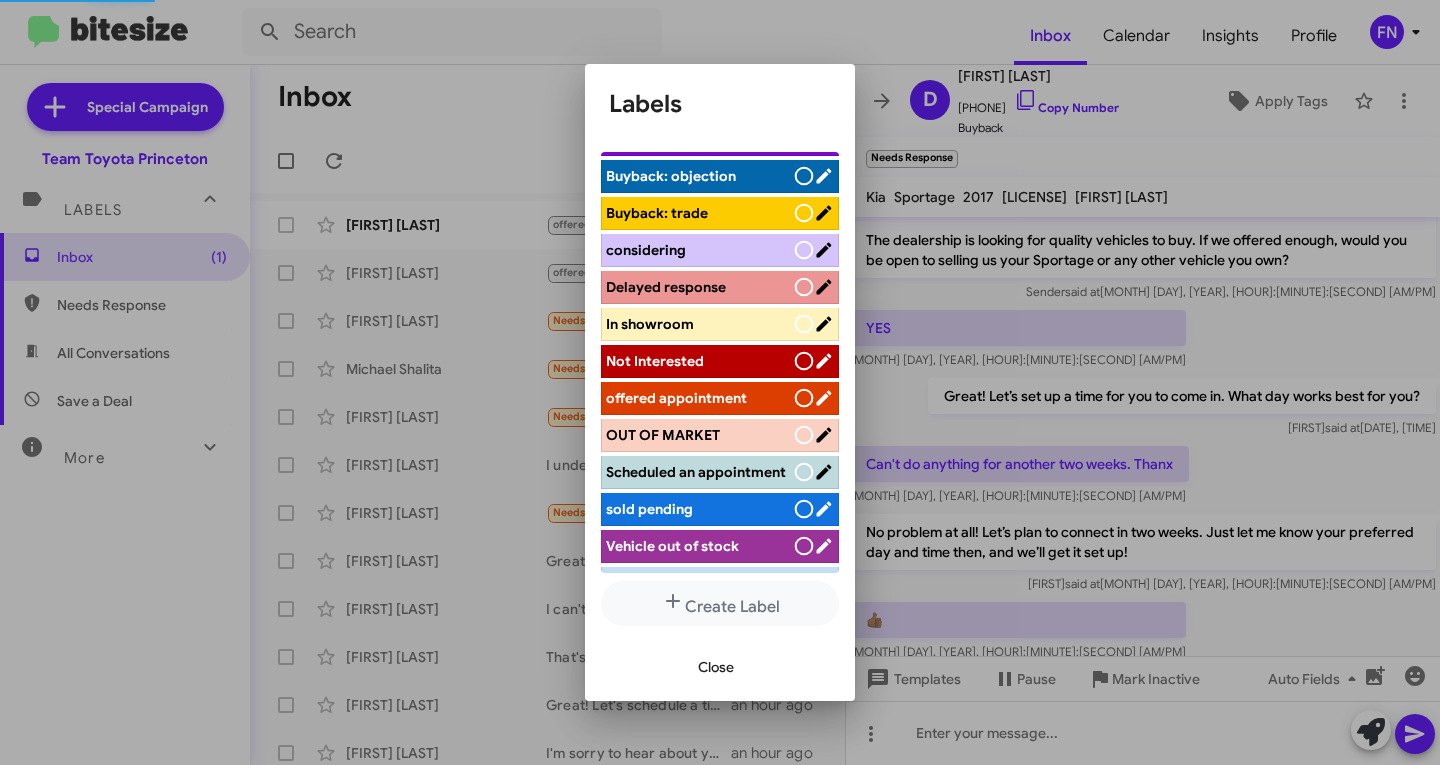 scroll, scrollTop: 162, scrollLeft: 0, axis: vertical 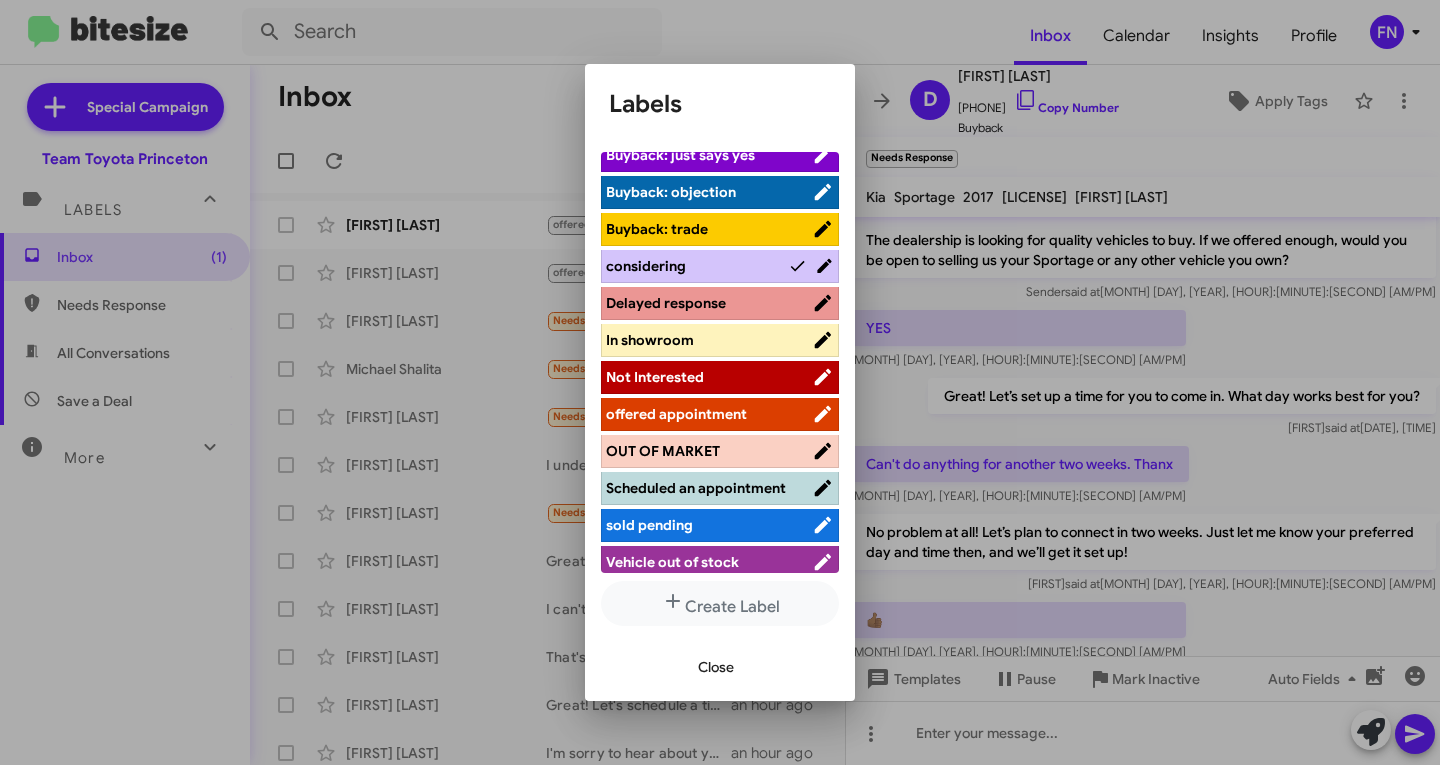 click on "Close" at bounding box center (720, 667) 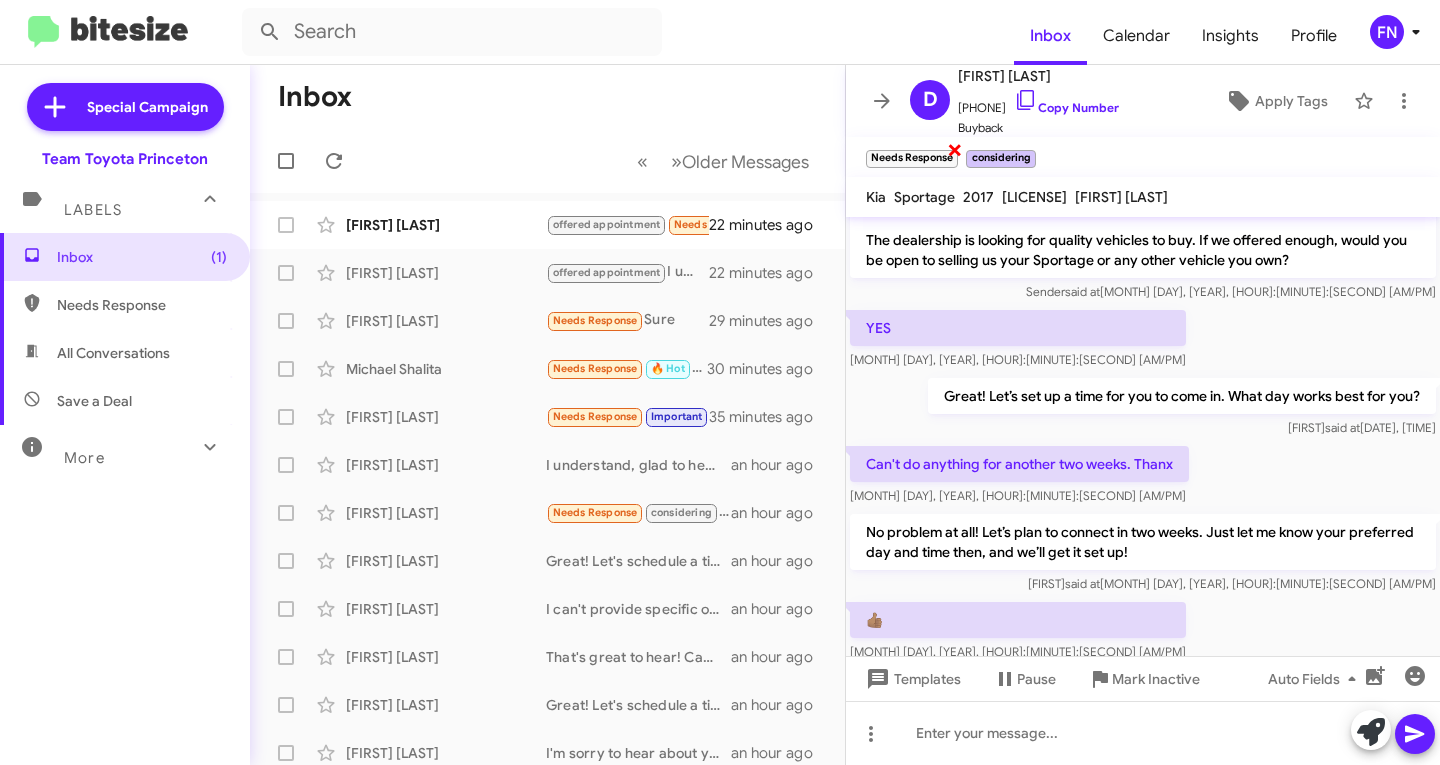 click on "×" 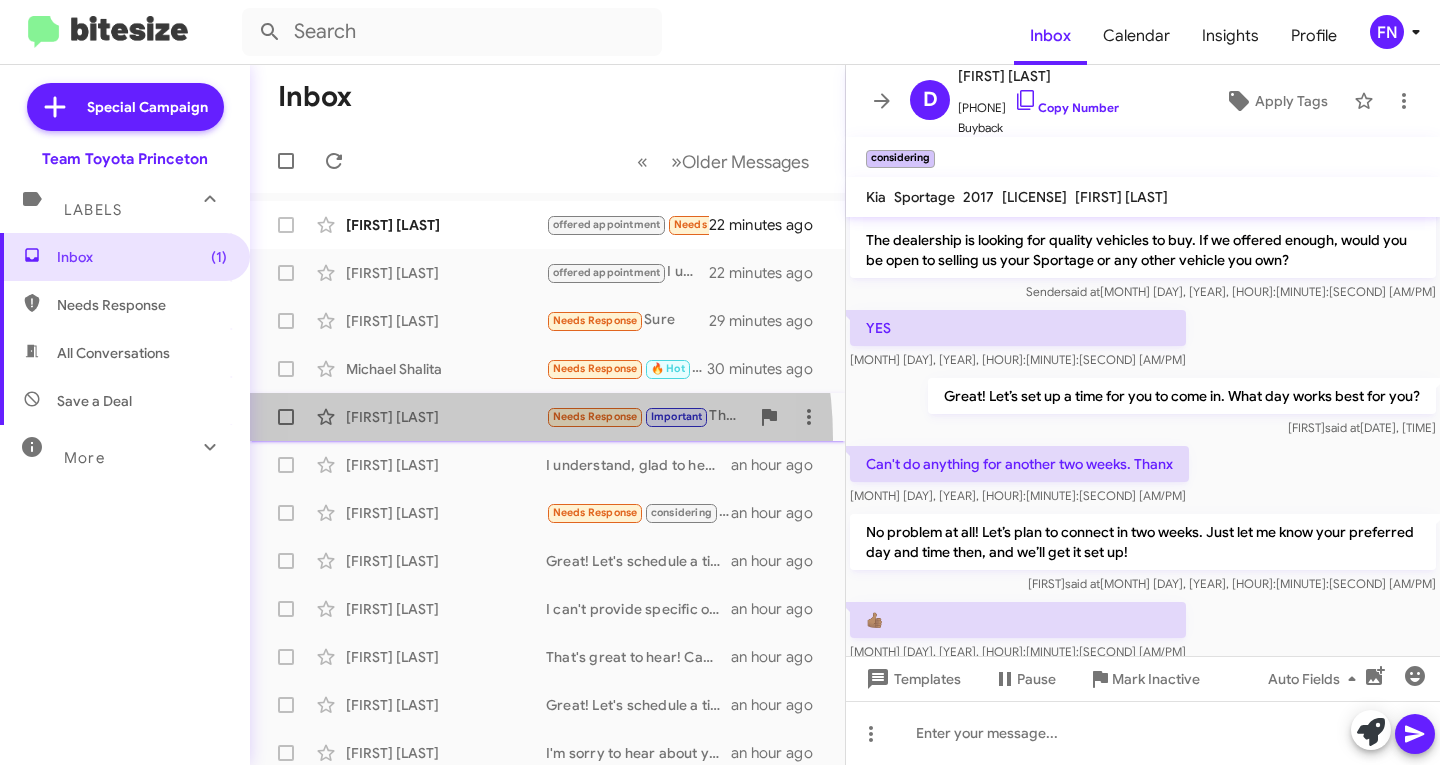 click on "[FIRST] [LAST] Needs Response Important Thanks for the link, but if we make this possible I need a number 35 minutes ago" 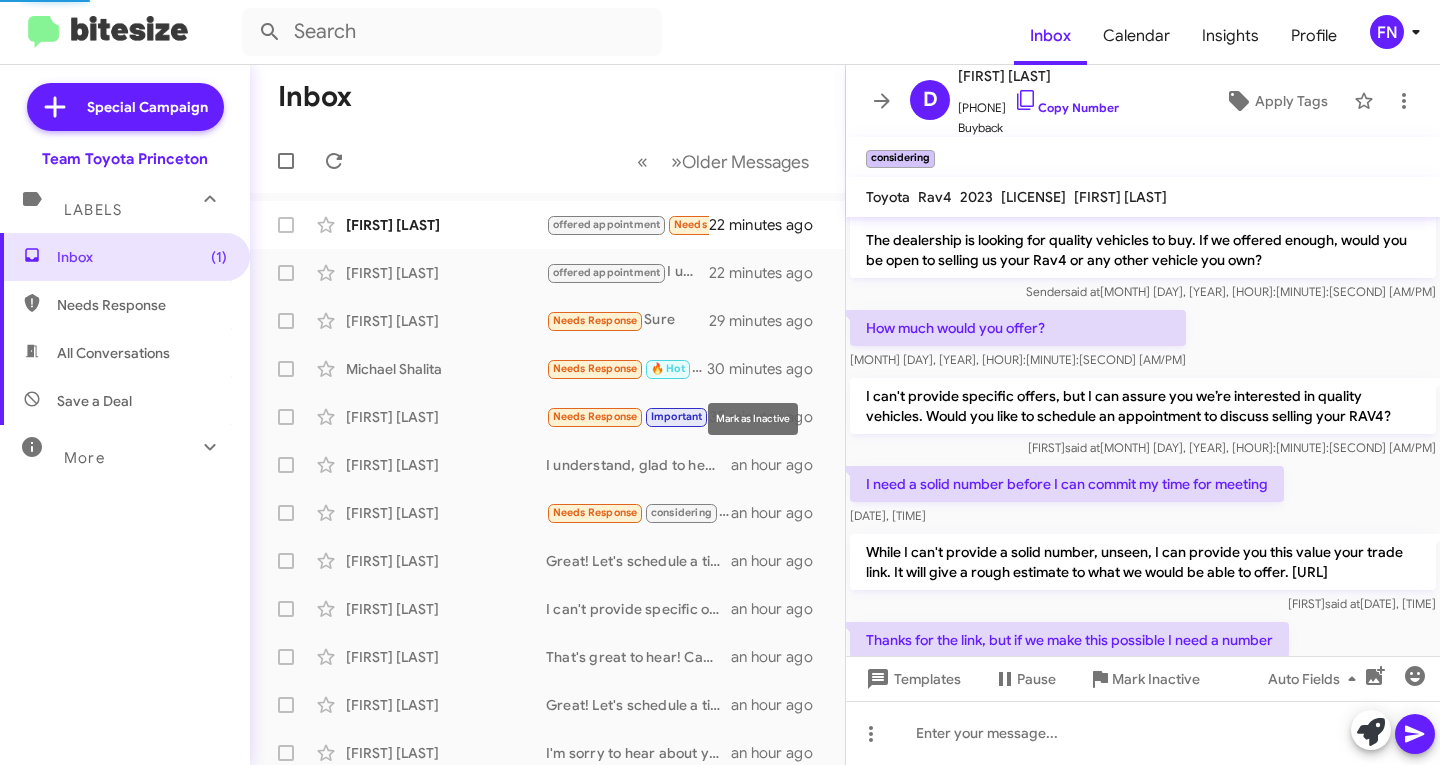 scroll, scrollTop: 139, scrollLeft: 0, axis: vertical 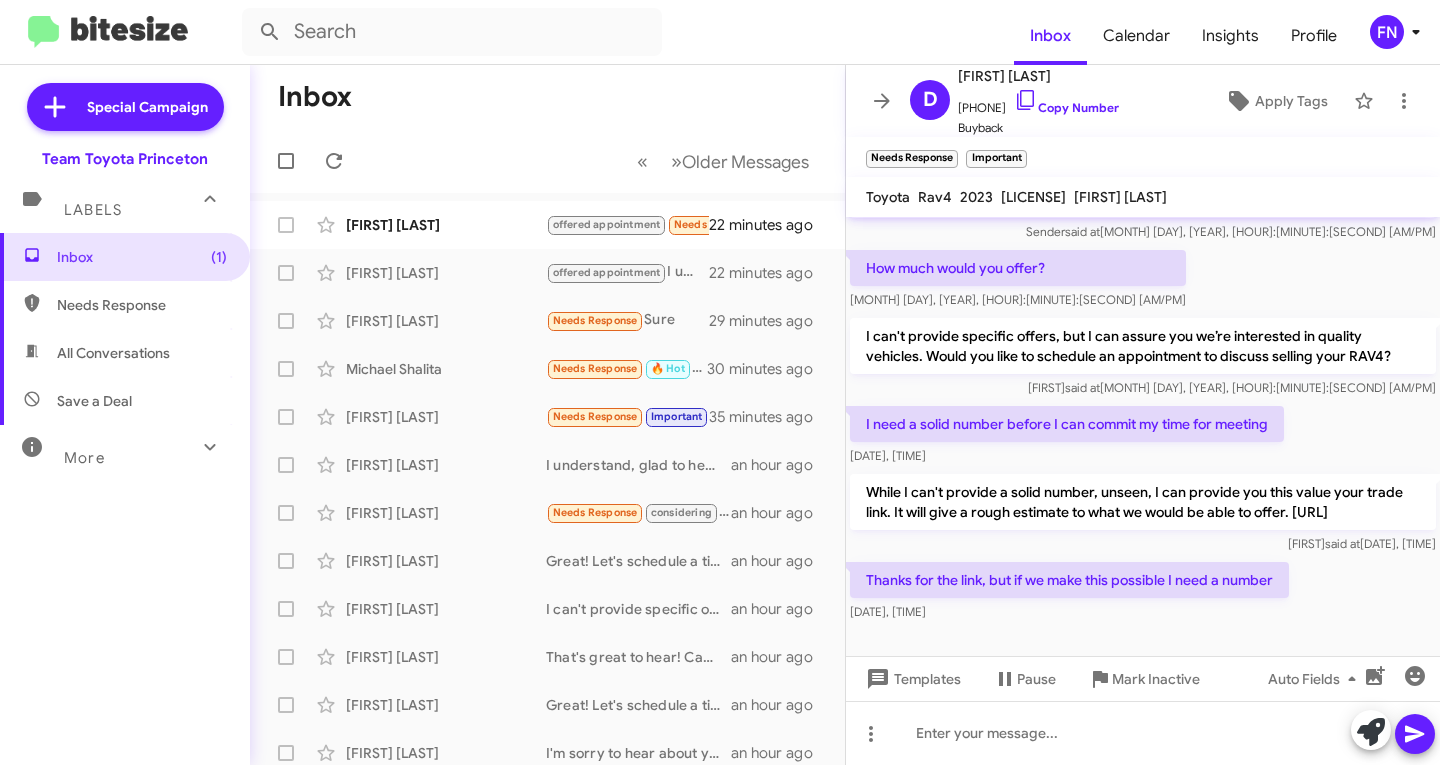 drag, startPoint x: 1191, startPoint y: 515, endPoint x: 850, endPoint y: 514, distance: 341.00146 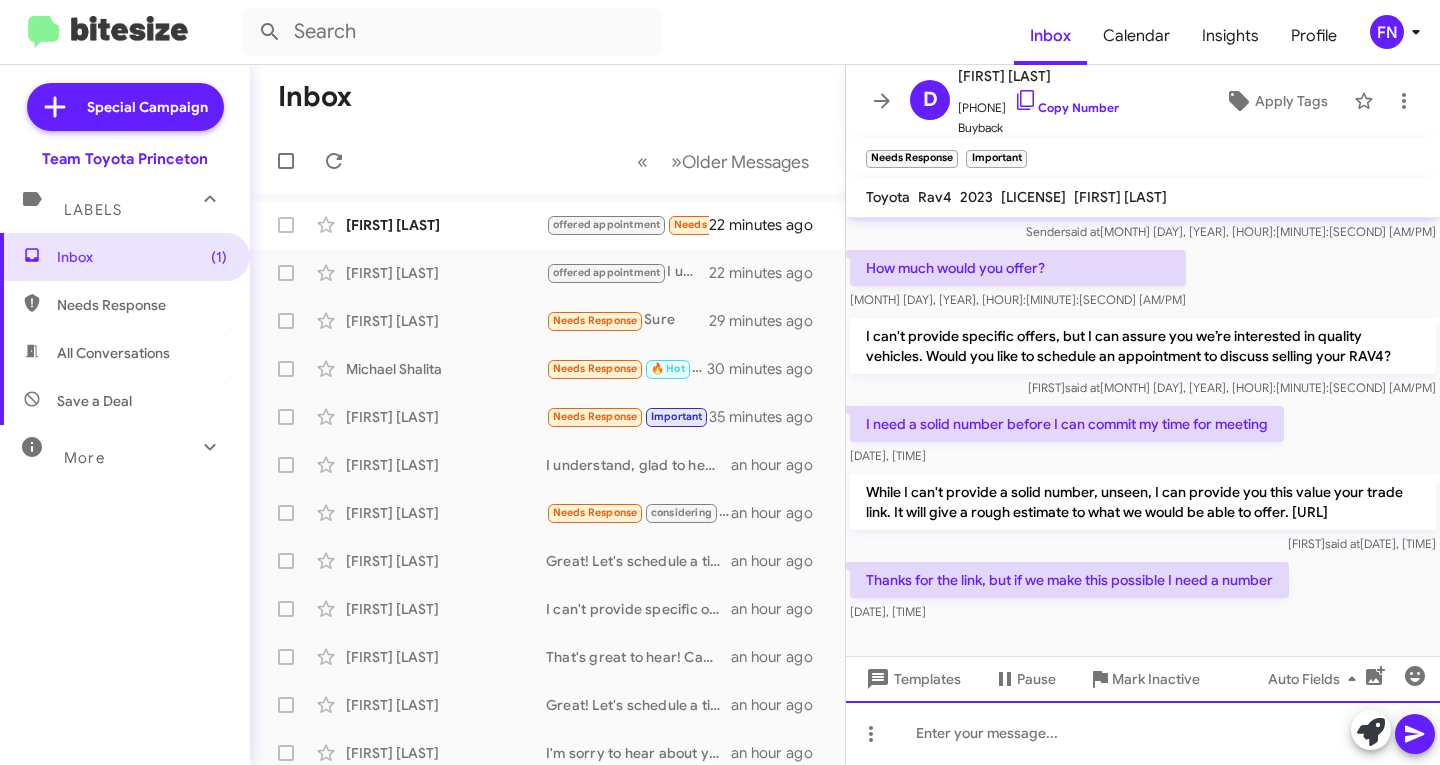 click 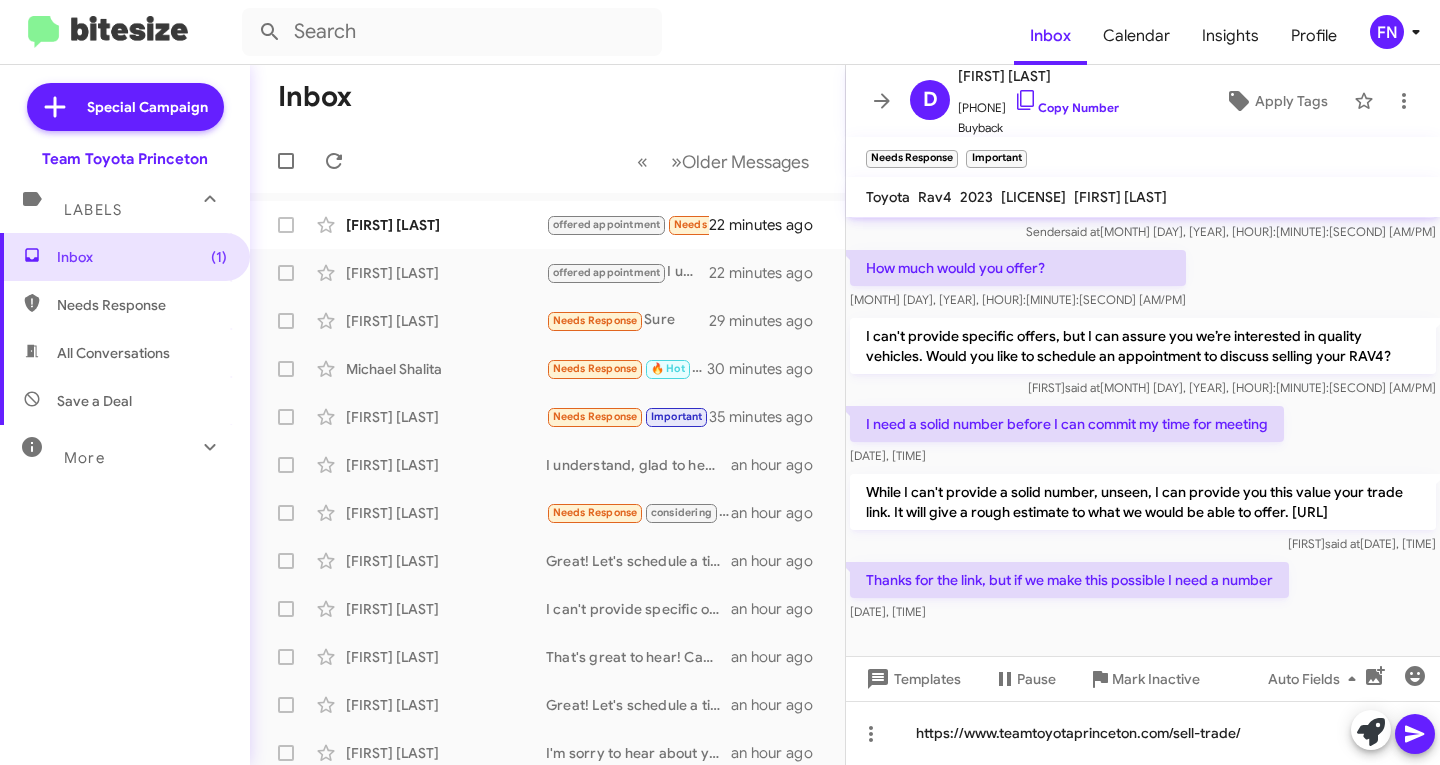 click 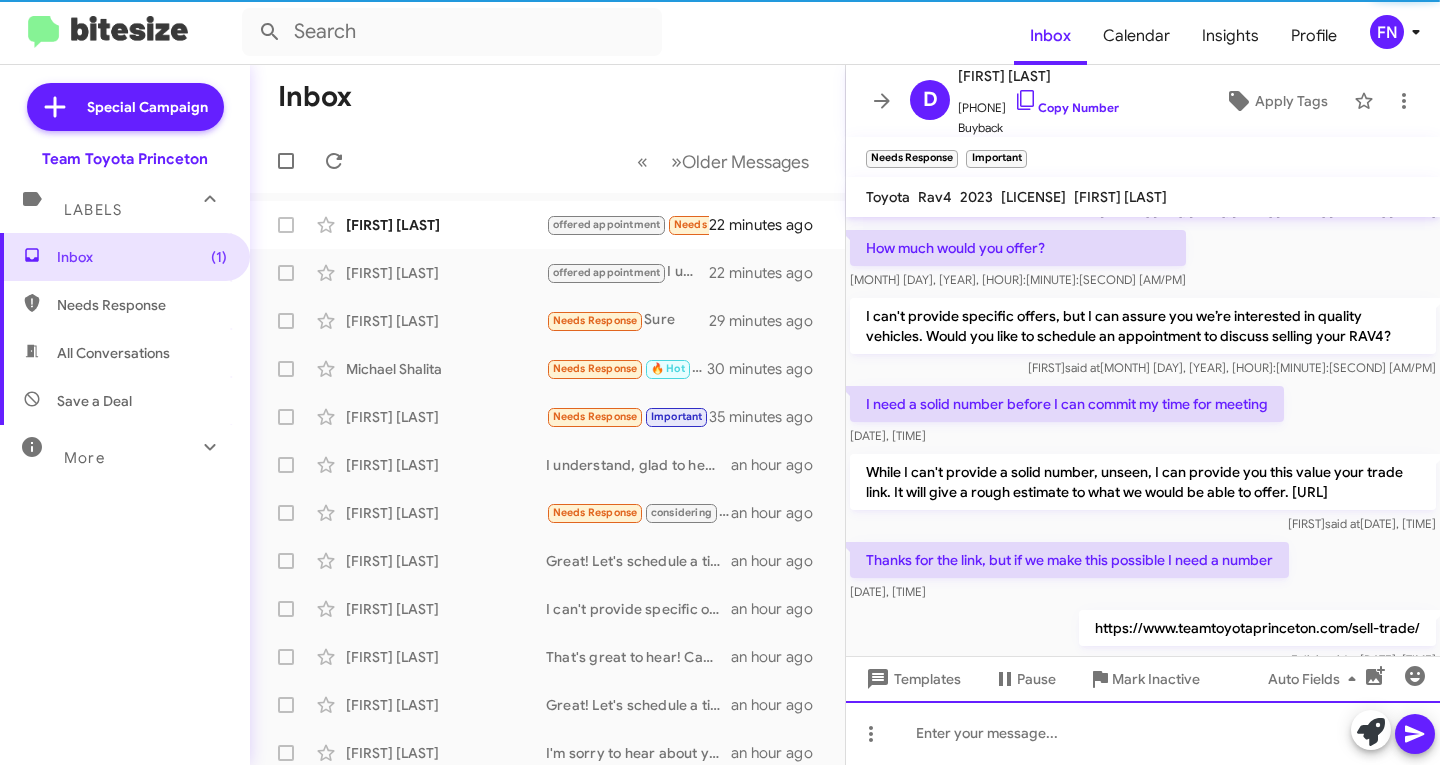 scroll, scrollTop: 0, scrollLeft: 0, axis: both 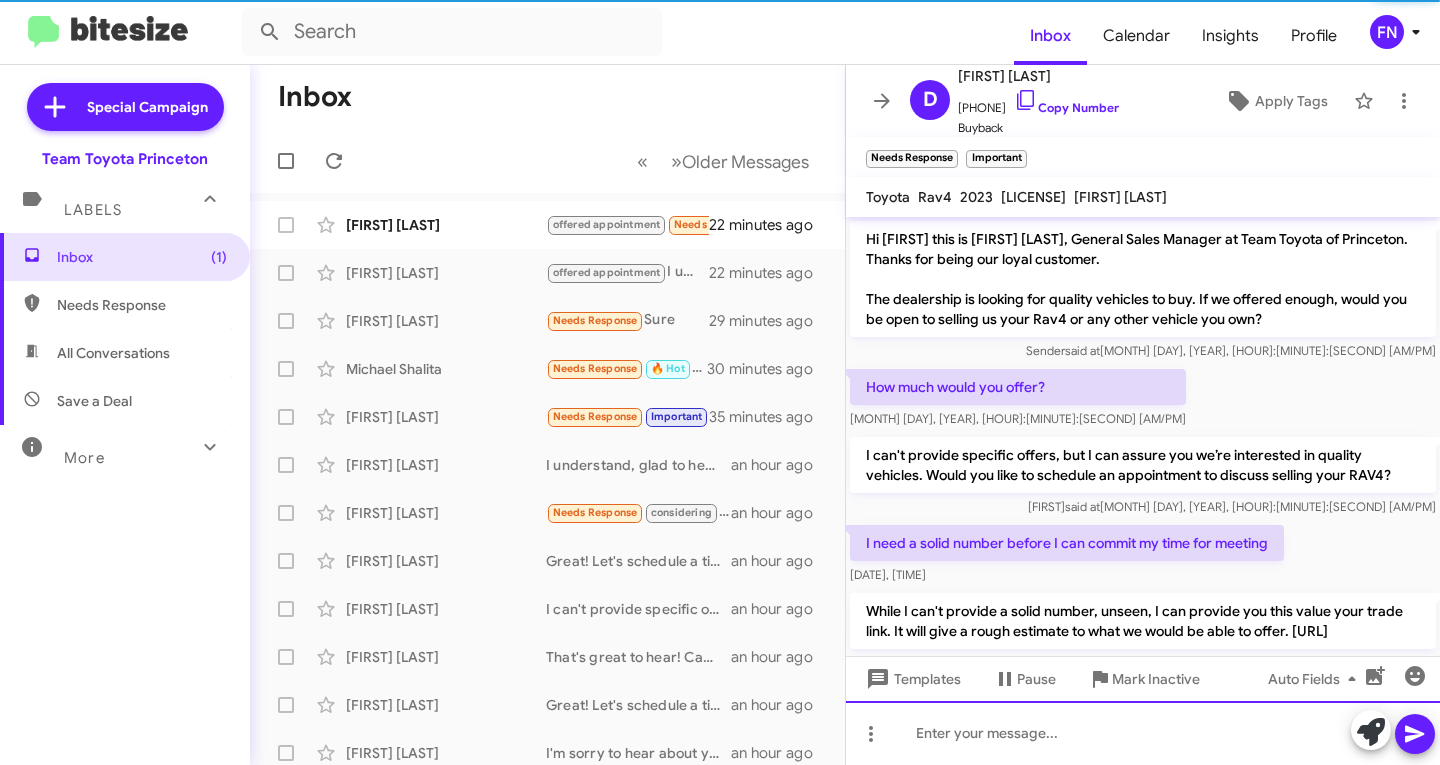 click 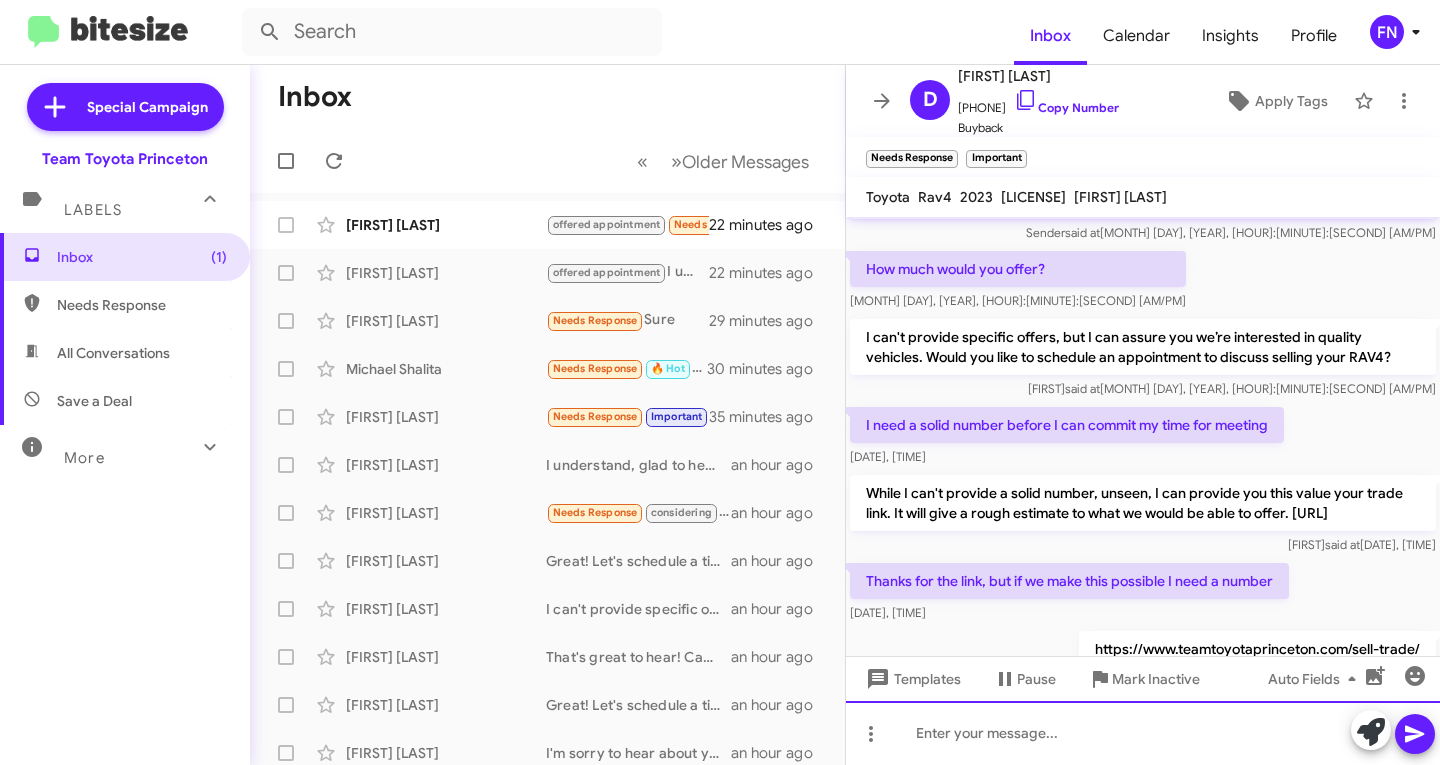 scroll, scrollTop: 212, scrollLeft: 0, axis: vertical 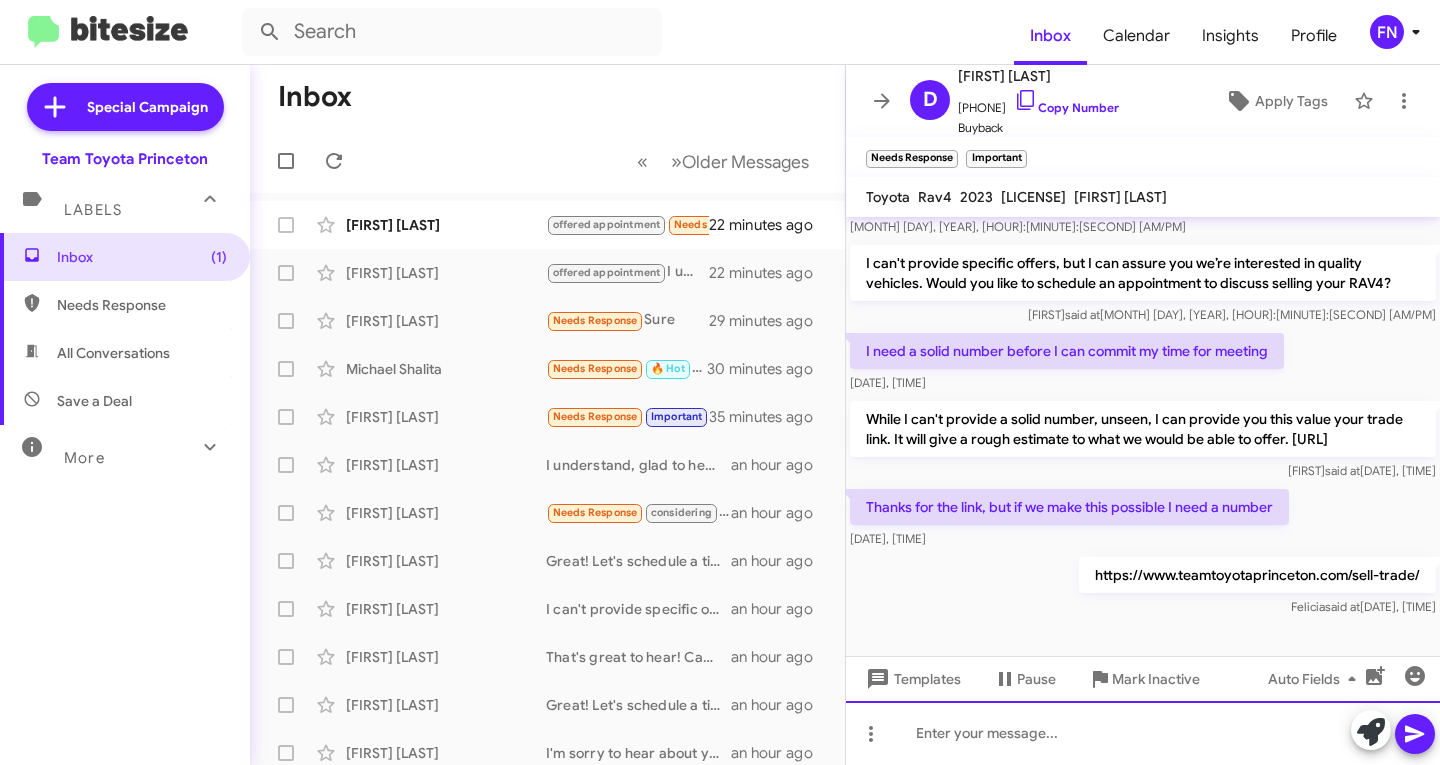 click 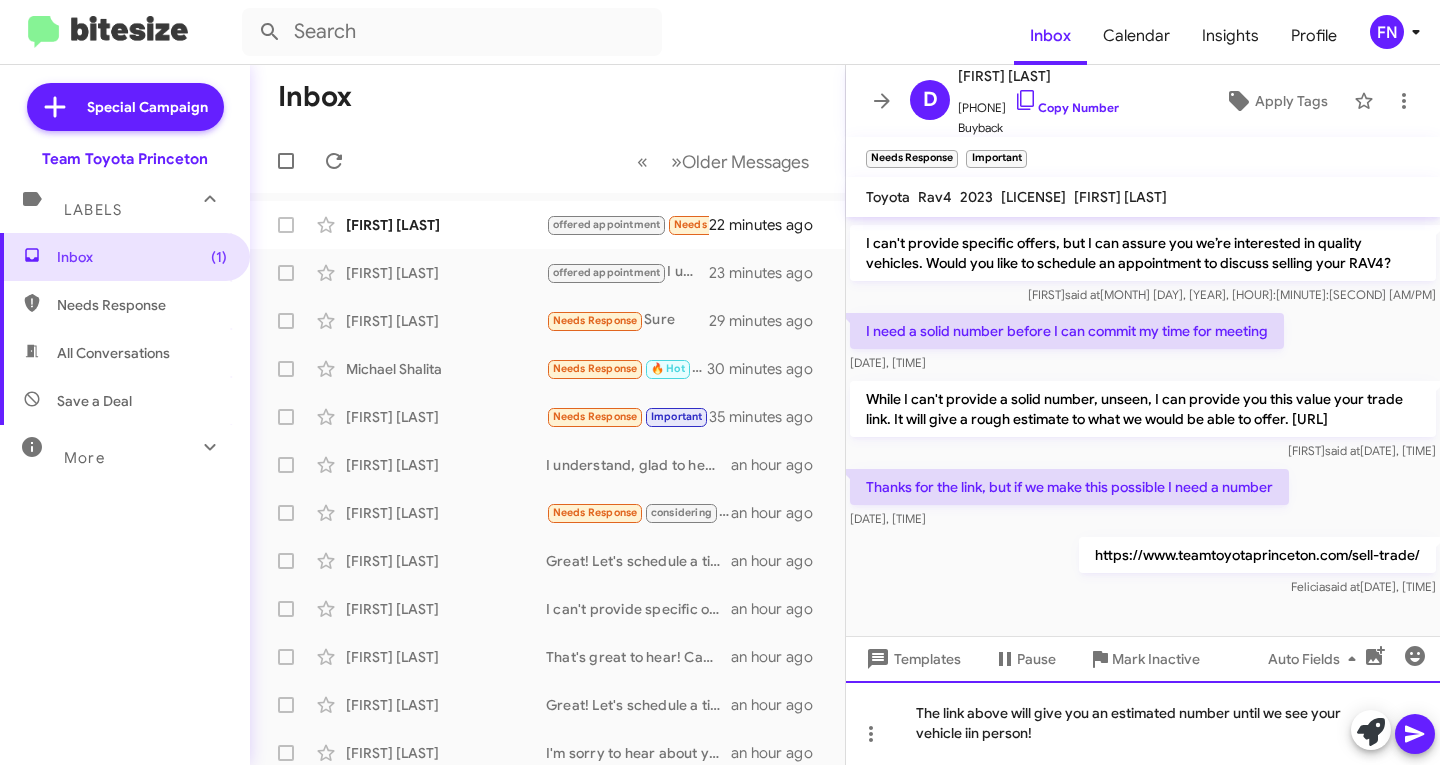 click on "The link above will give you an estimated number until we see your vehicle iin person!" 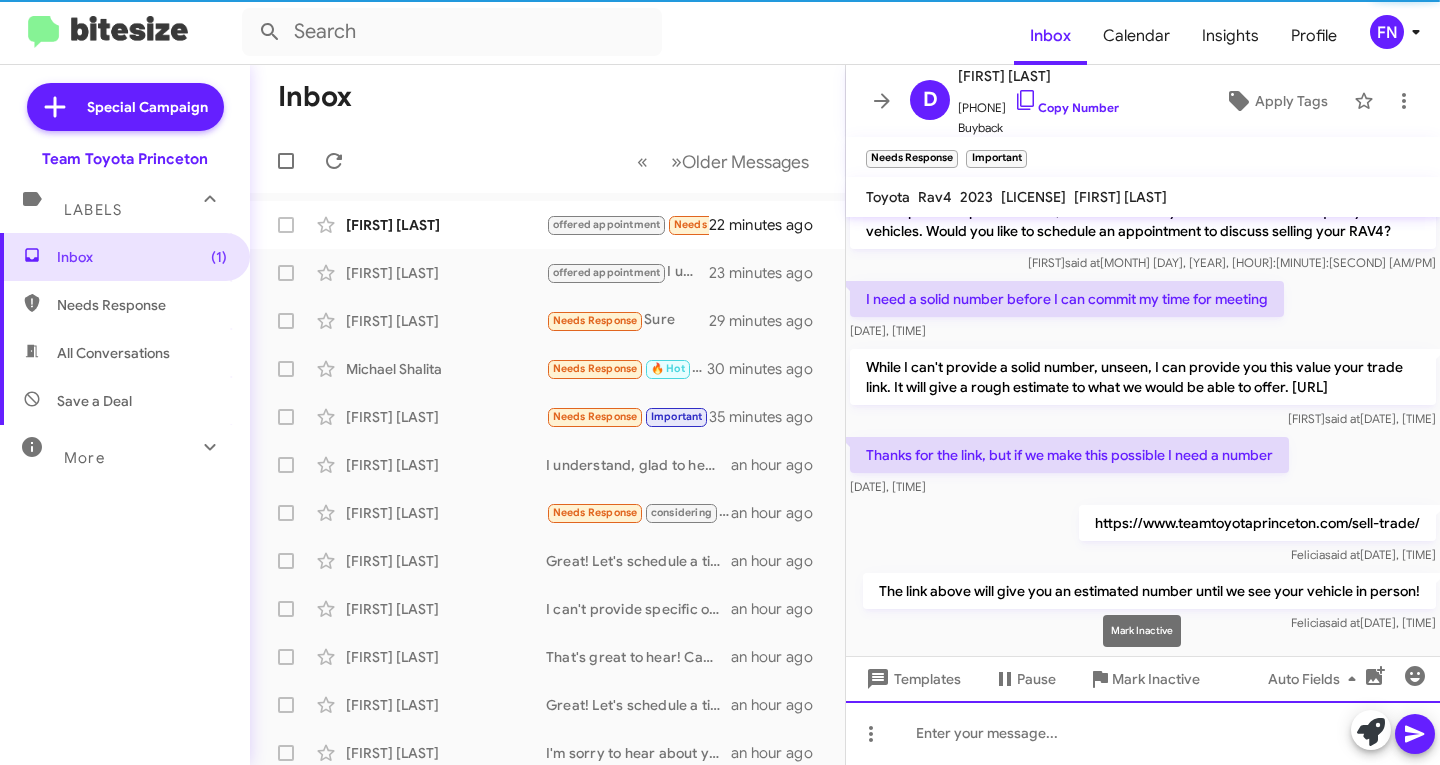scroll, scrollTop: 305, scrollLeft: 0, axis: vertical 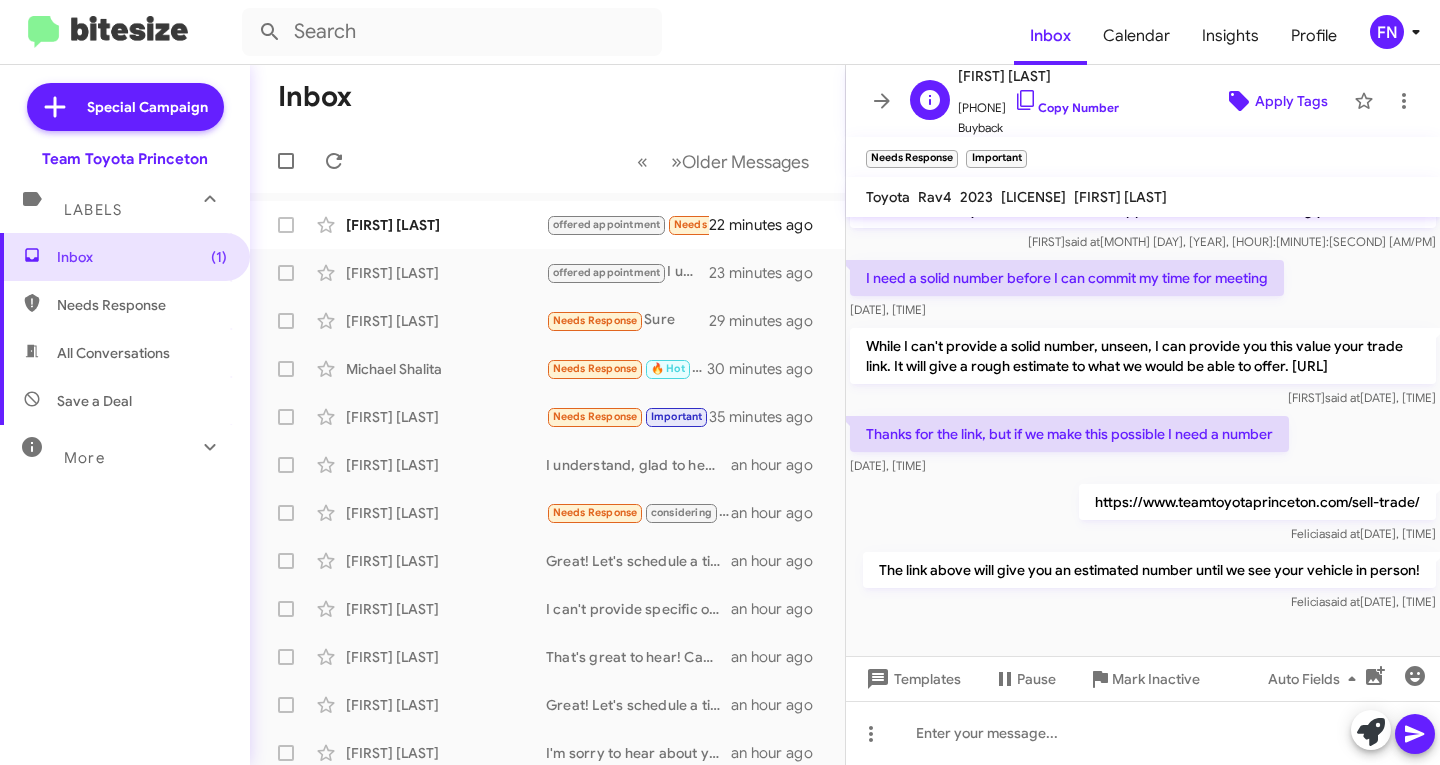 click on "Apply Tags" 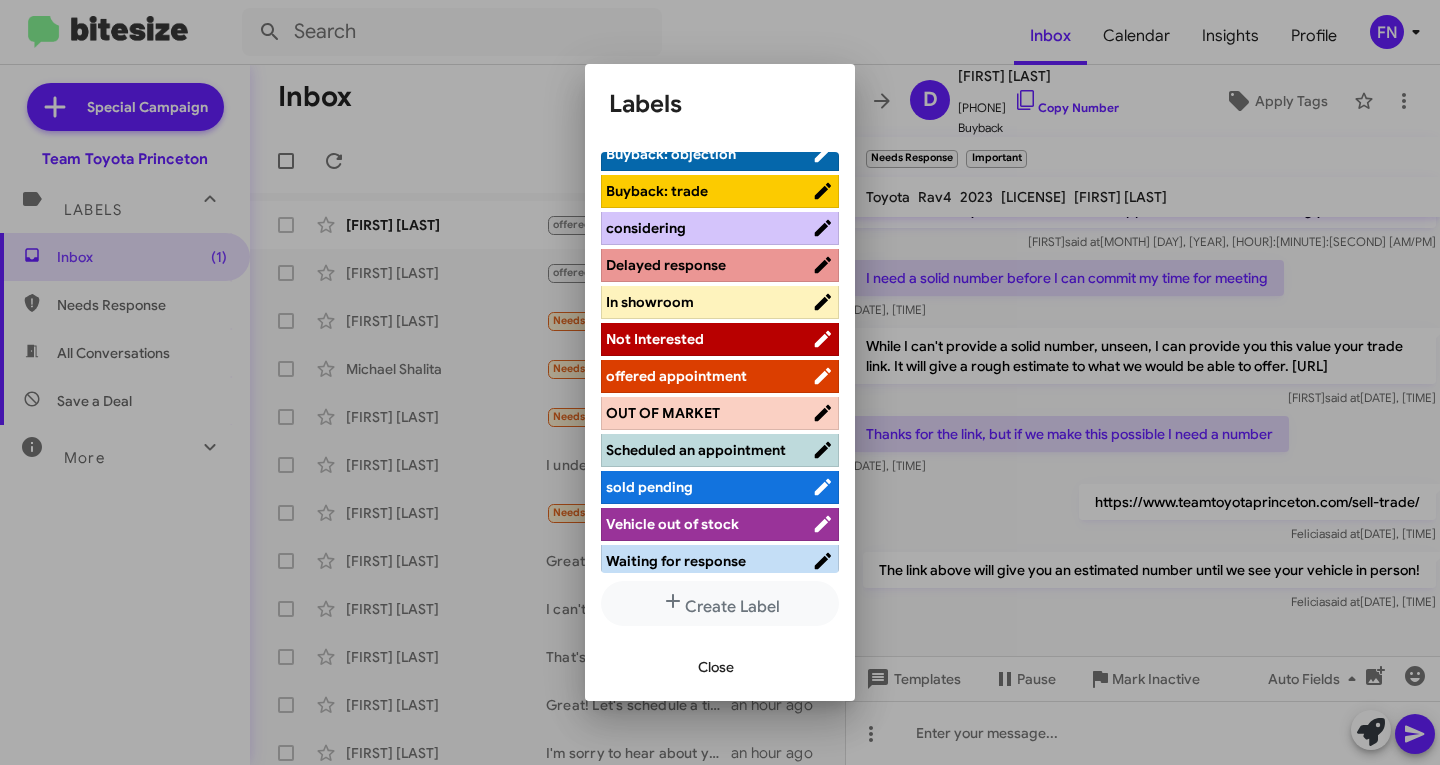 click on "offered appointment" at bounding box center (676, 376) 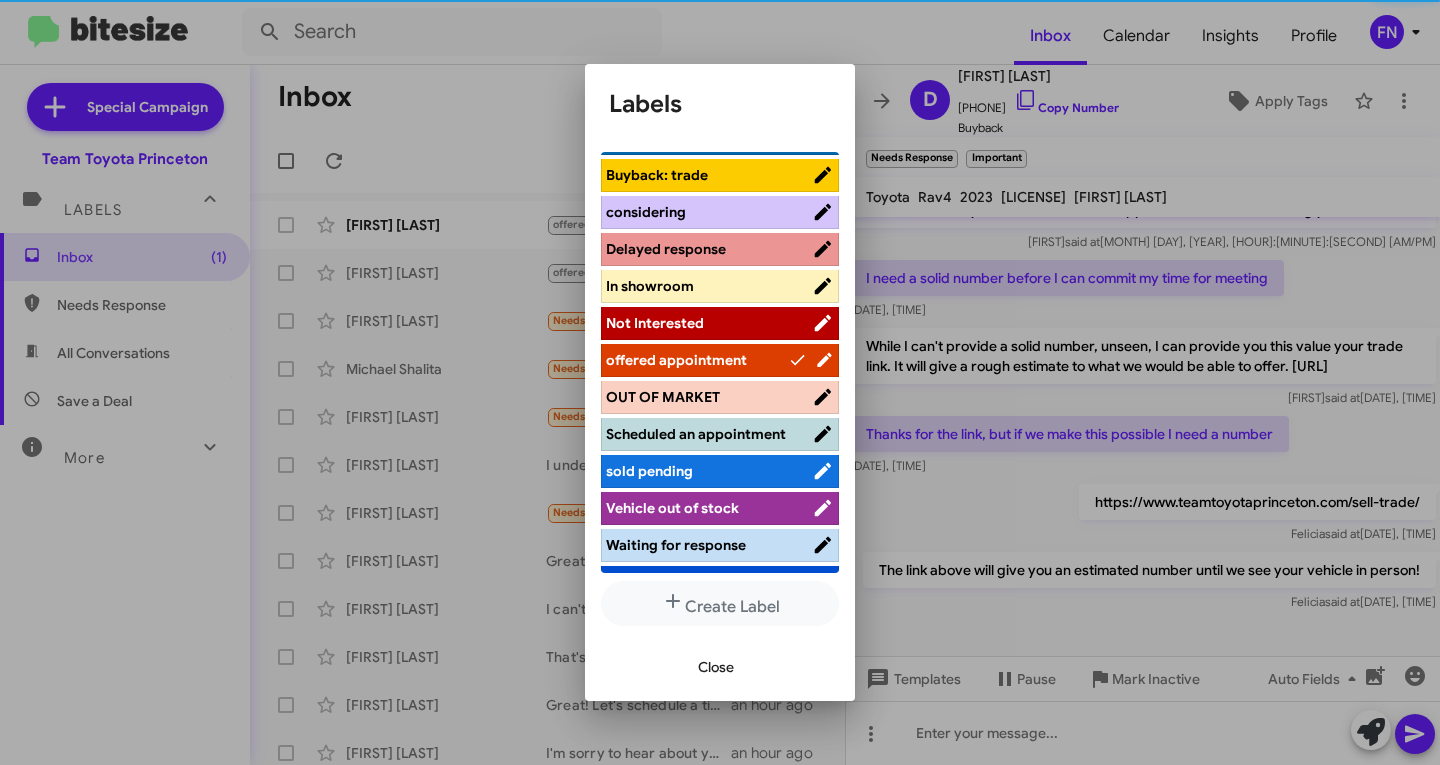scroll, scrollTop: 200, scrollLeft: 0, axis: vertical 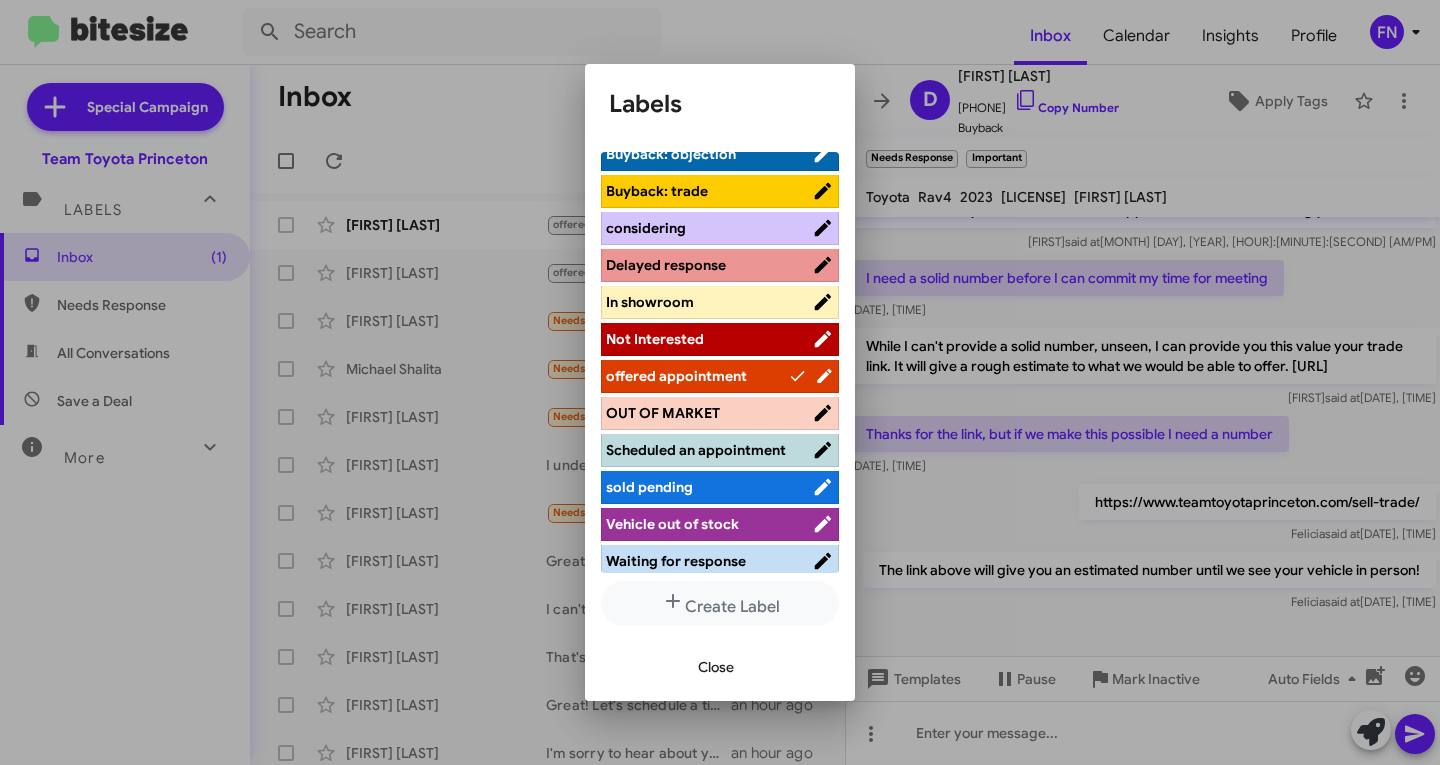 click on "Close" at bounding box center [716, 667] 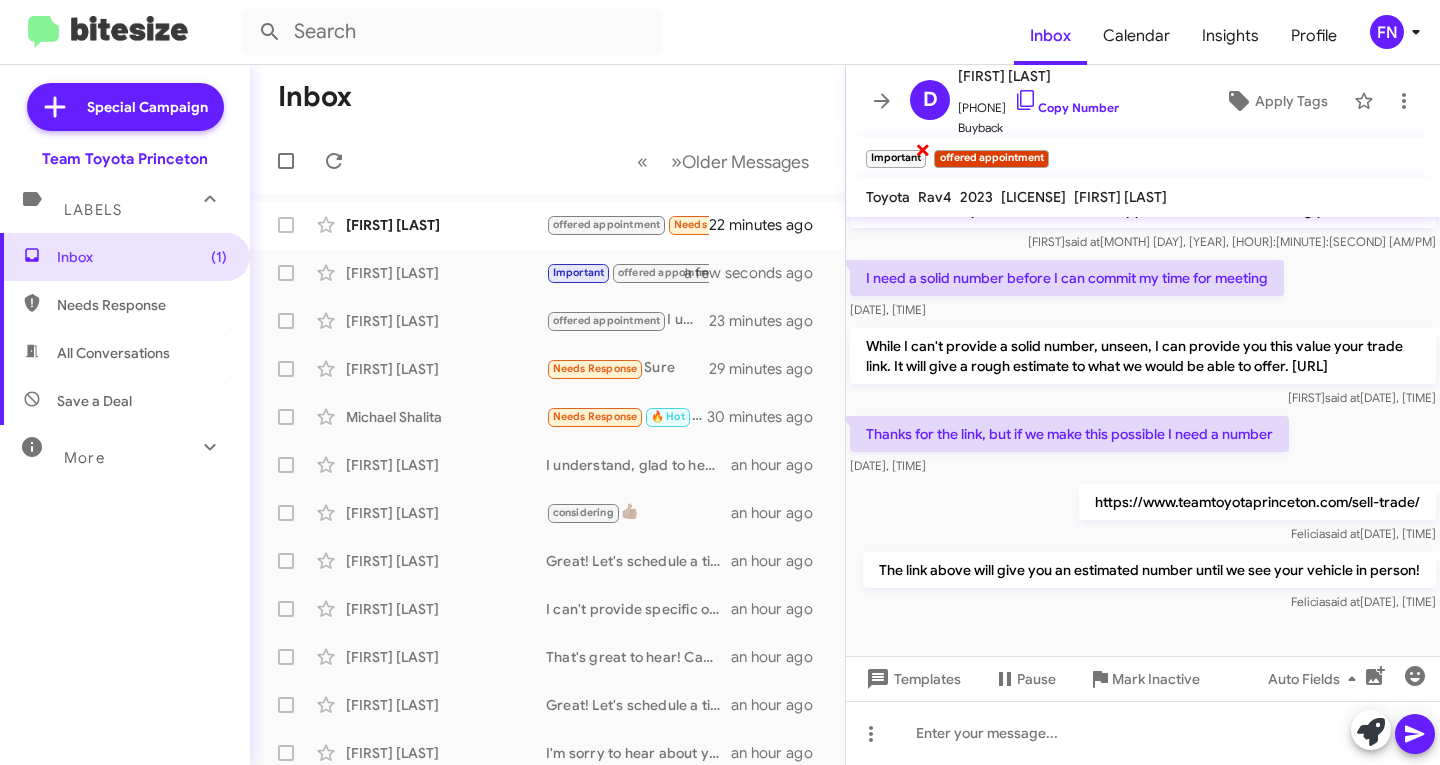 click on "×" 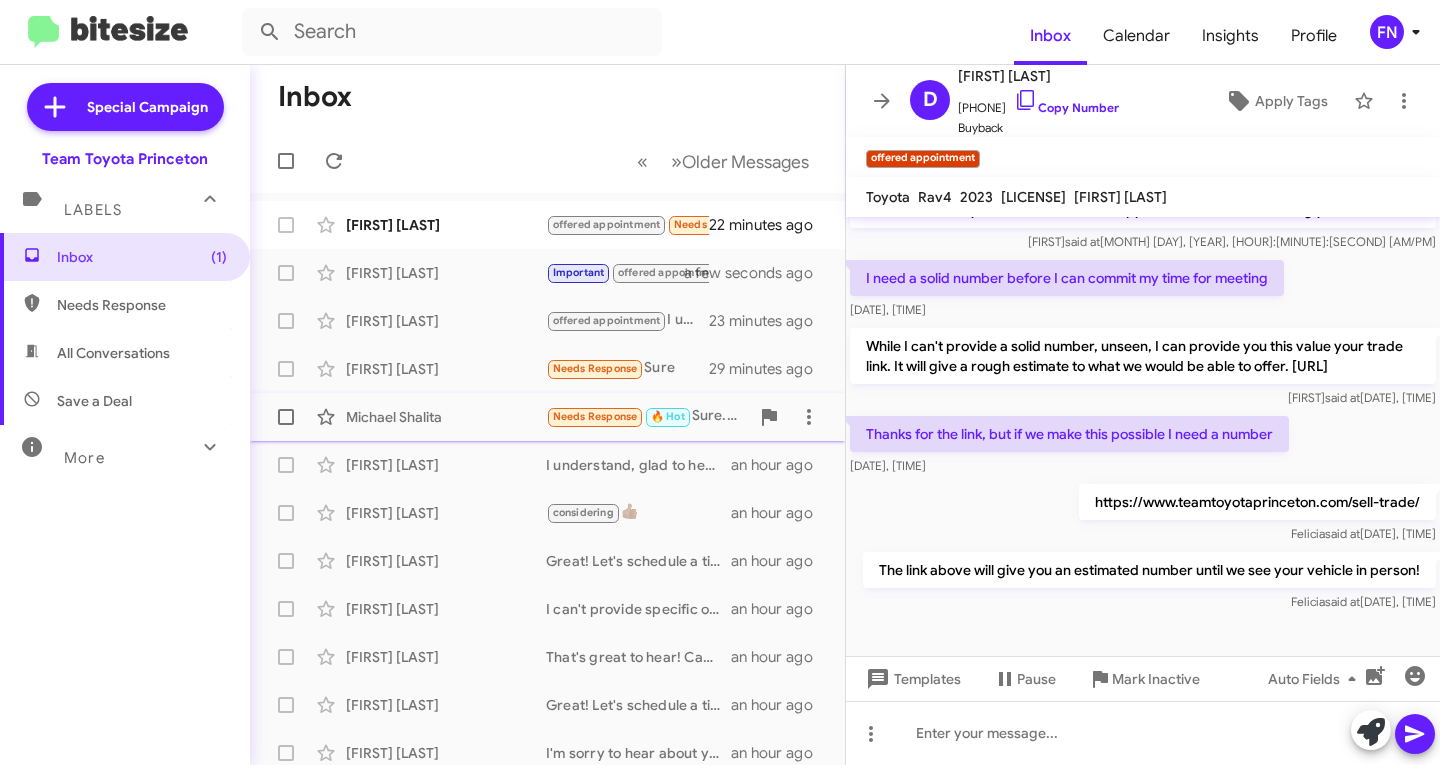 click on "Michael Shalita" 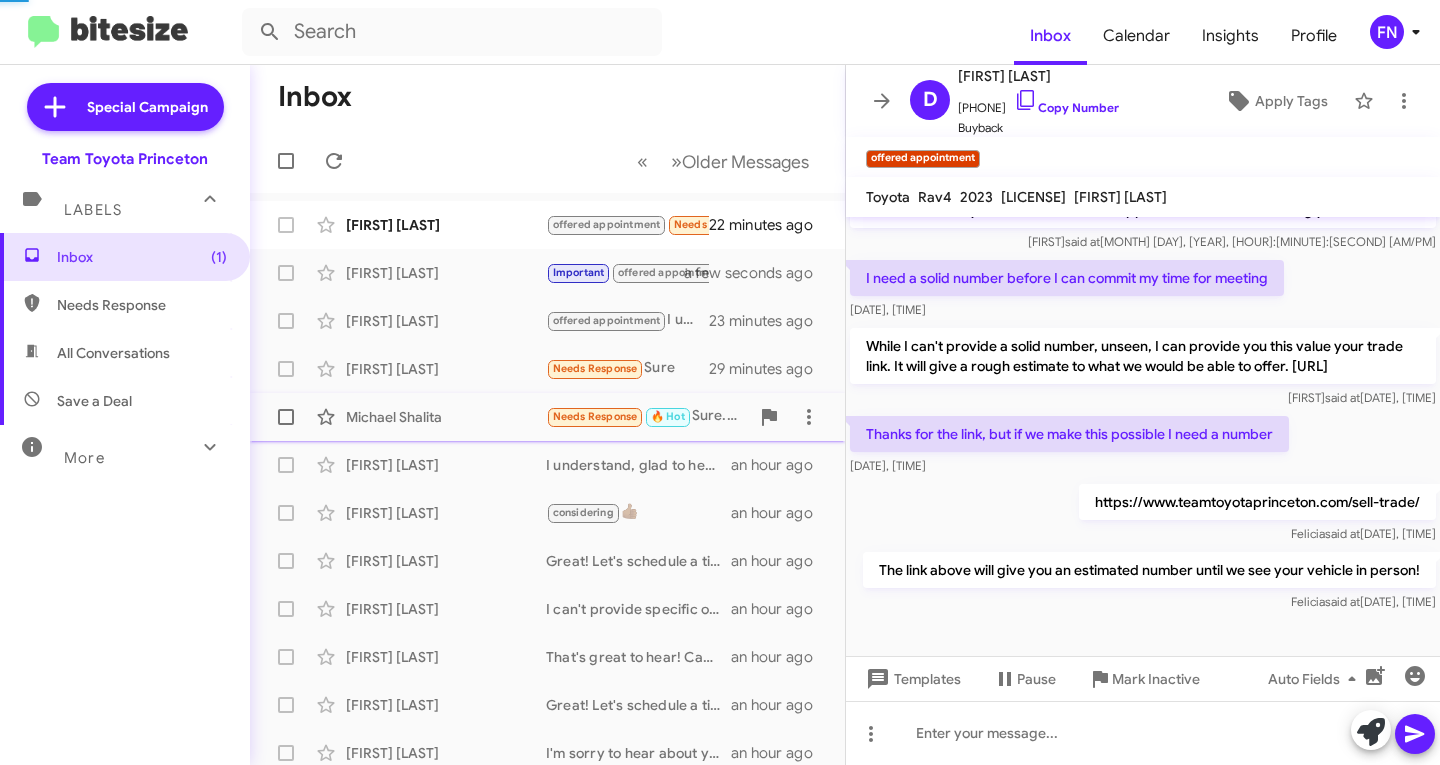 scroll, scrollTop: 372, scrollLeft: 0, axis: vertical 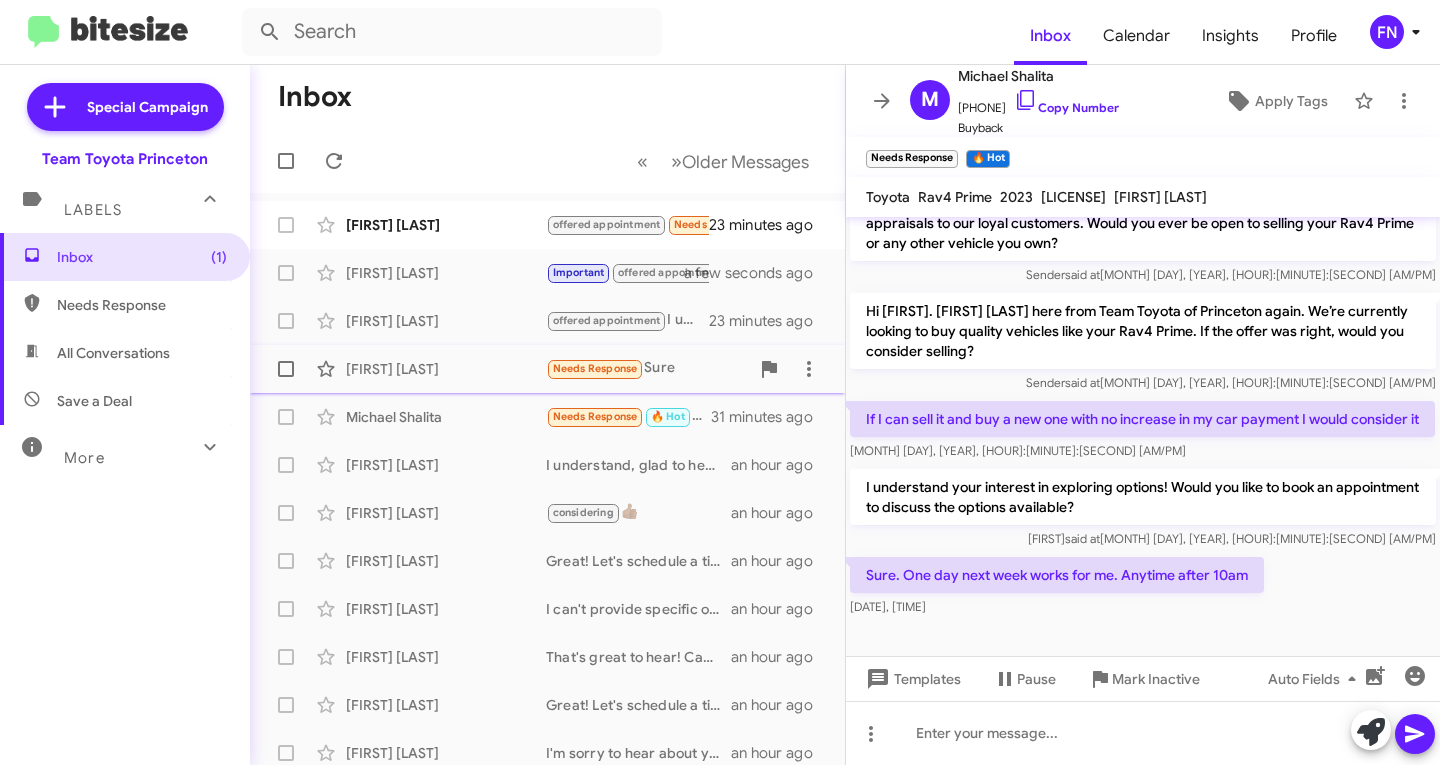 click on "Tracey Ricciardelli" 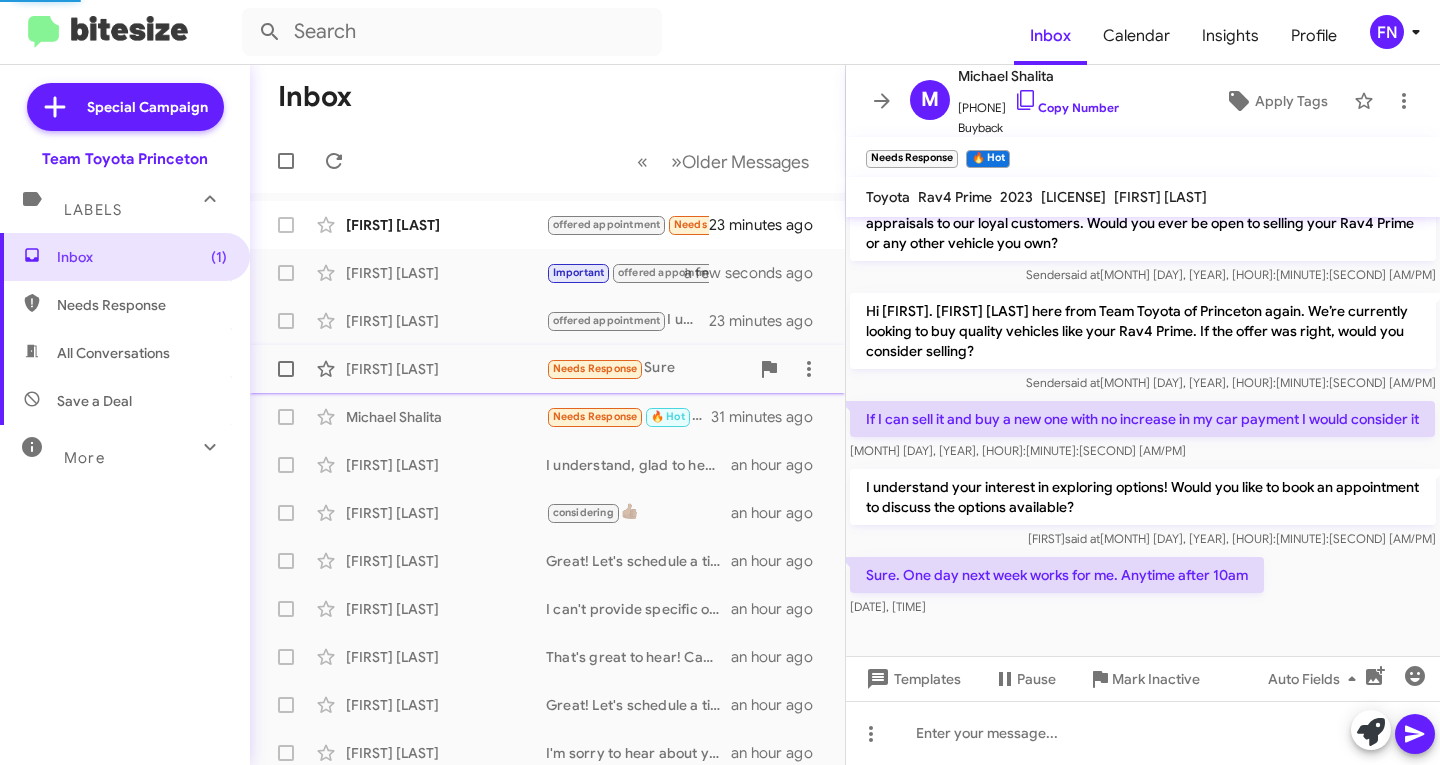 scroll, scrollTop: 0, scrollLeft: 0, axis: both 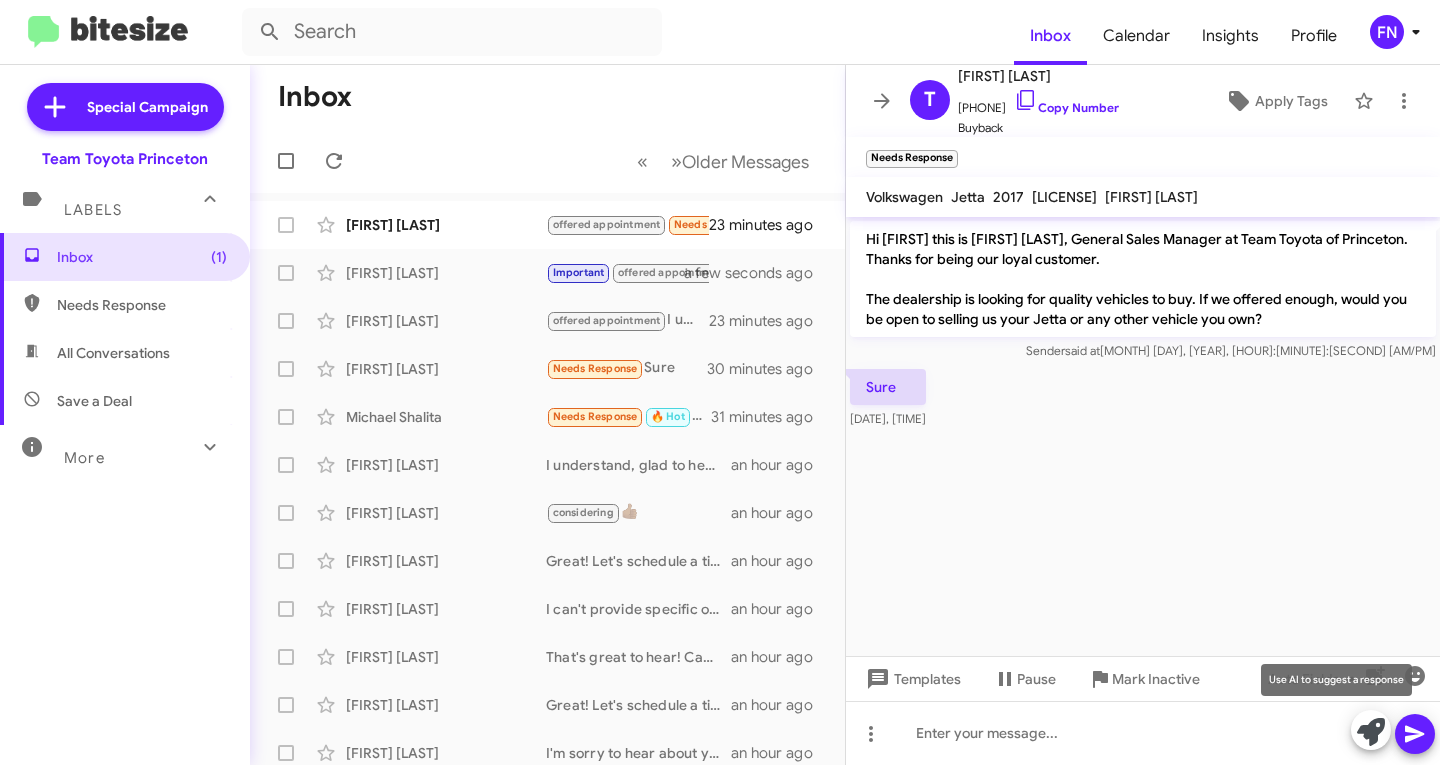 click 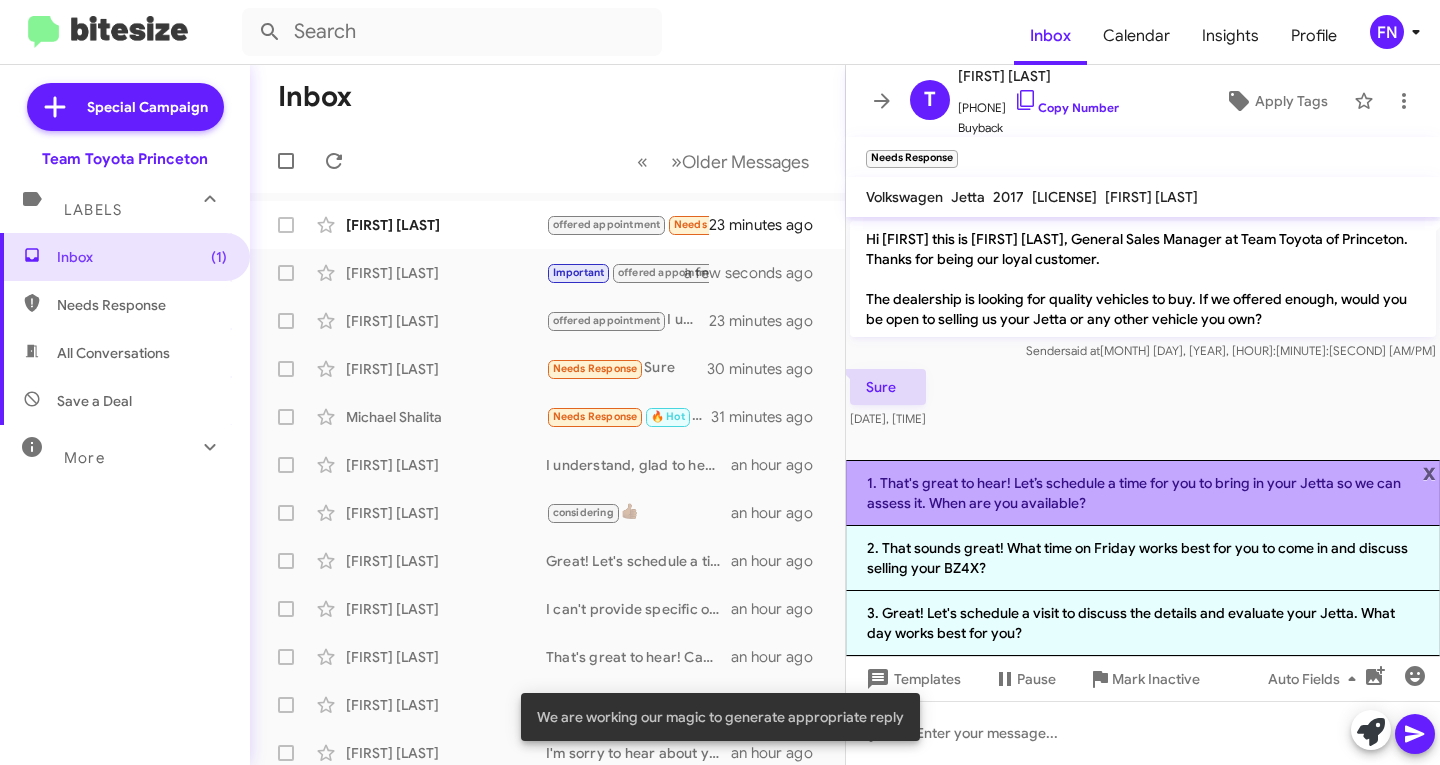 click on "1. That's great to hear! Let’s schedule a time for you to bring in your Jetta so we can assess it. When are you available?" 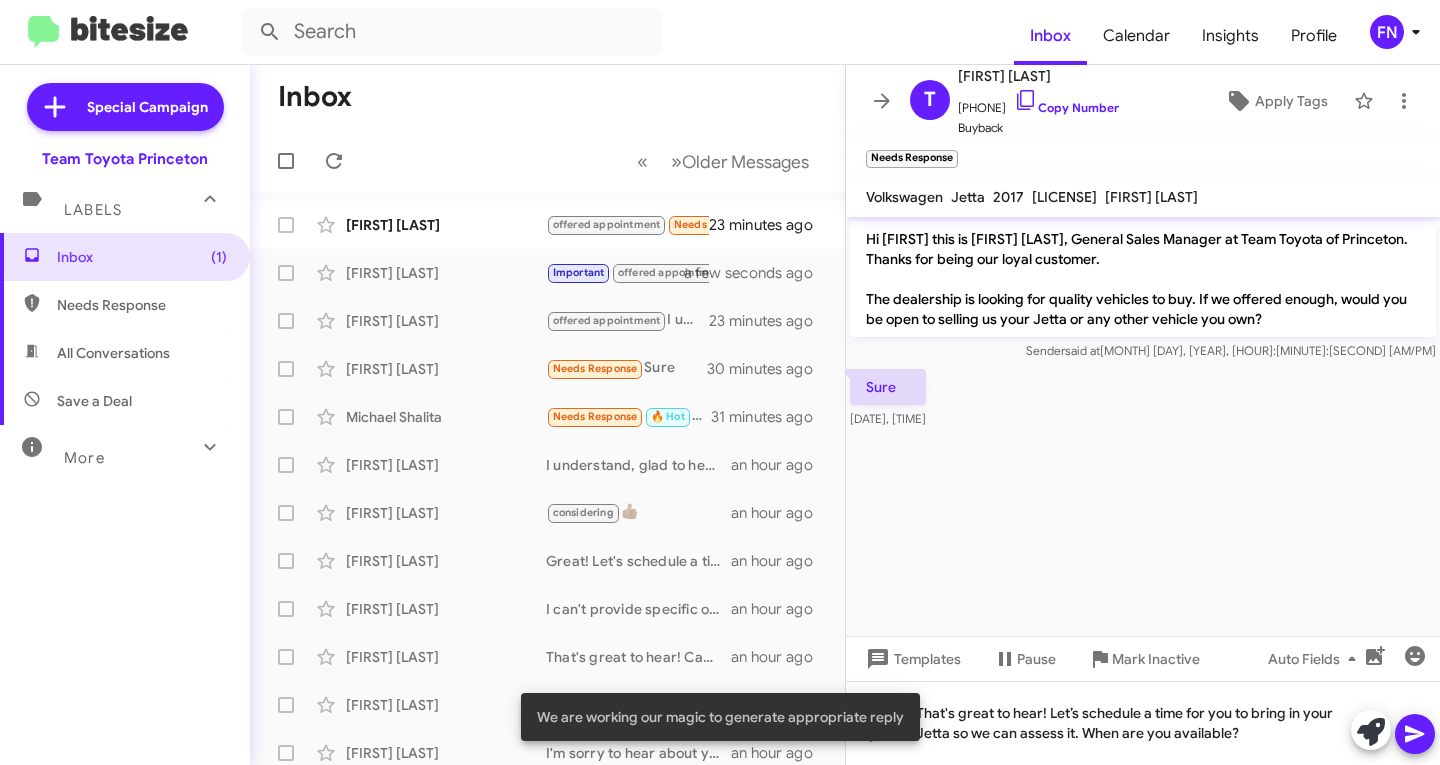click 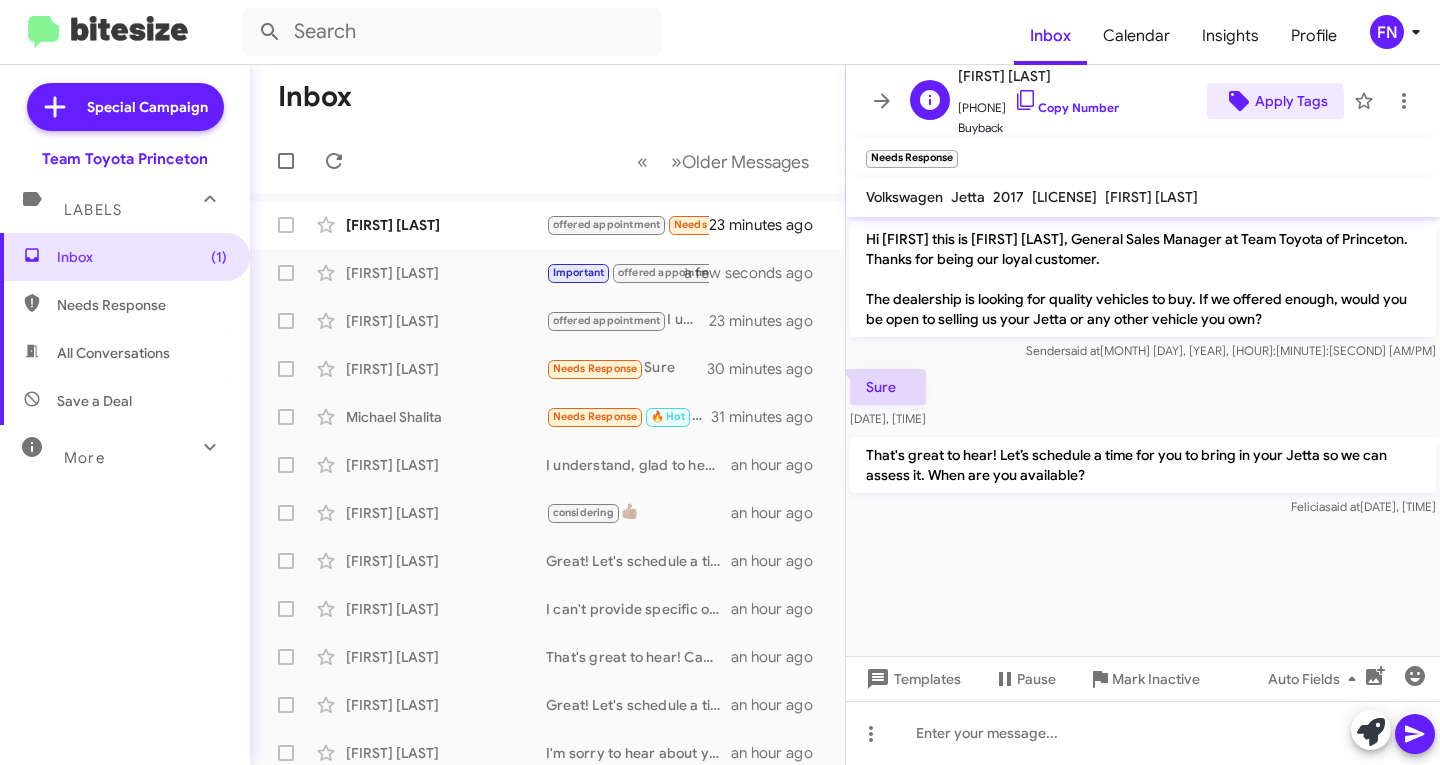 click on "Apply Tags" 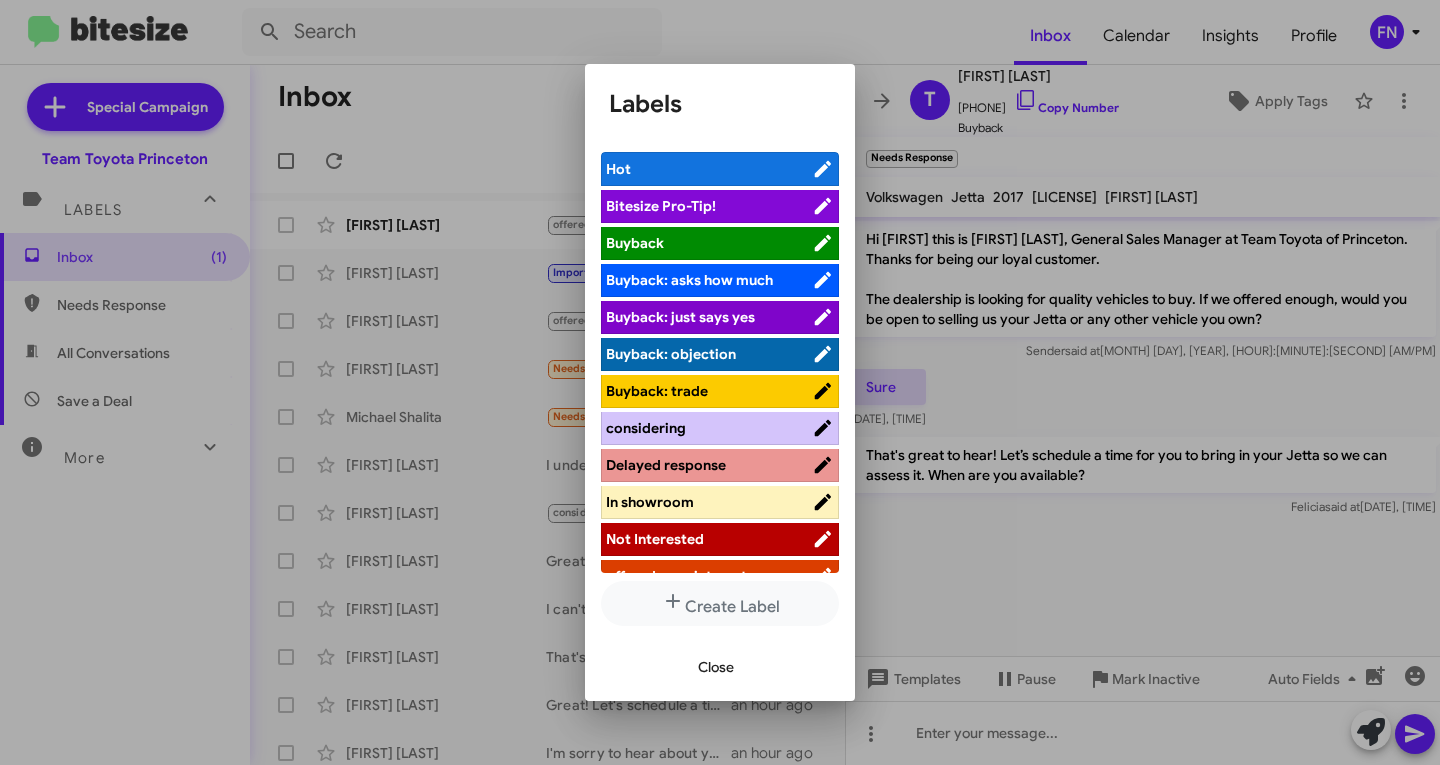 scroll, scrollTop: 262, scrollLeft: 0, axis: vertical 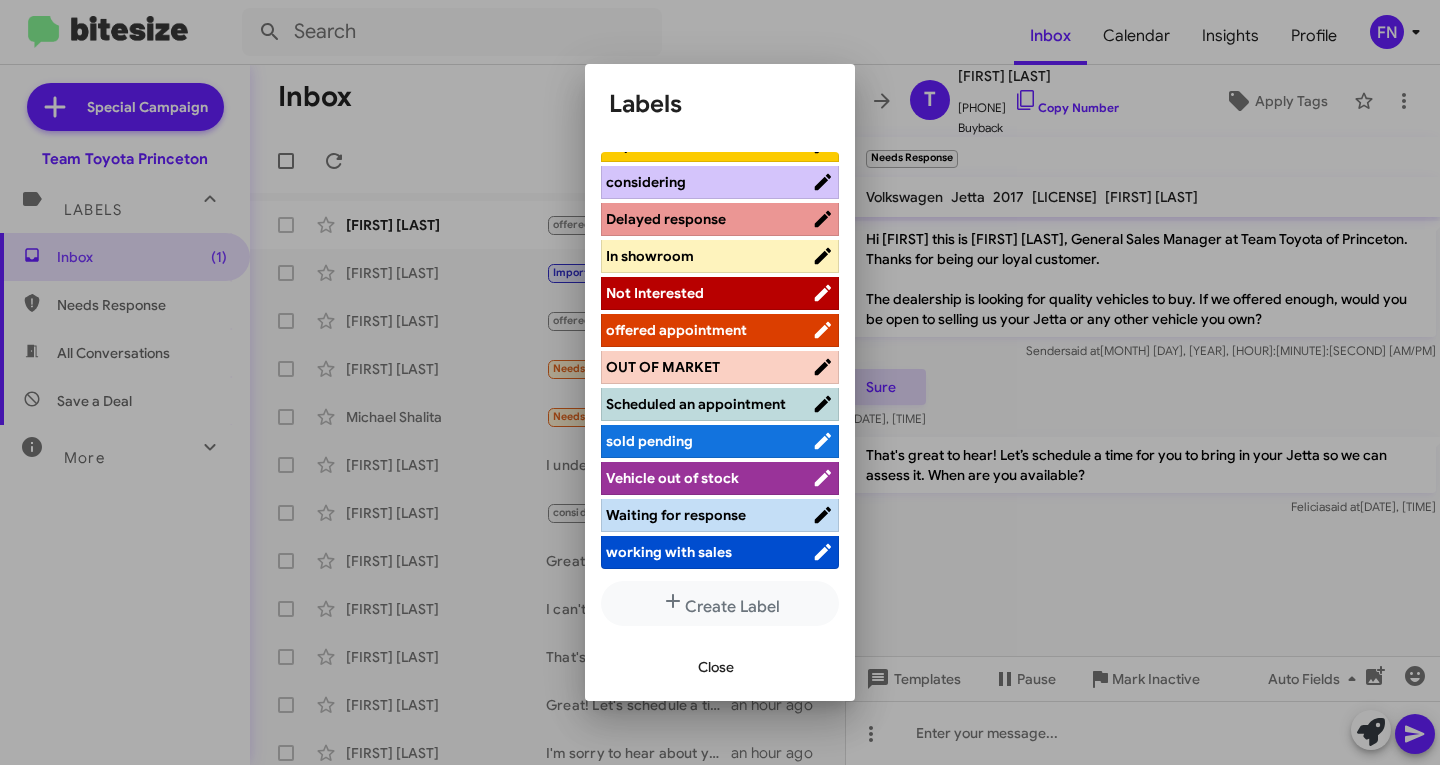 click on "offered appointment" at bounding box center (676, 330) 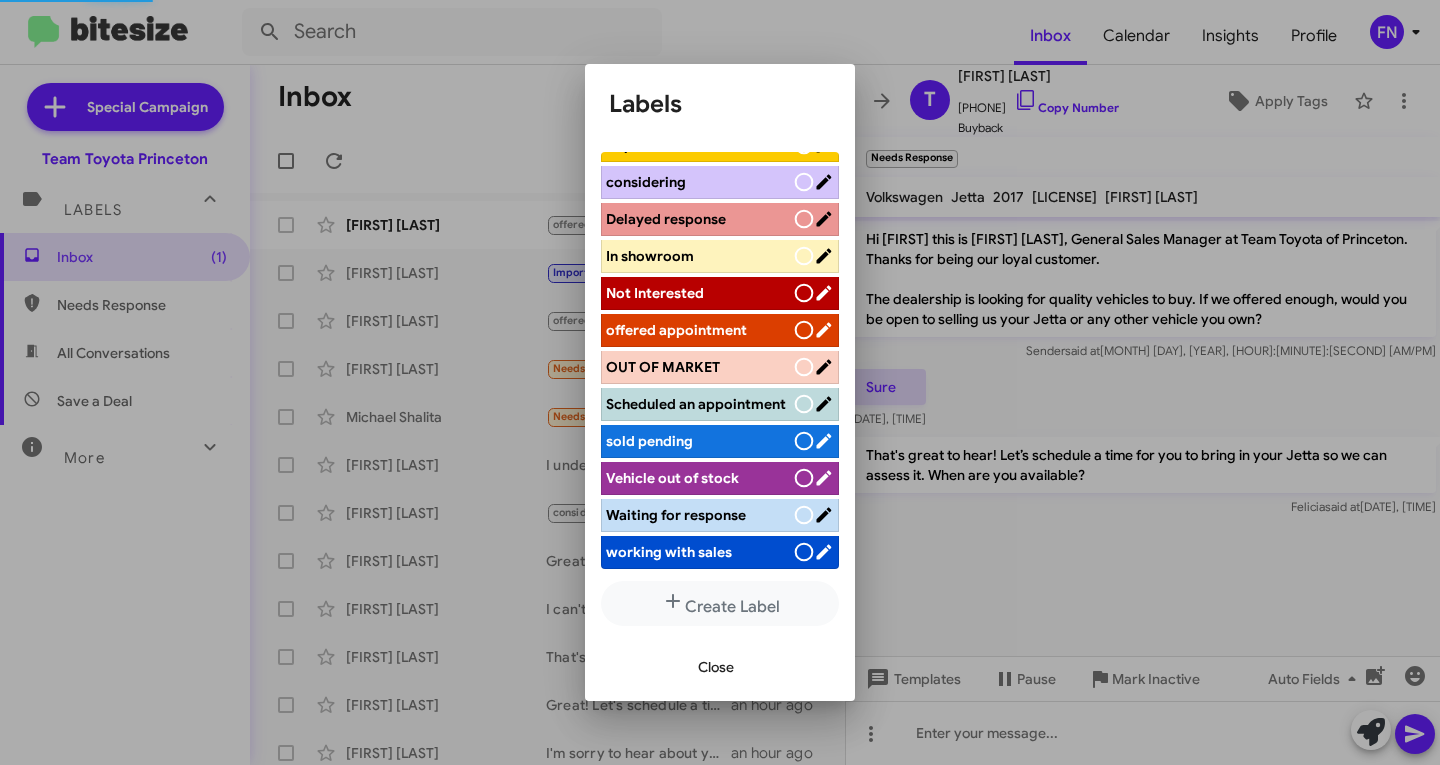 scroll, scrollTop: 262, scrollLeft: 0, axis: vertical 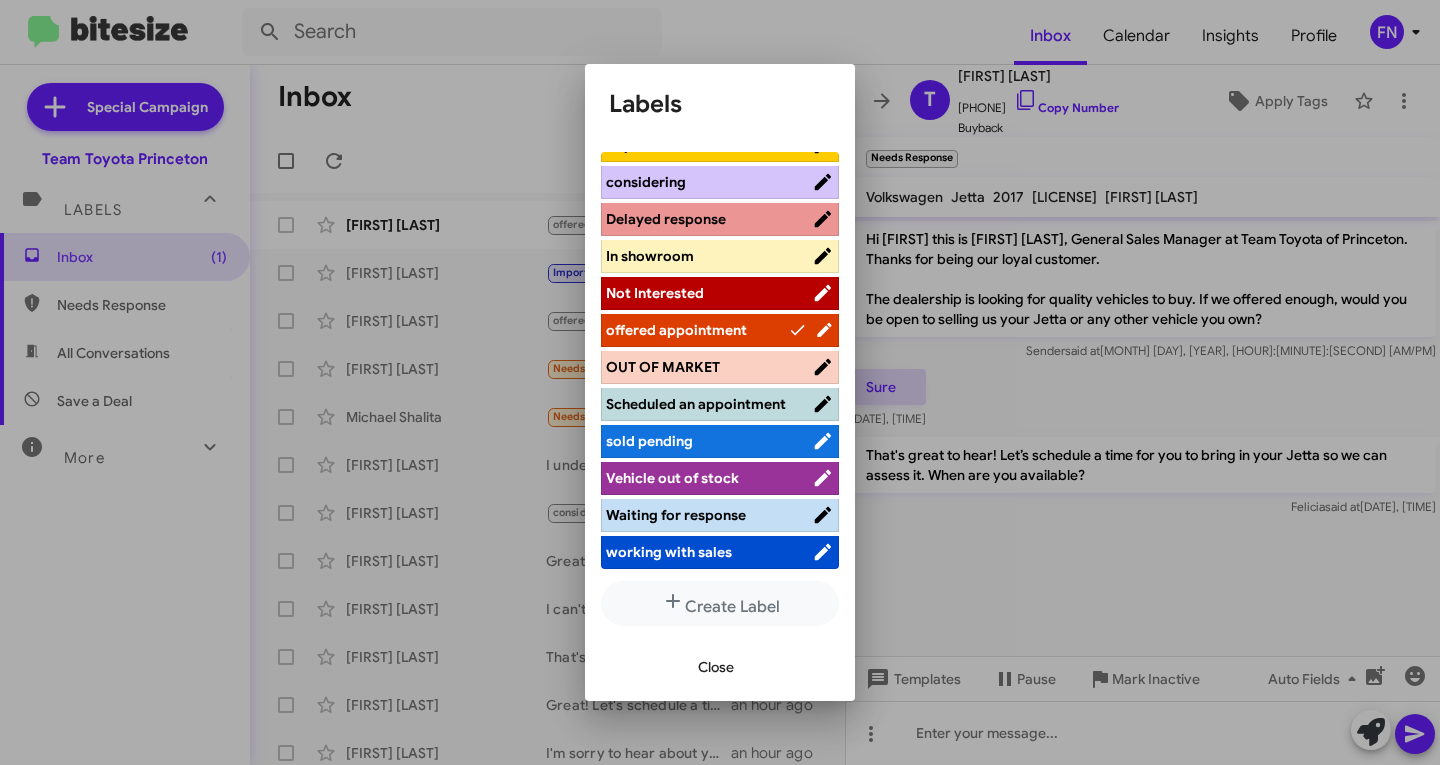 click on "Close" at bounding box center (716, 667) 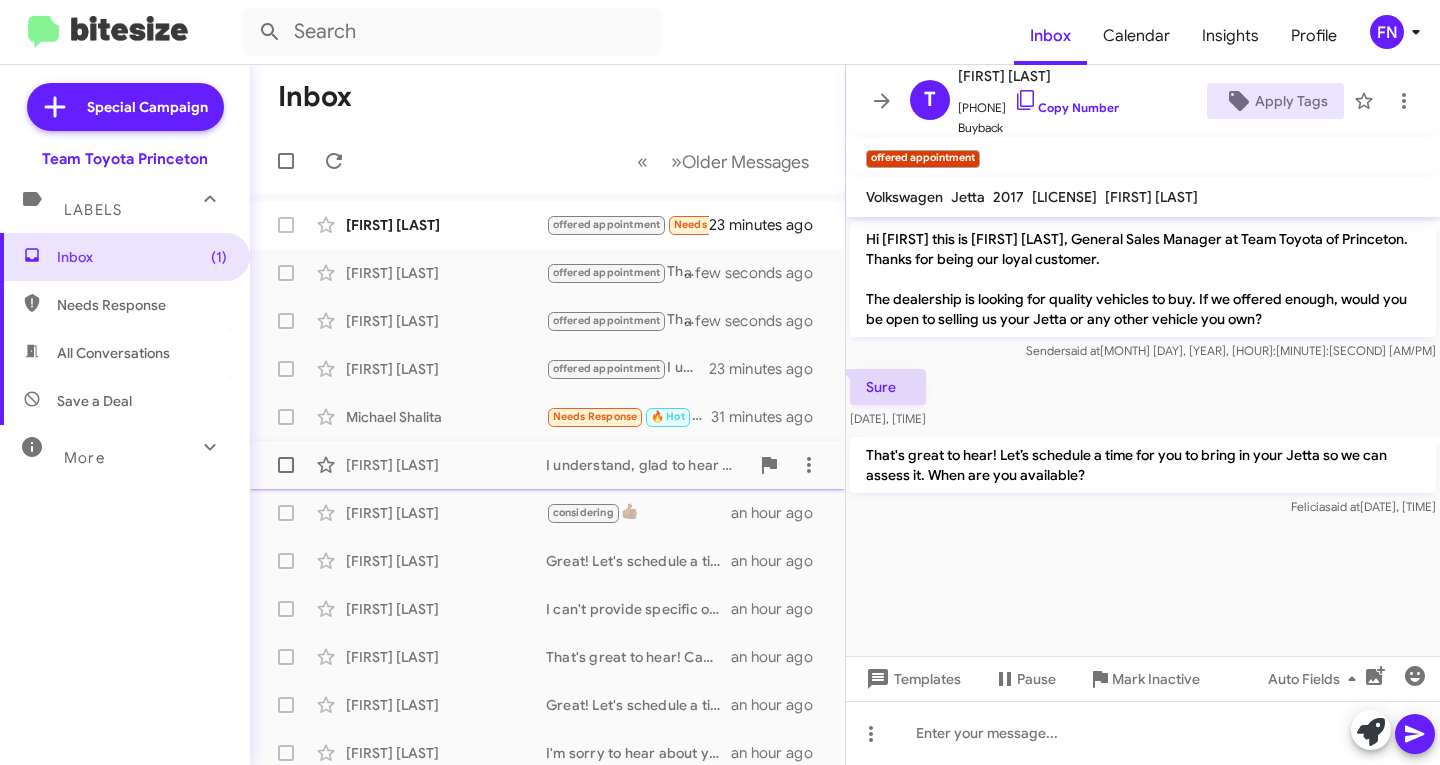 click on "Anthony Guido  I understand, glad to hear your wife is happy with the car! If you change your mind sooner, feel free to reach out. We're always here to discuss buying your vehicle whenever you're ready. Have a great day!   an hour ago" 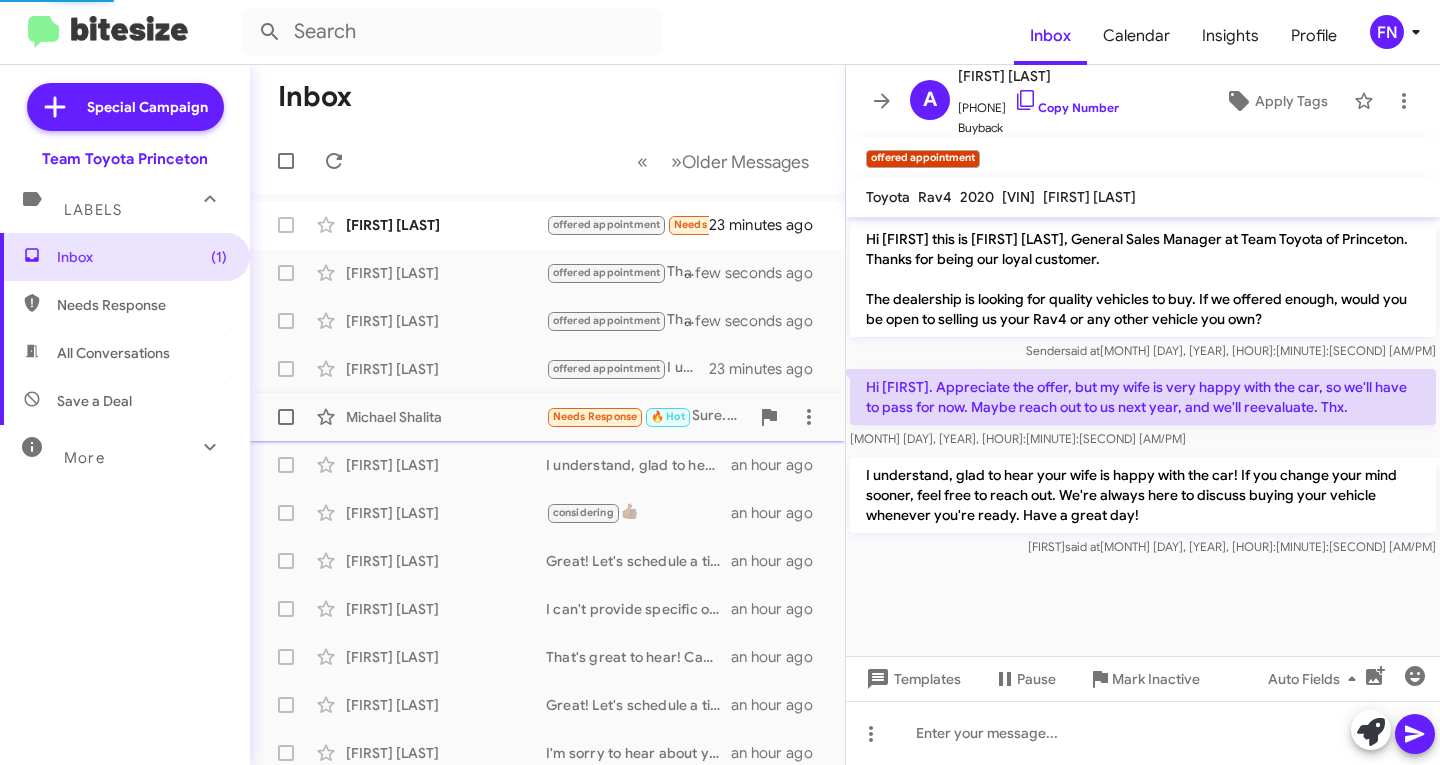 click on "Michael Shalita  Needs Response   🔥 Hot   Sure. One day next week works for me. Anytime after 10am   31 minutes ago" 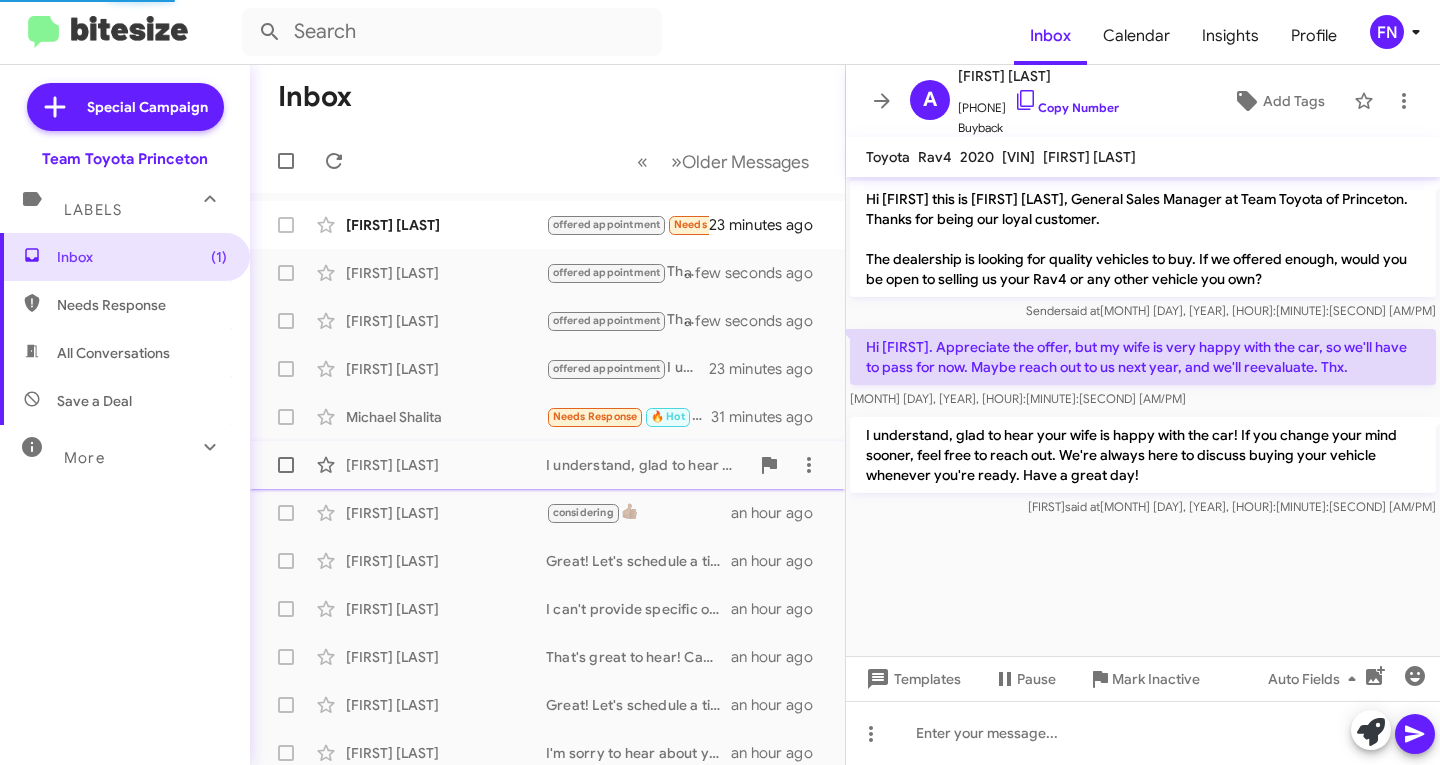 scroll, scrollTop: 332, scrollLeft: 0, axis: vertical 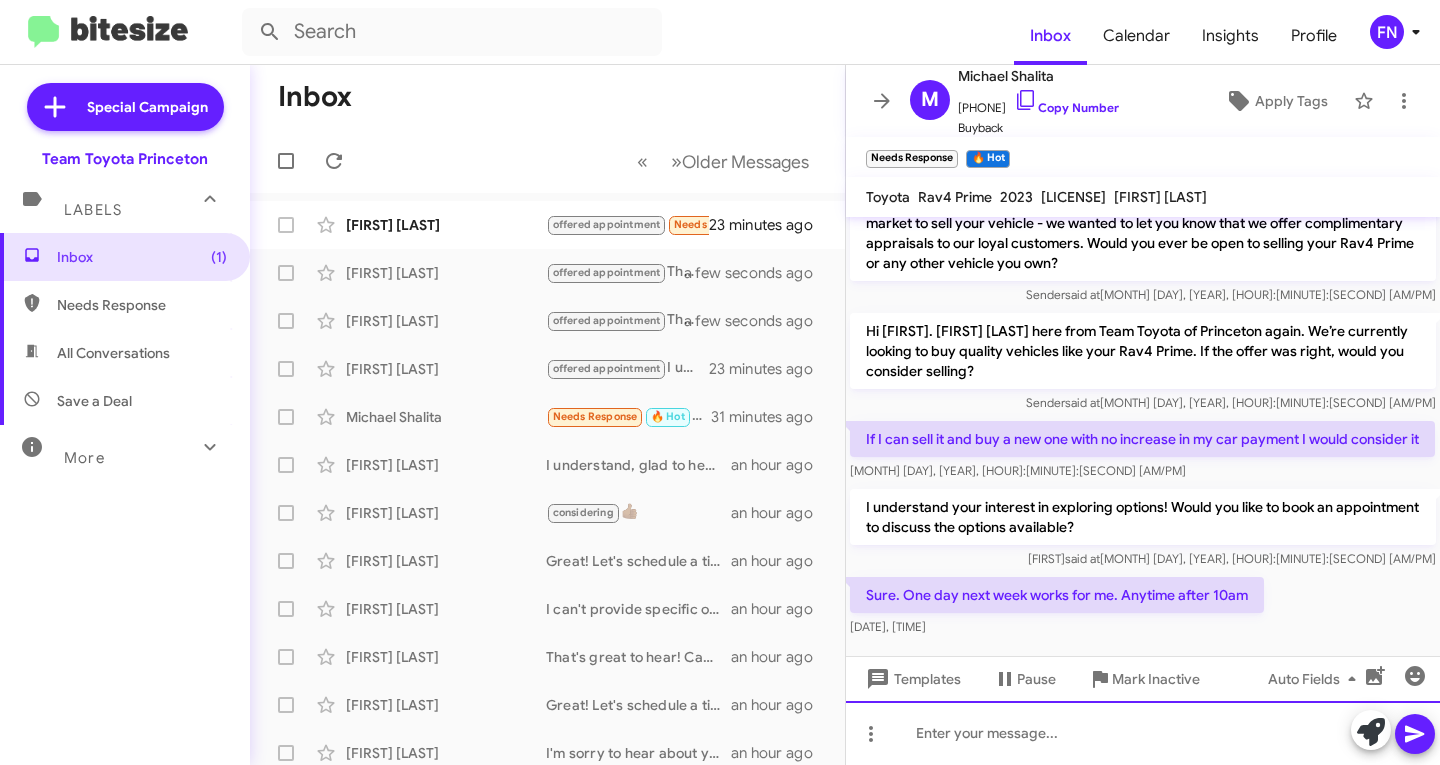 click 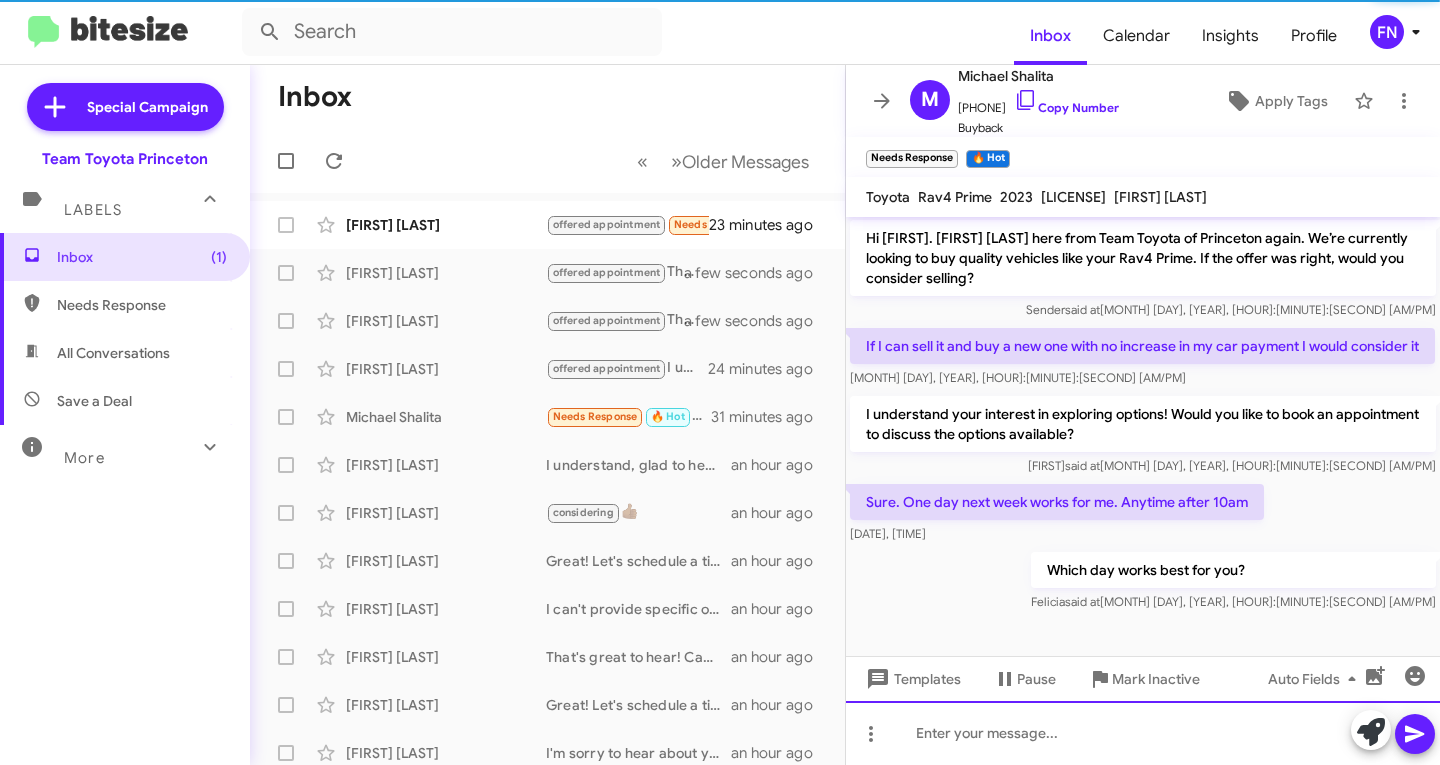 scroll, scrollTop: 445, scrollLeft: 0, axis: vertical 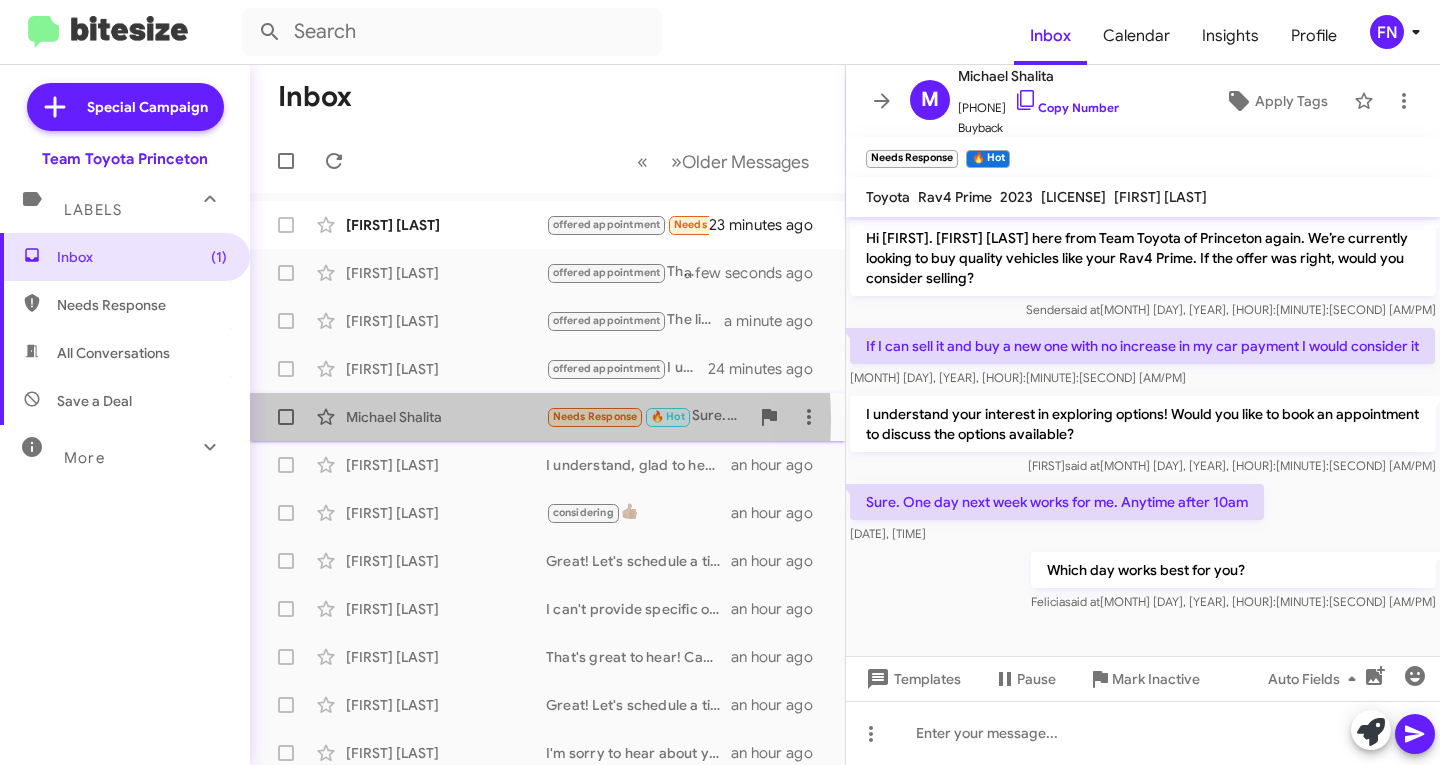 click on "Michael Shalita" 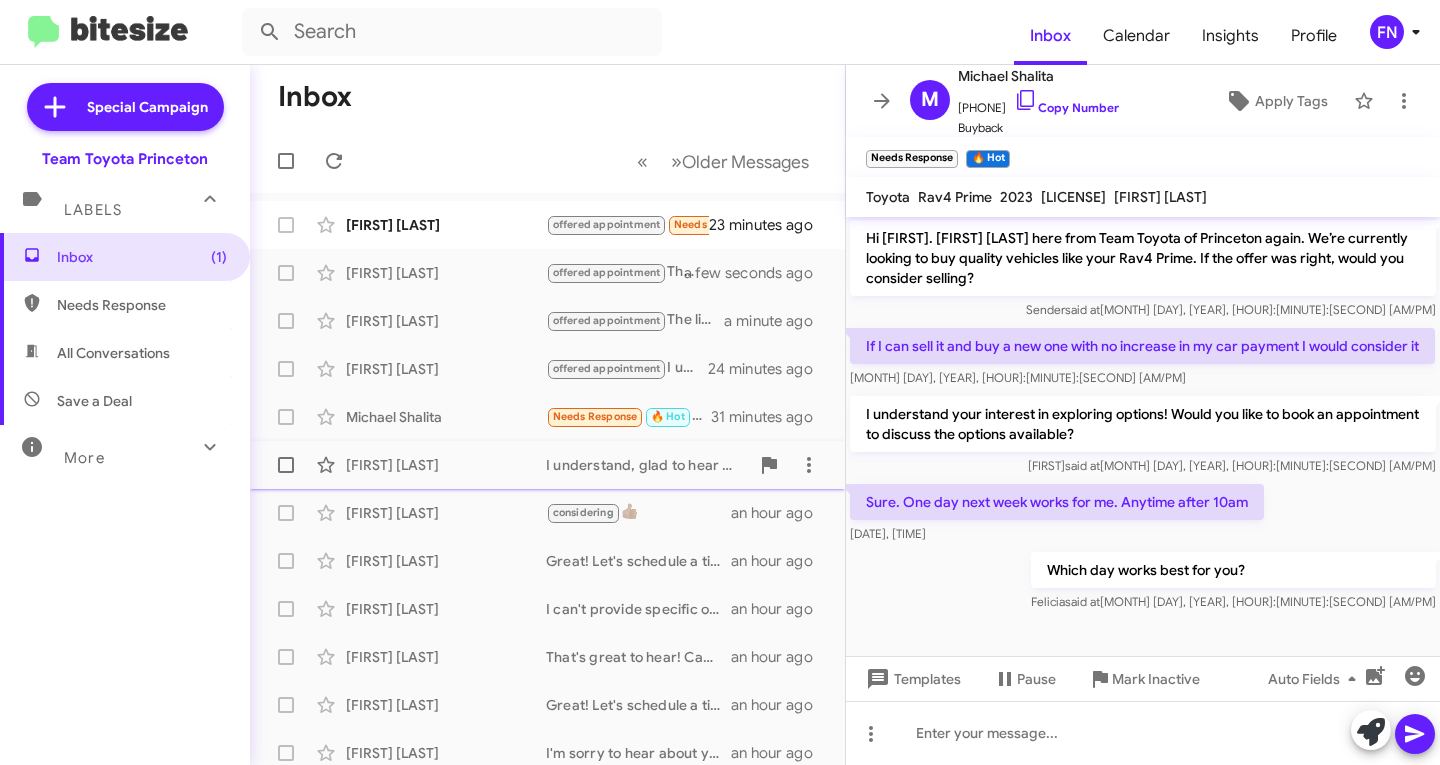 click on "[FIRST] [LAST]" 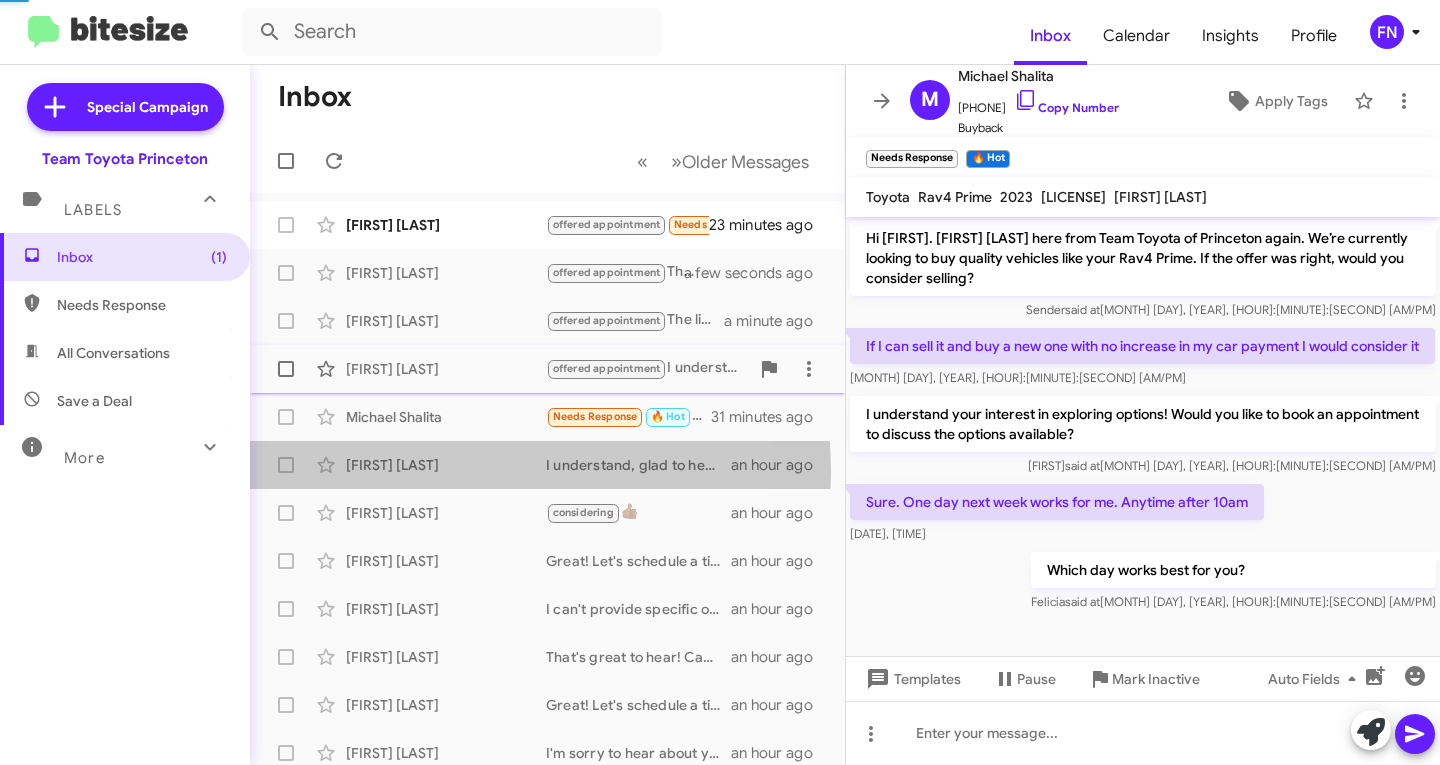 scroll, scrollTop: 0, scrollLeft: 0, axis: both 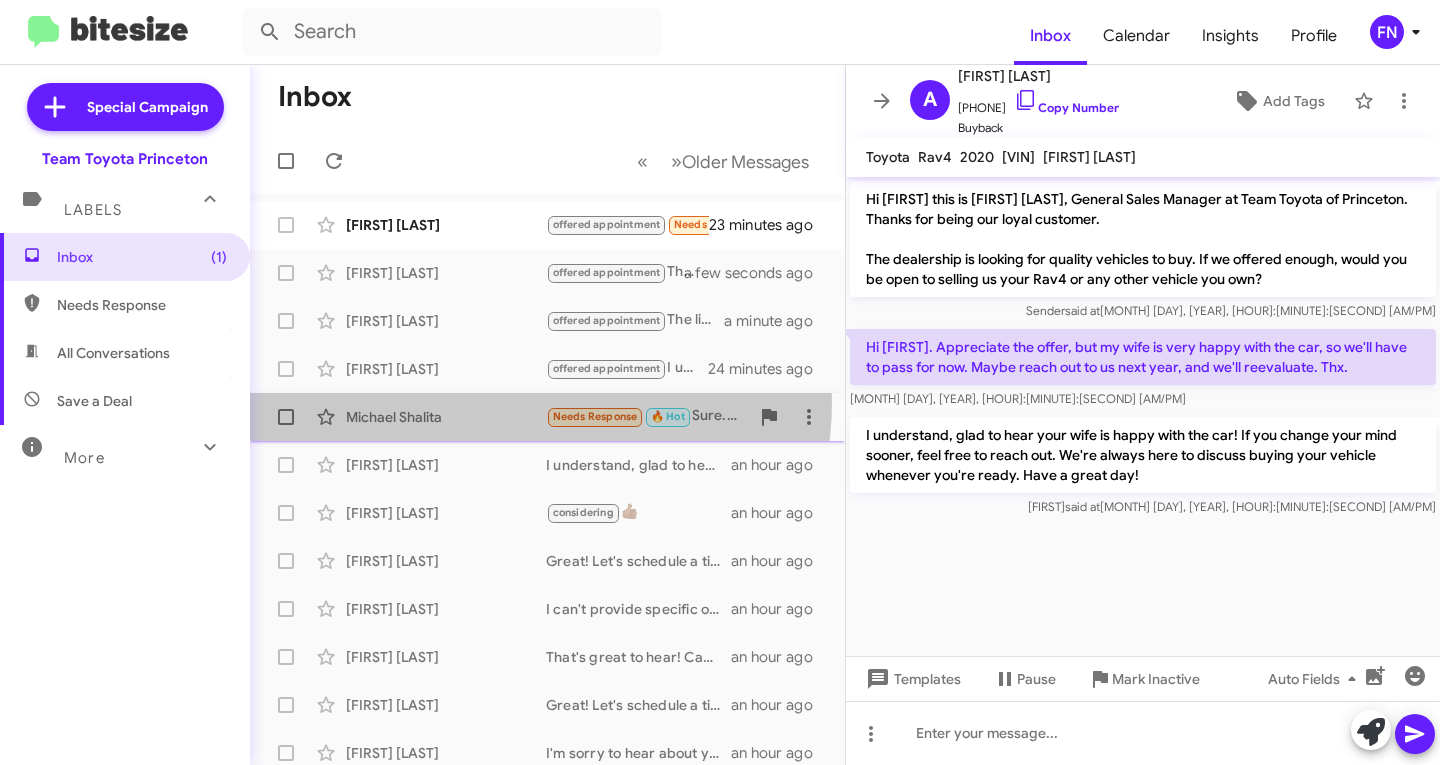 click on "Michael Shalita  Needs Response   🔥 Hot   Sure. One day next week works for me. Anytime after 10am   31 minutes ago" 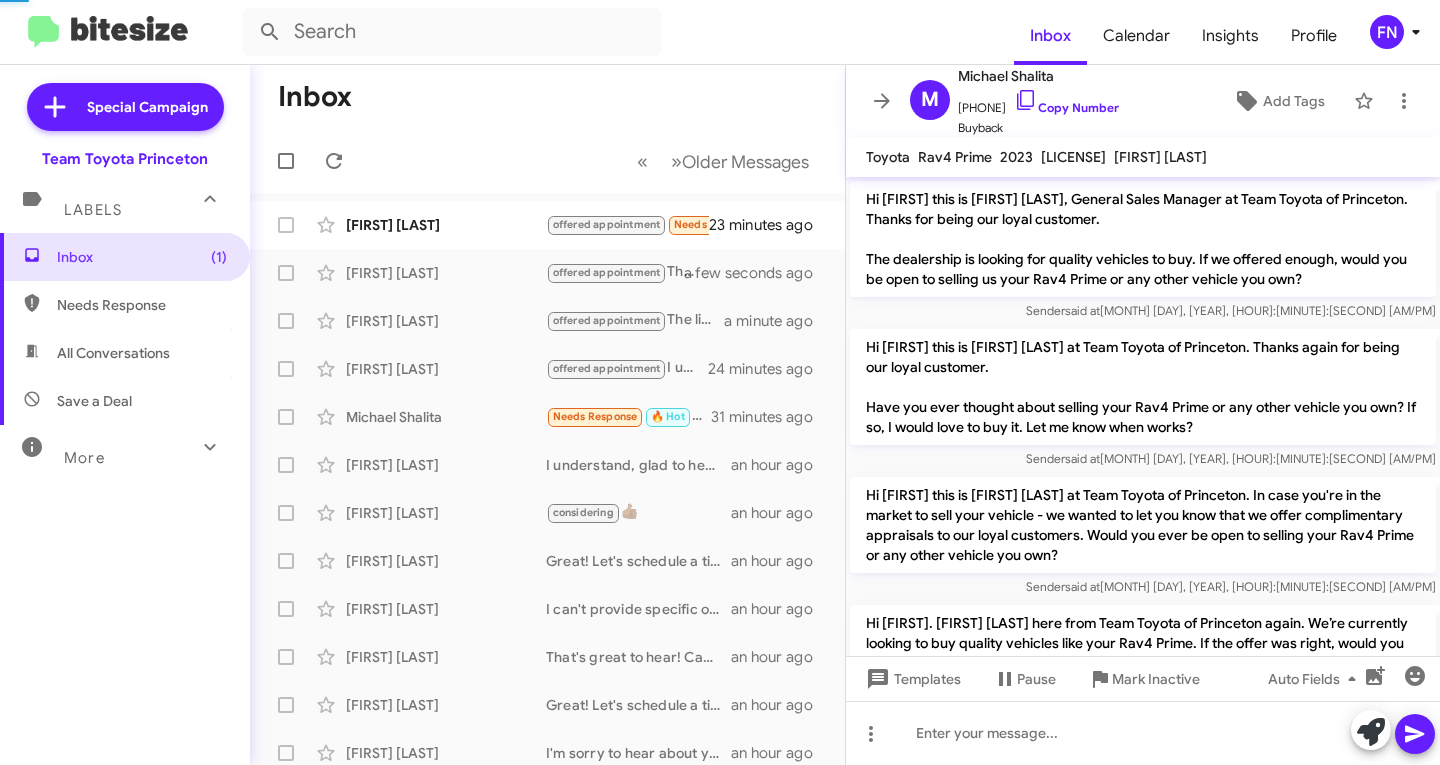 scroll, scrollTop: 405, scrollLeft: 0, axis: vertical 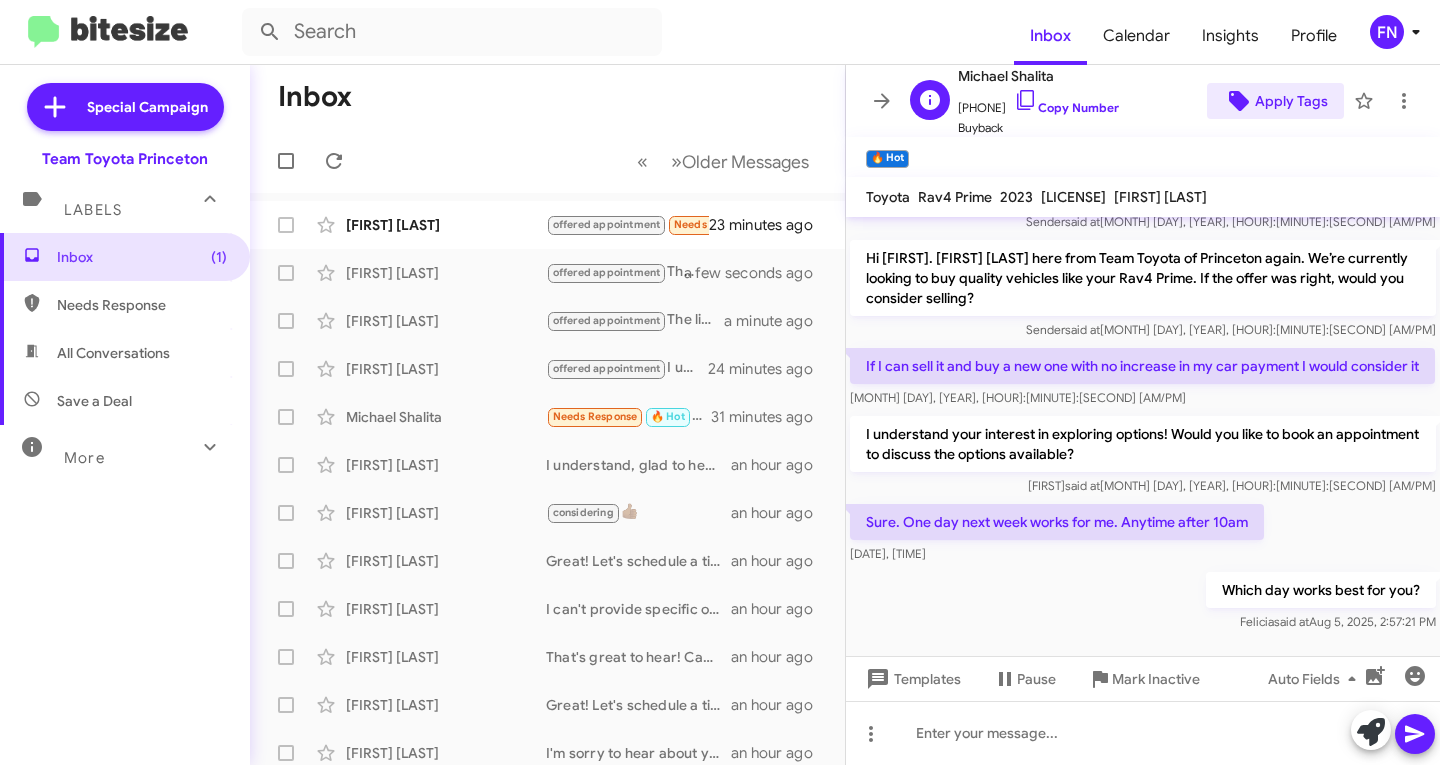 click on "Apply Tags" 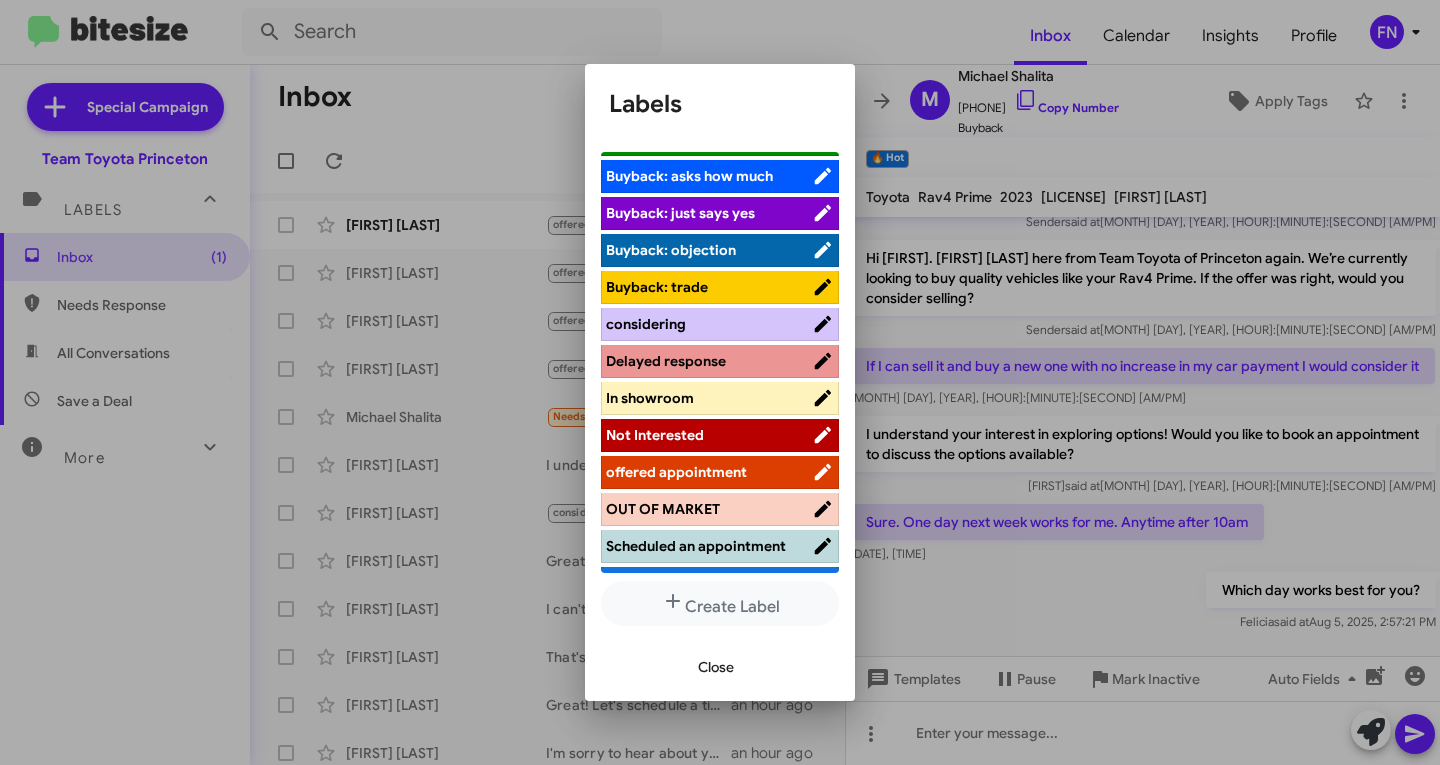 scroll, scrollTop: 262, scrollLeft: 0, axis: vertical 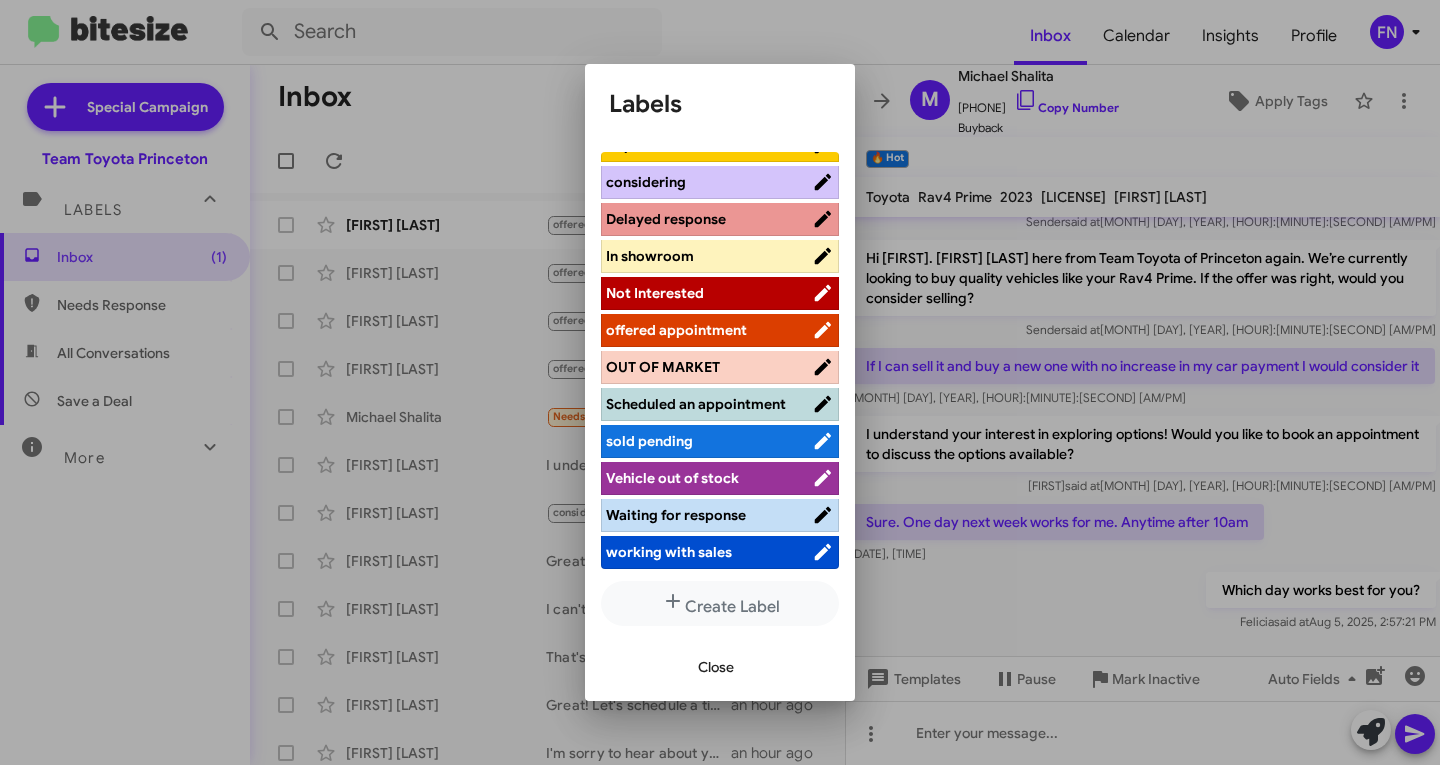 click on "offered appointment" at bounding box center (676, 330) 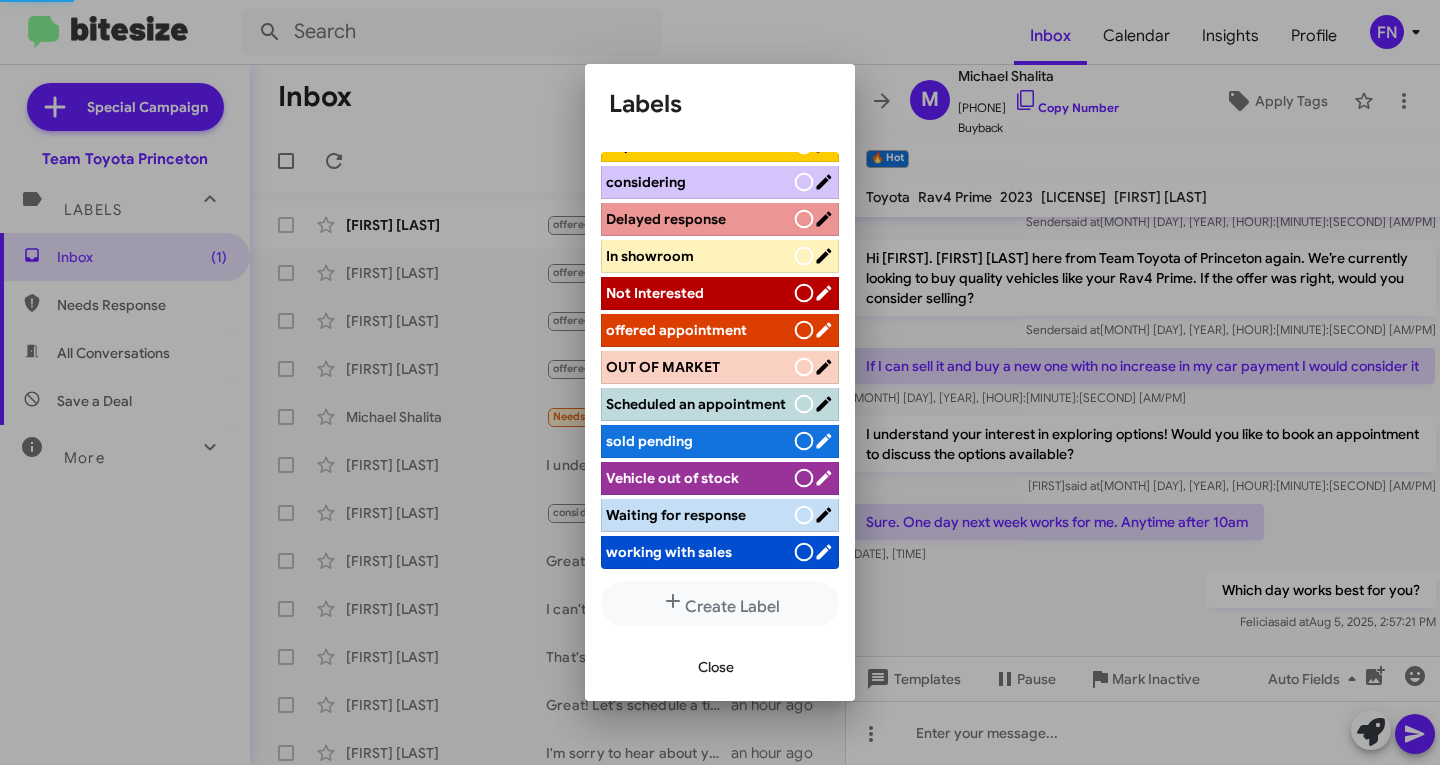 scroll, scrollTop: 262, scrollLeft: 0, axis: vertical 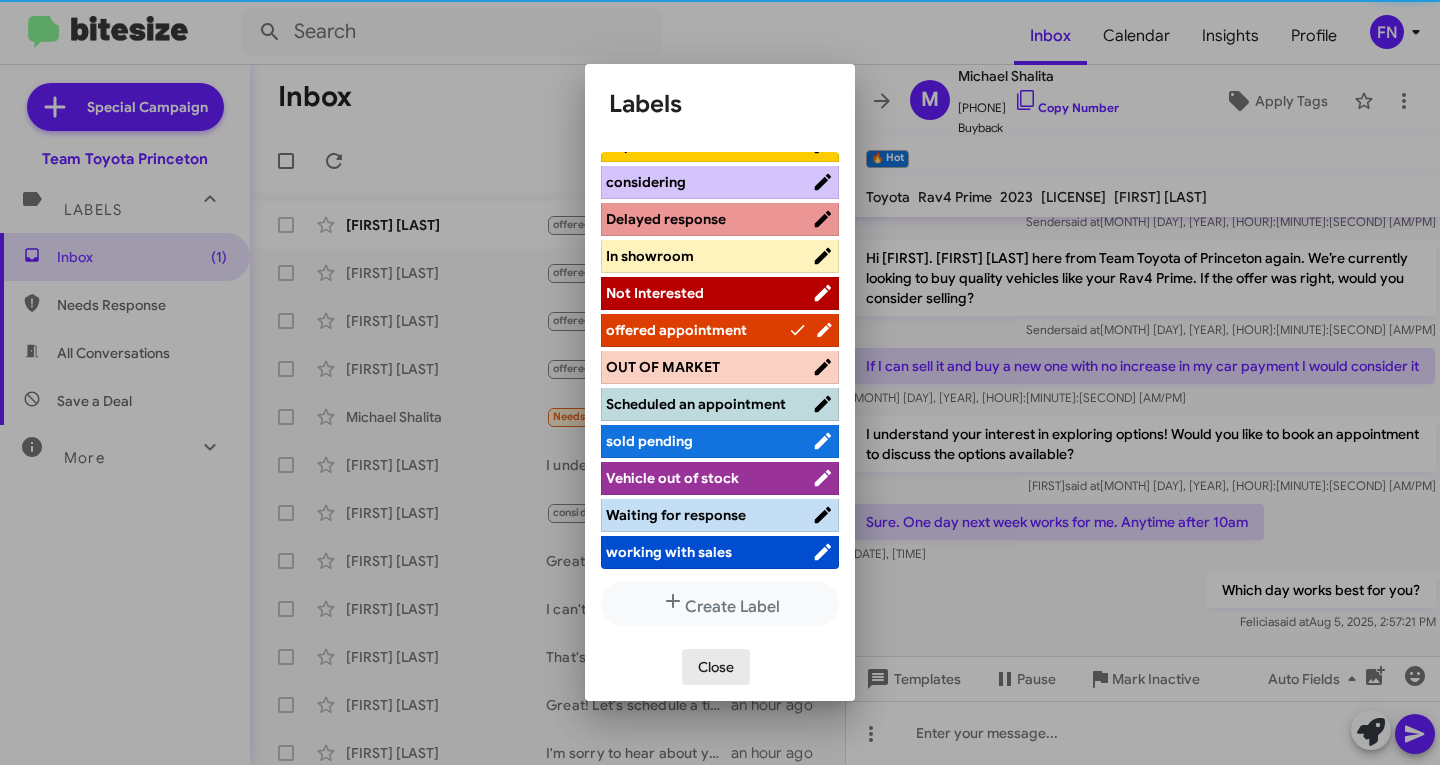 click on "Close" at bounding box center [716, 667] 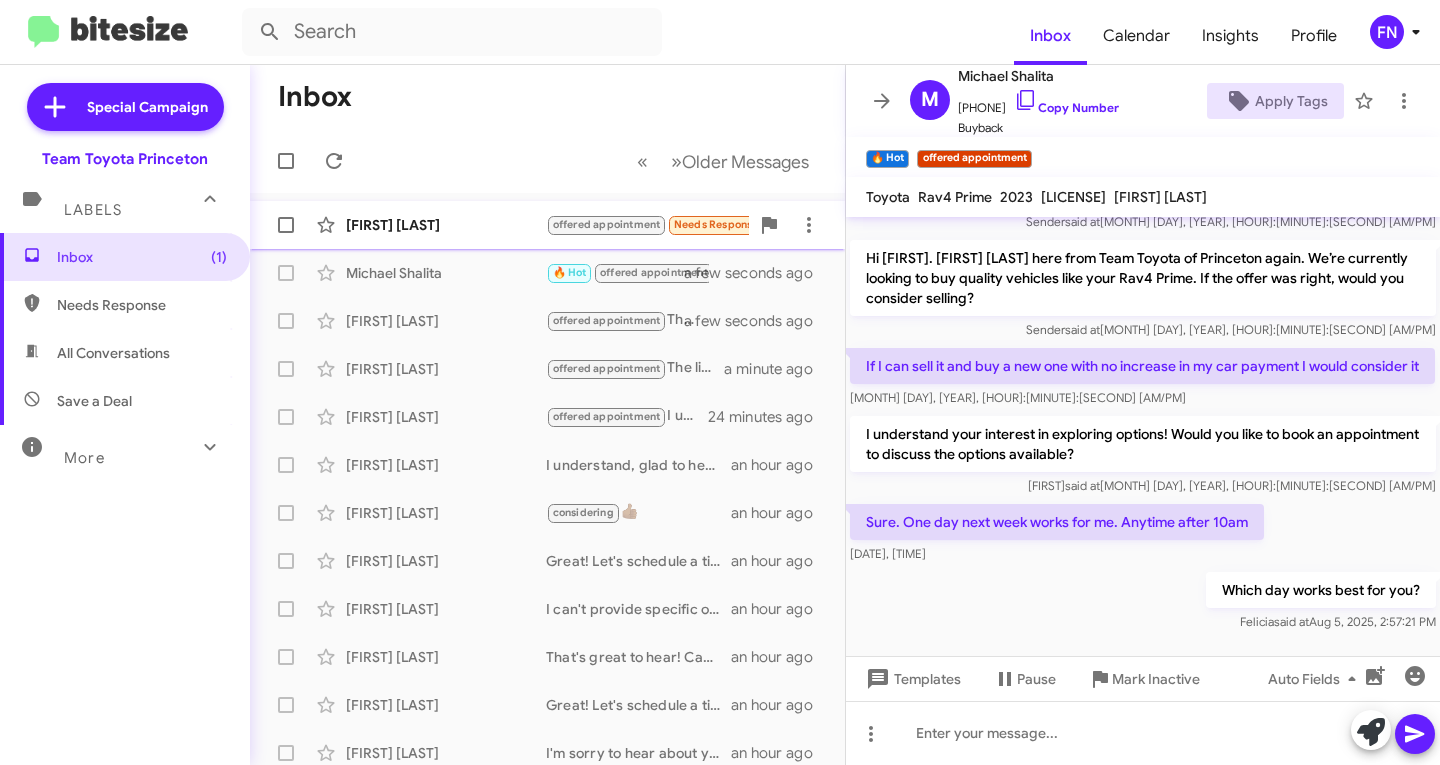 click on "[FIRST] [LAST]" 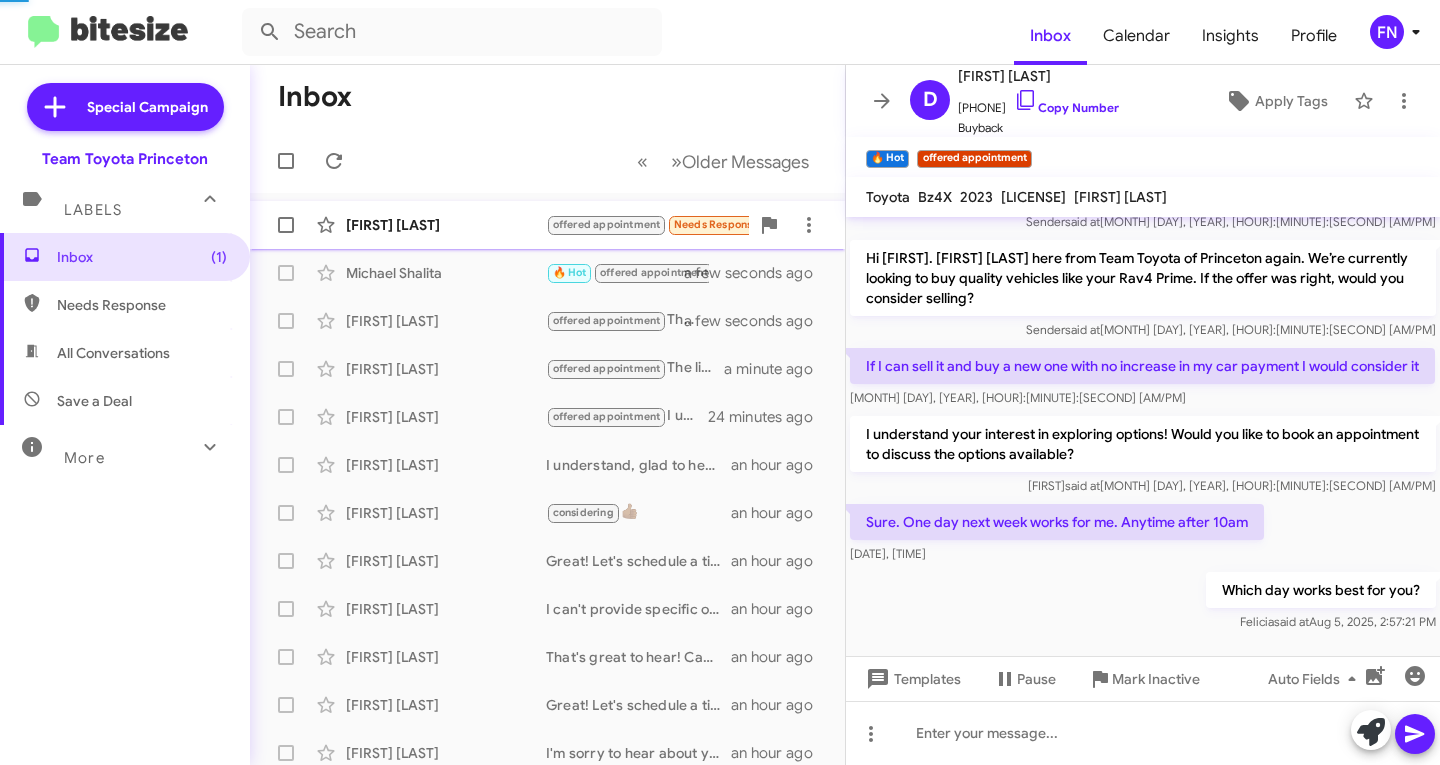 scroll, scrollTop: 0, scrollLeft: 0, axis: both 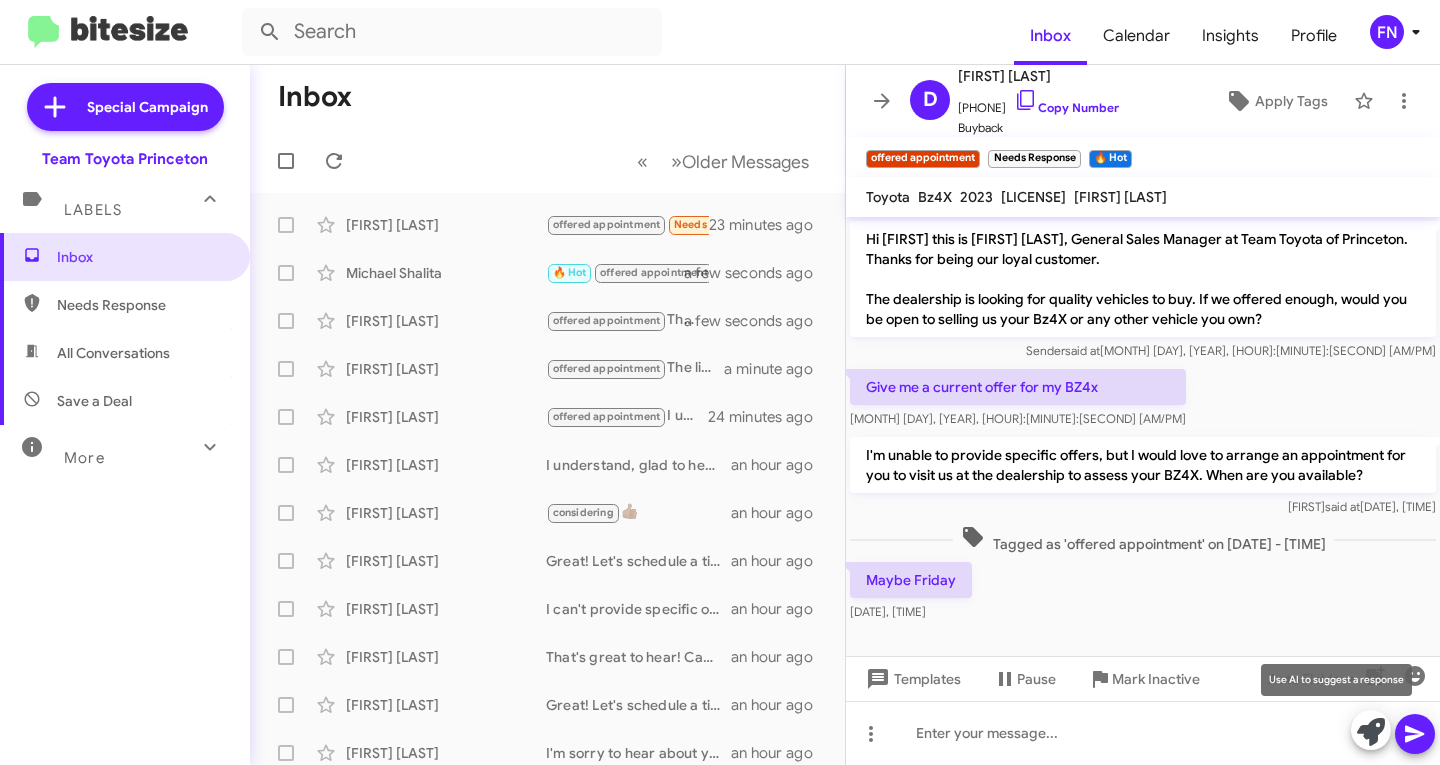 click 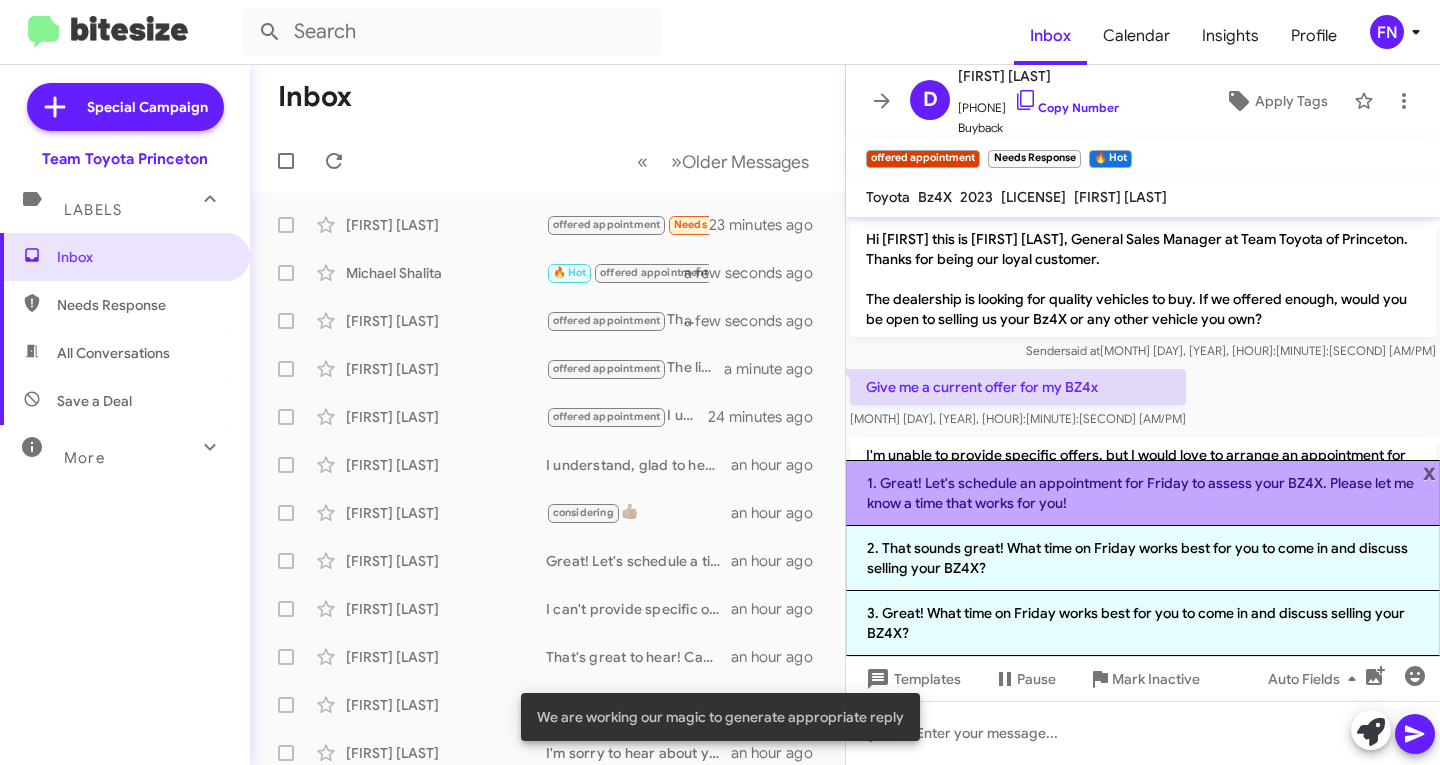 click on "1. Great! Let's schedule an appointment for Friday to assess your BZ4X. Please let me know a time that works for you!" 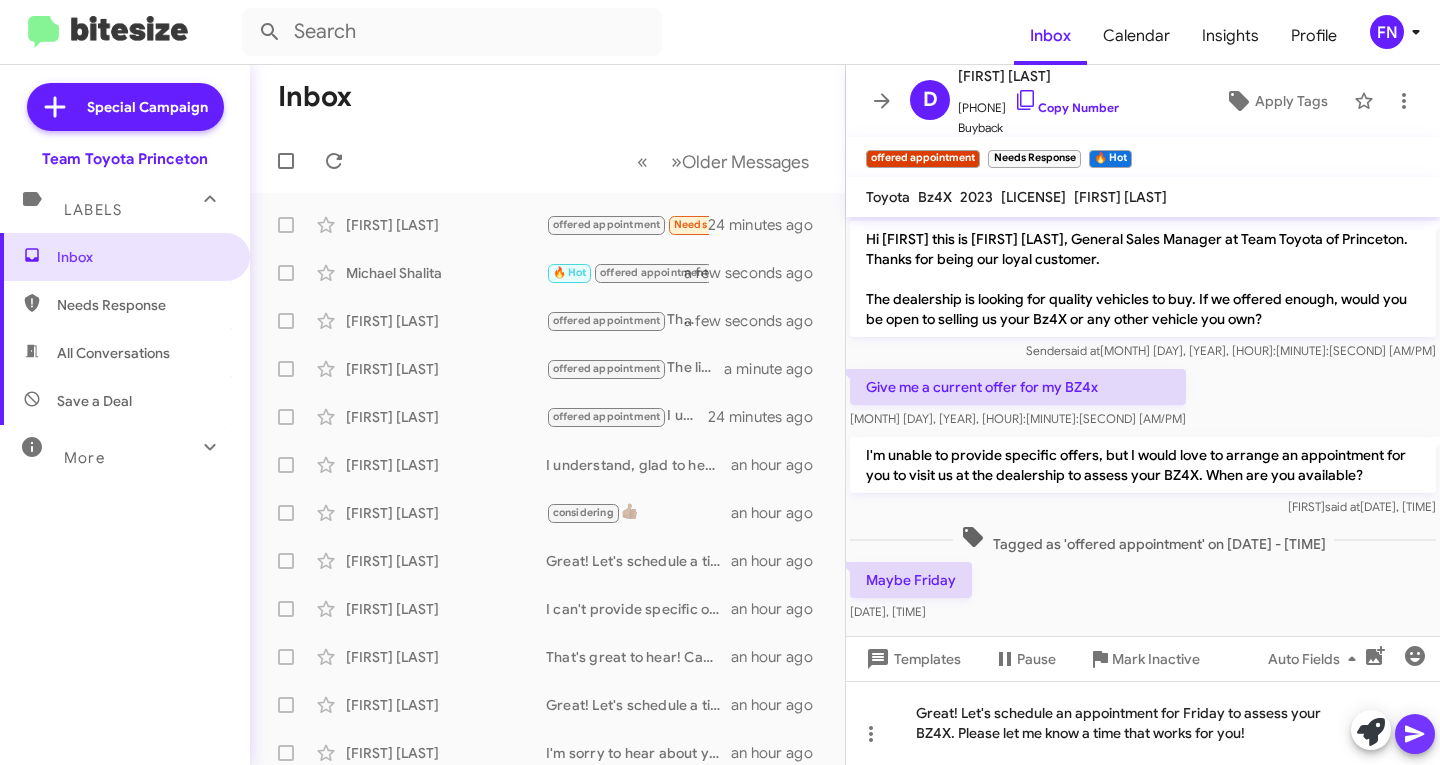 click 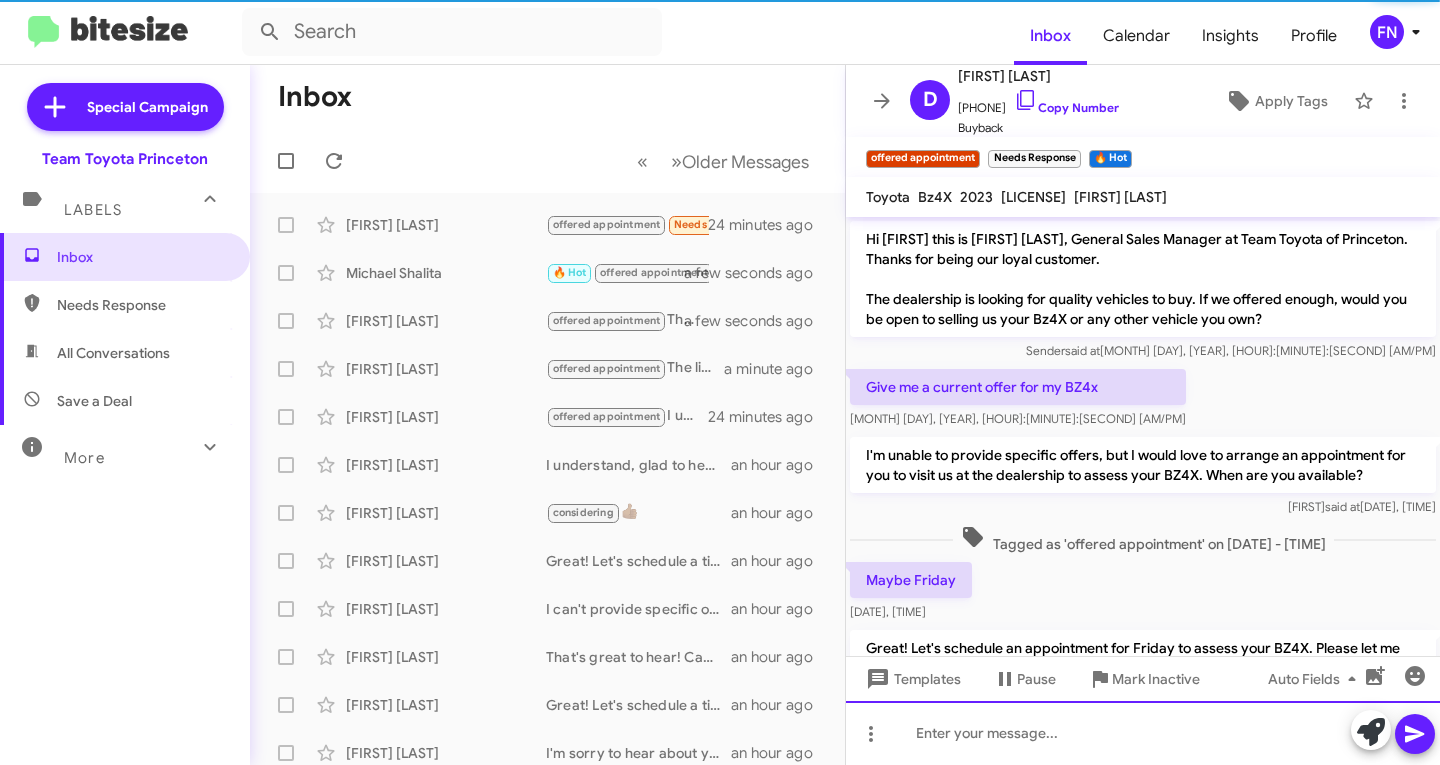scroll, scrollTop: 88, scrollLeft: 0, axis: vertical 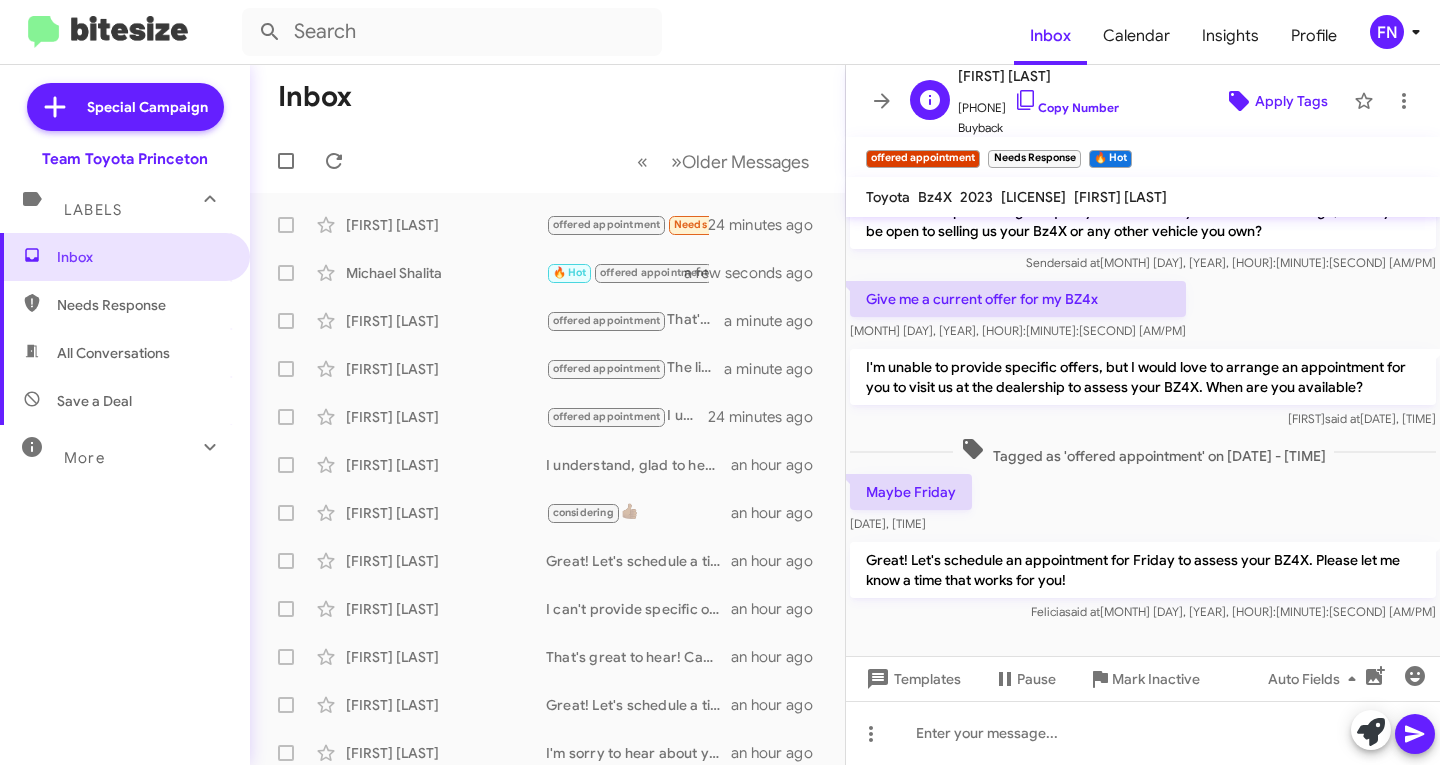 click on "Apply Tags" 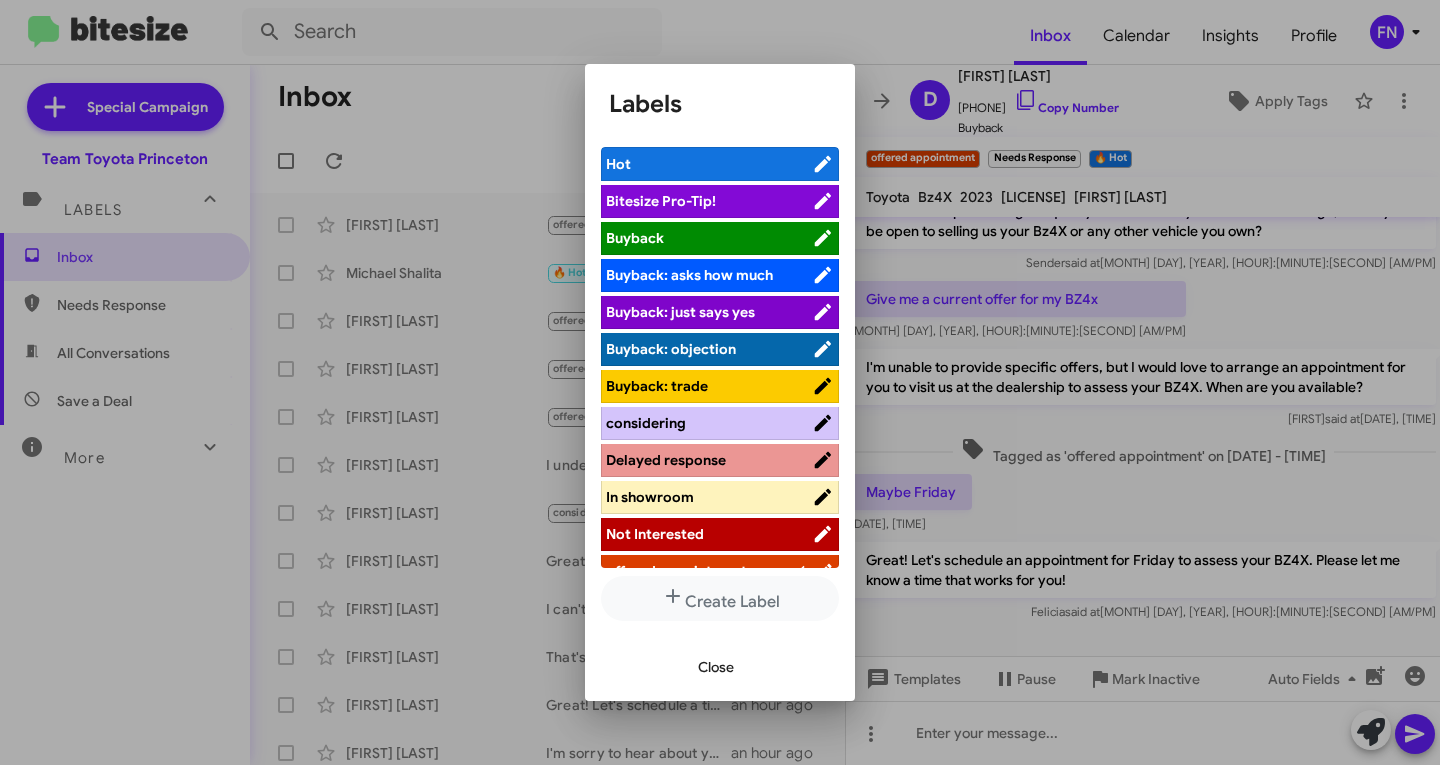 scroll, scrollTop: 9, scrollLeft: 0, axis: vertical 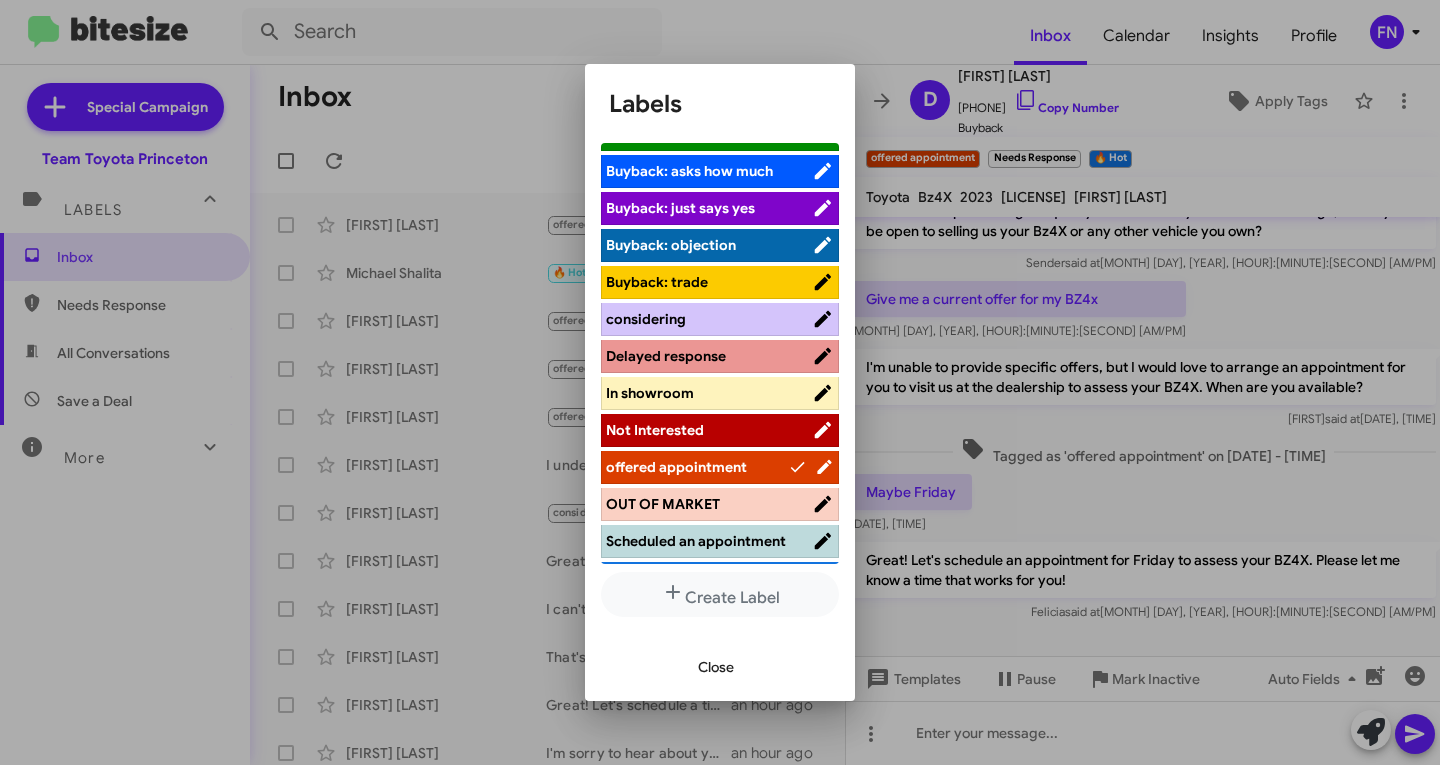 click on "offered appointment" at bounding box center [720, 467] 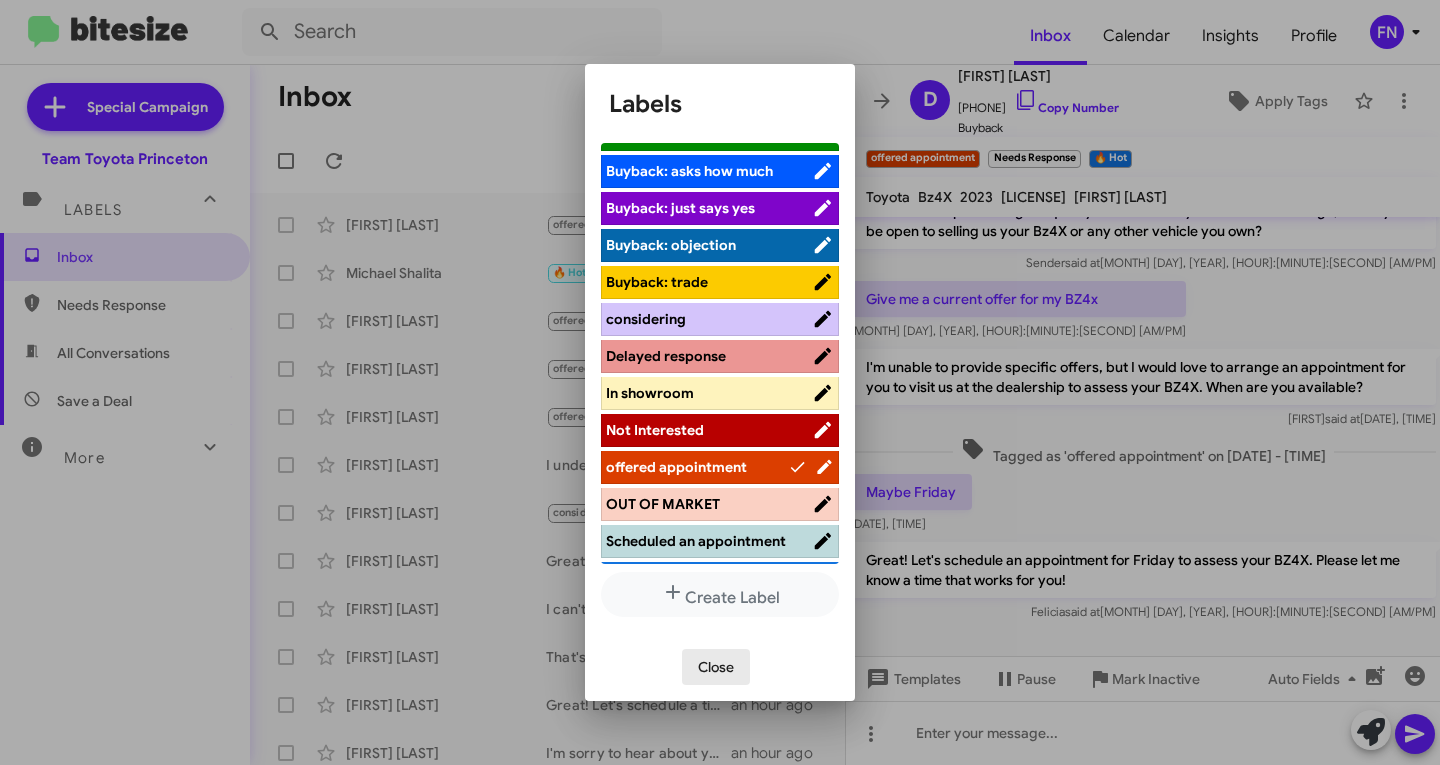 click on "Close" at bounding box center (716, 667) 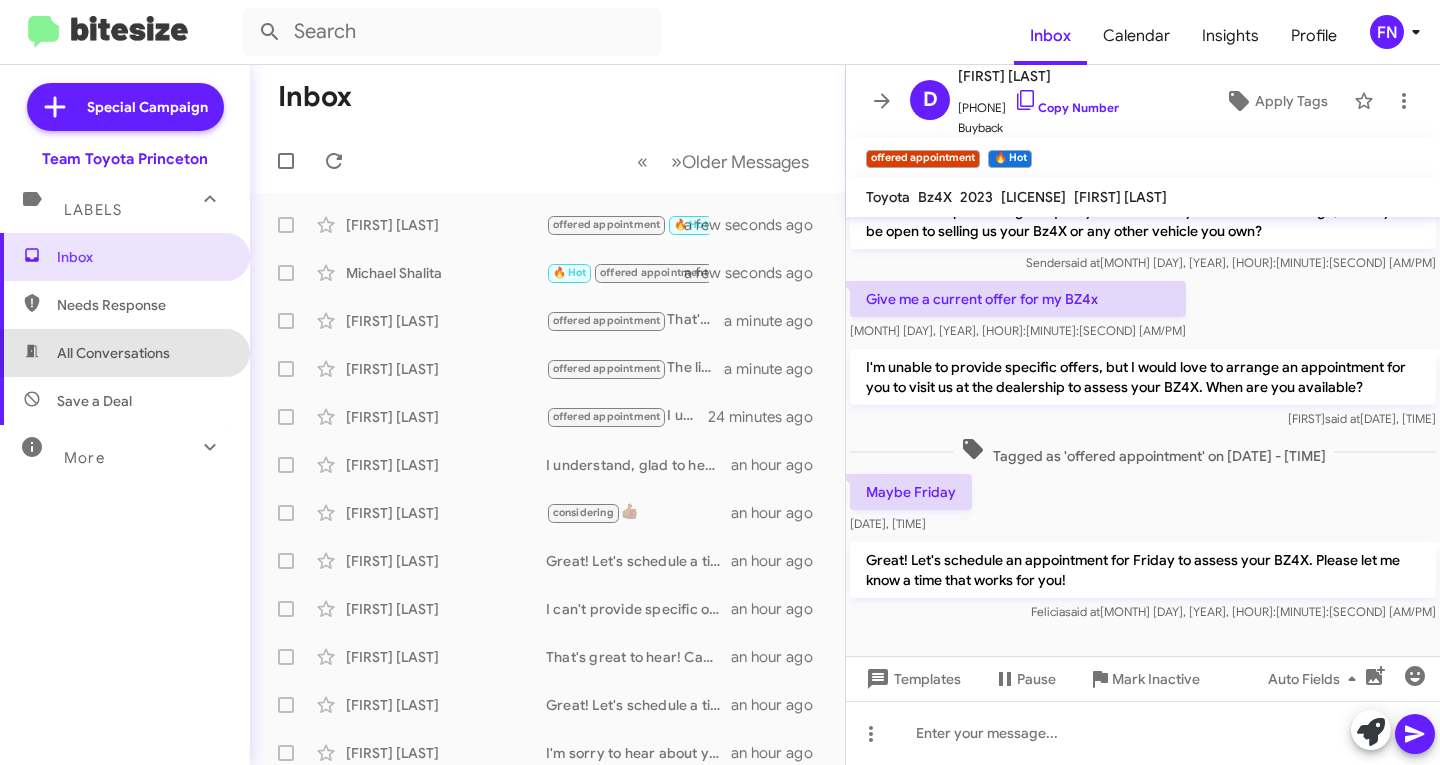 click on "All Conversations" at bounding box center [113, 353] 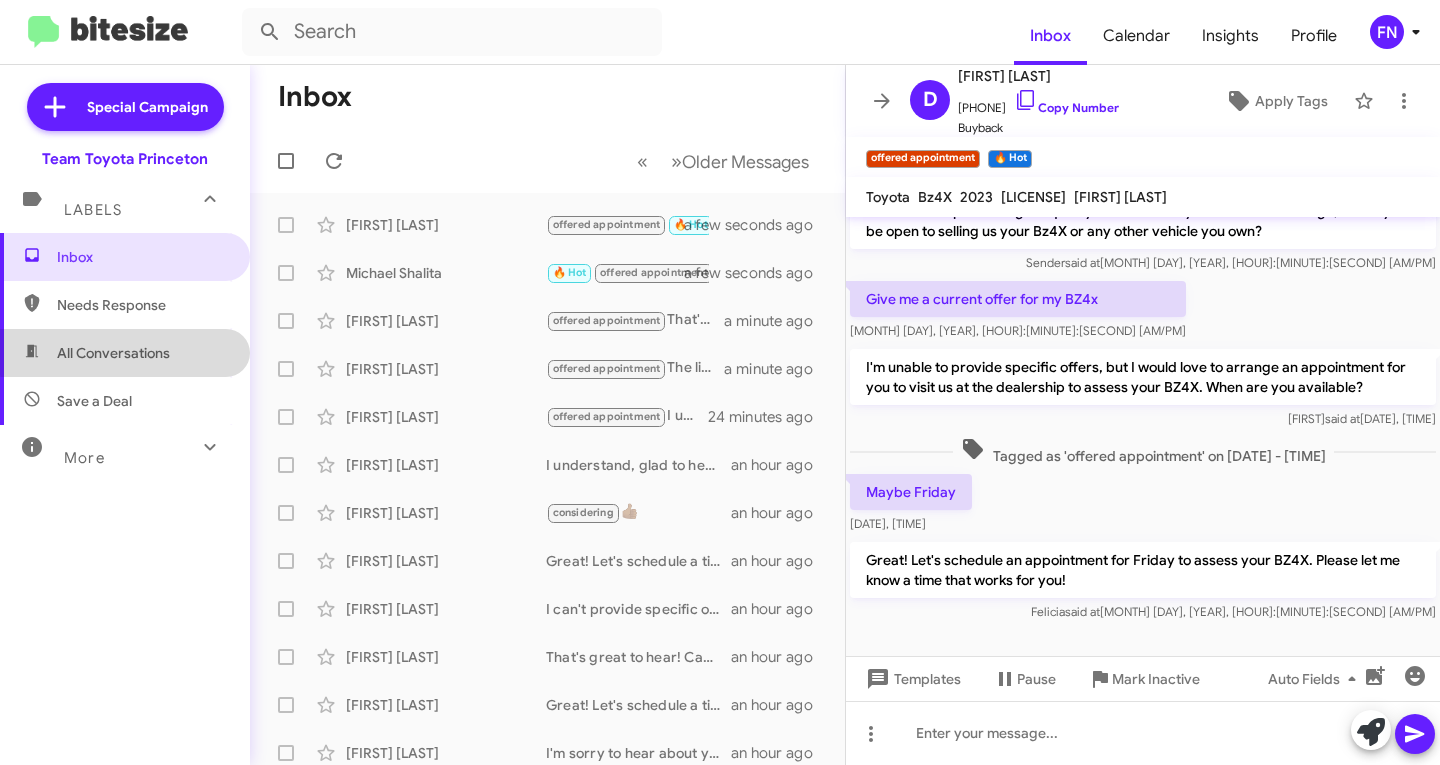 type on "in:all-conversations" 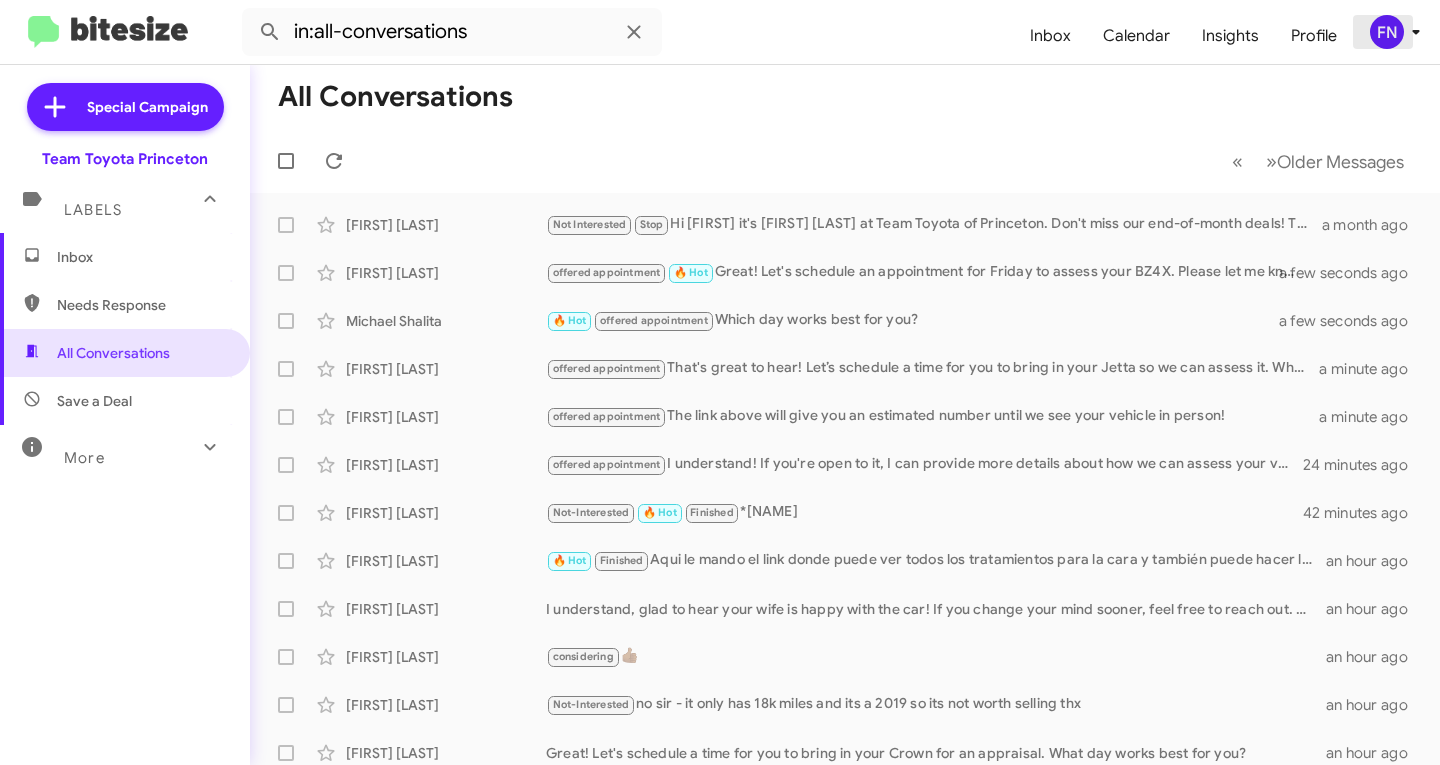 click on "FN" 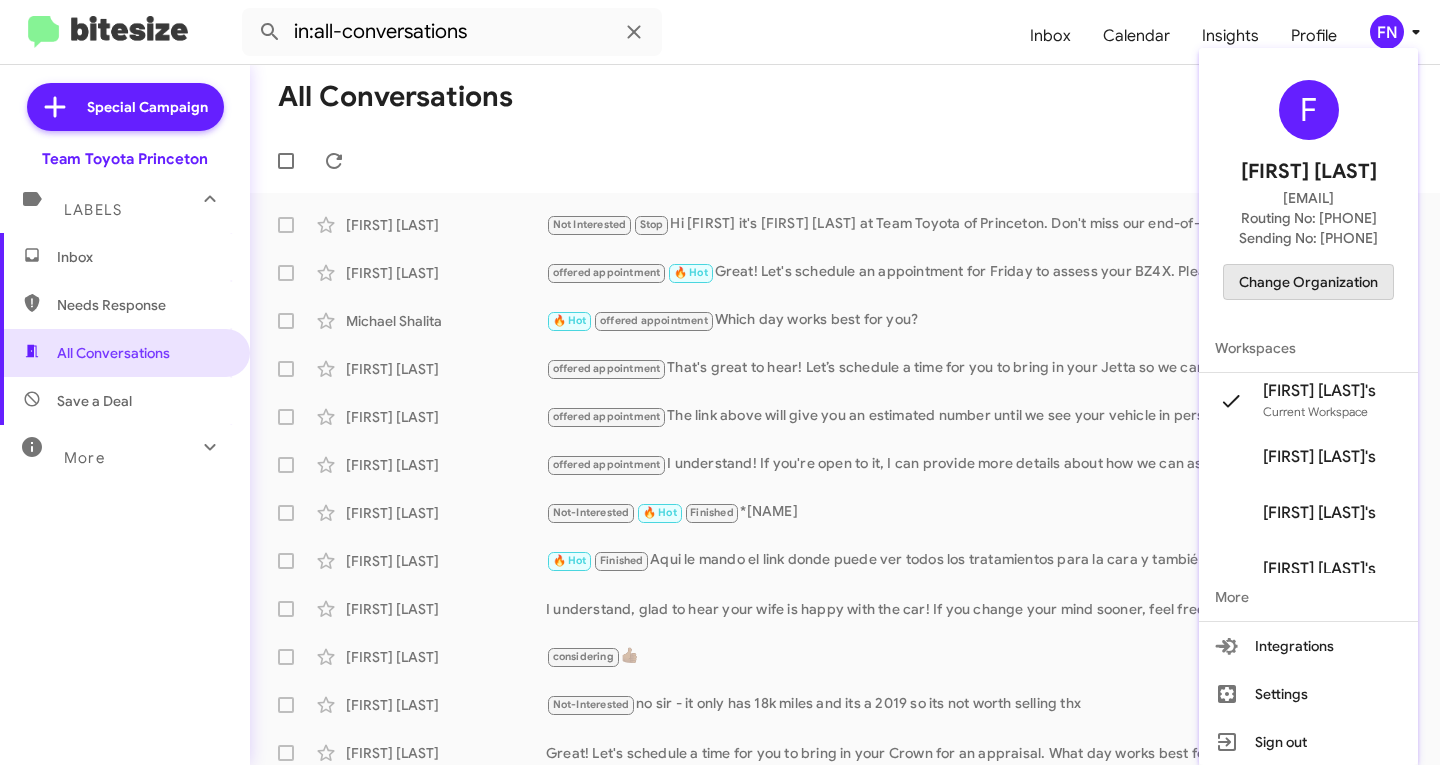 click on "Change Organization" at bounding box center (1308, 282) 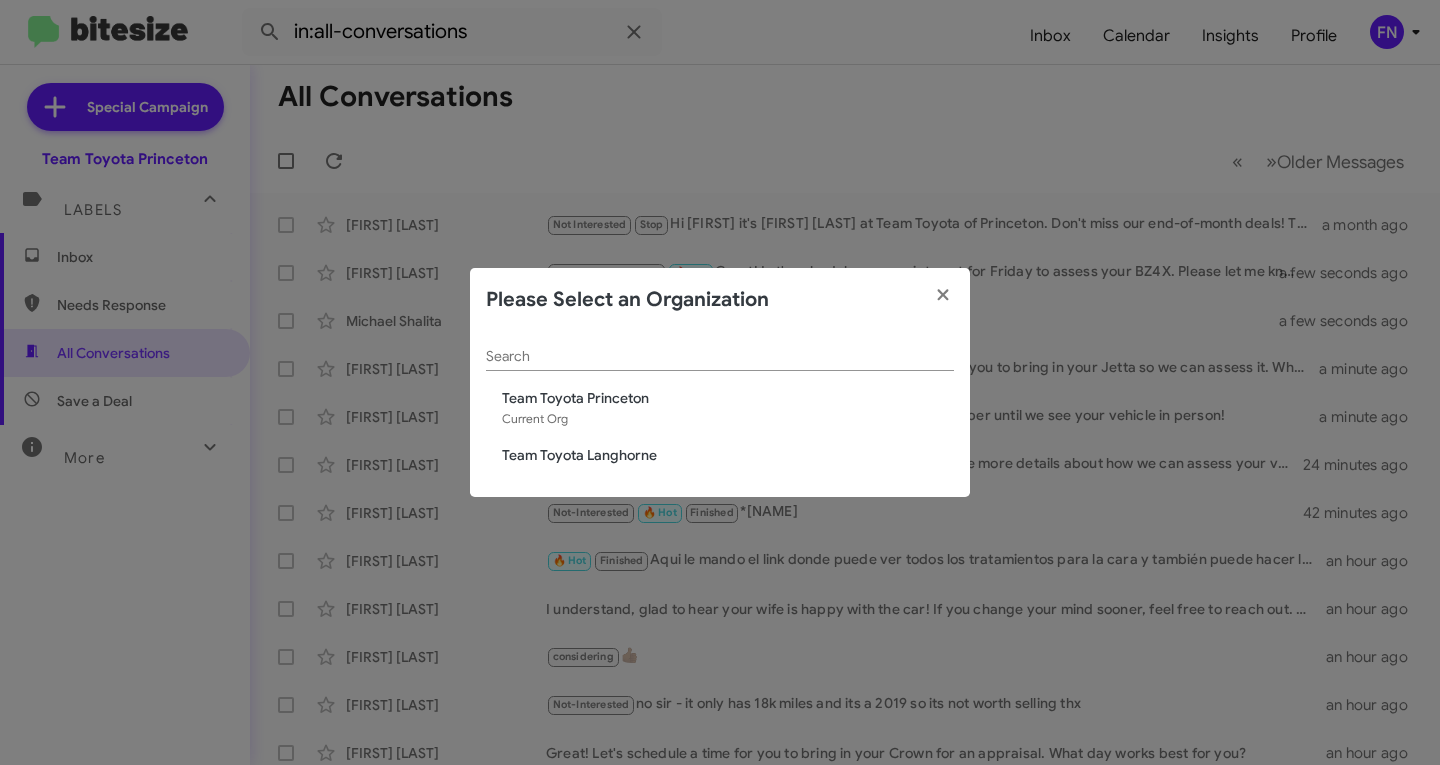 click on "Team Toyota Langhorne" 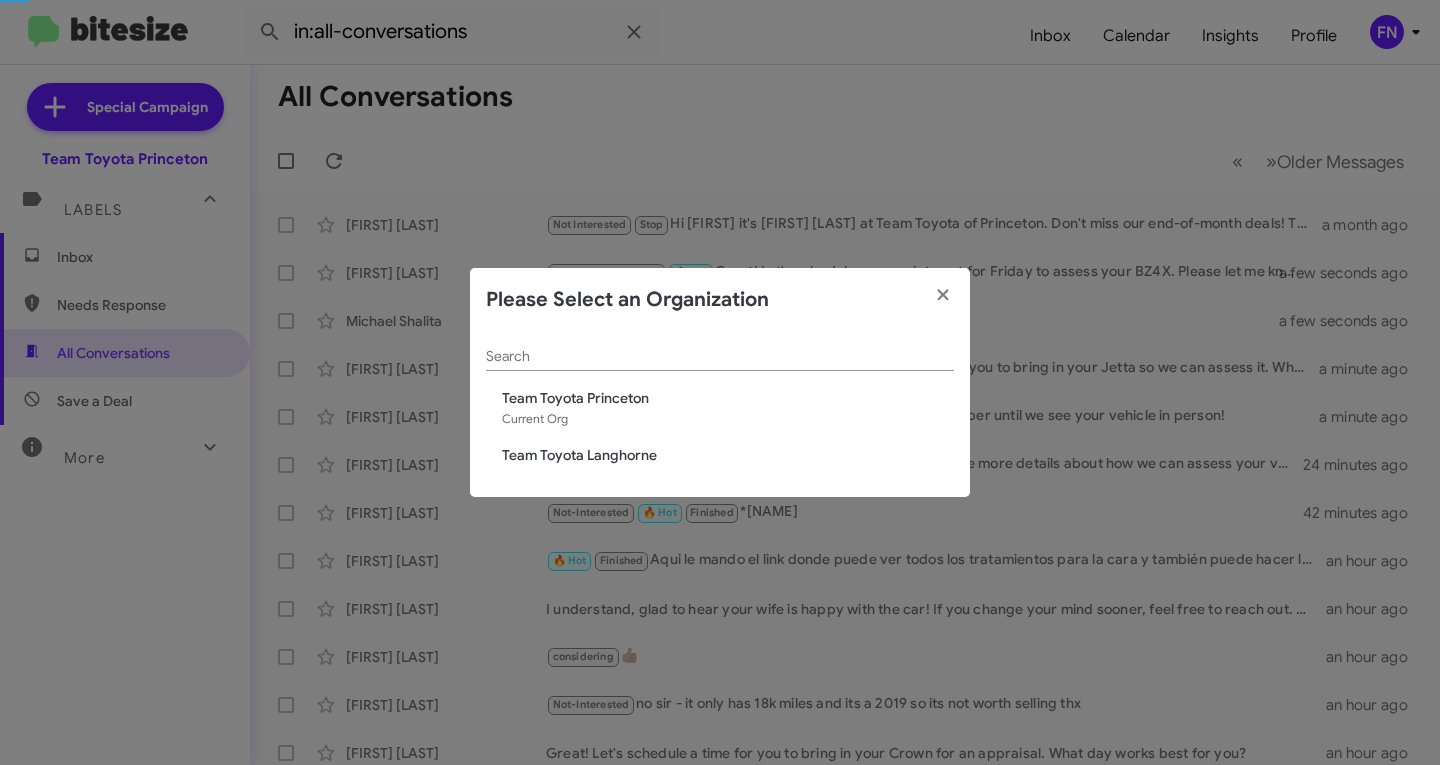 type 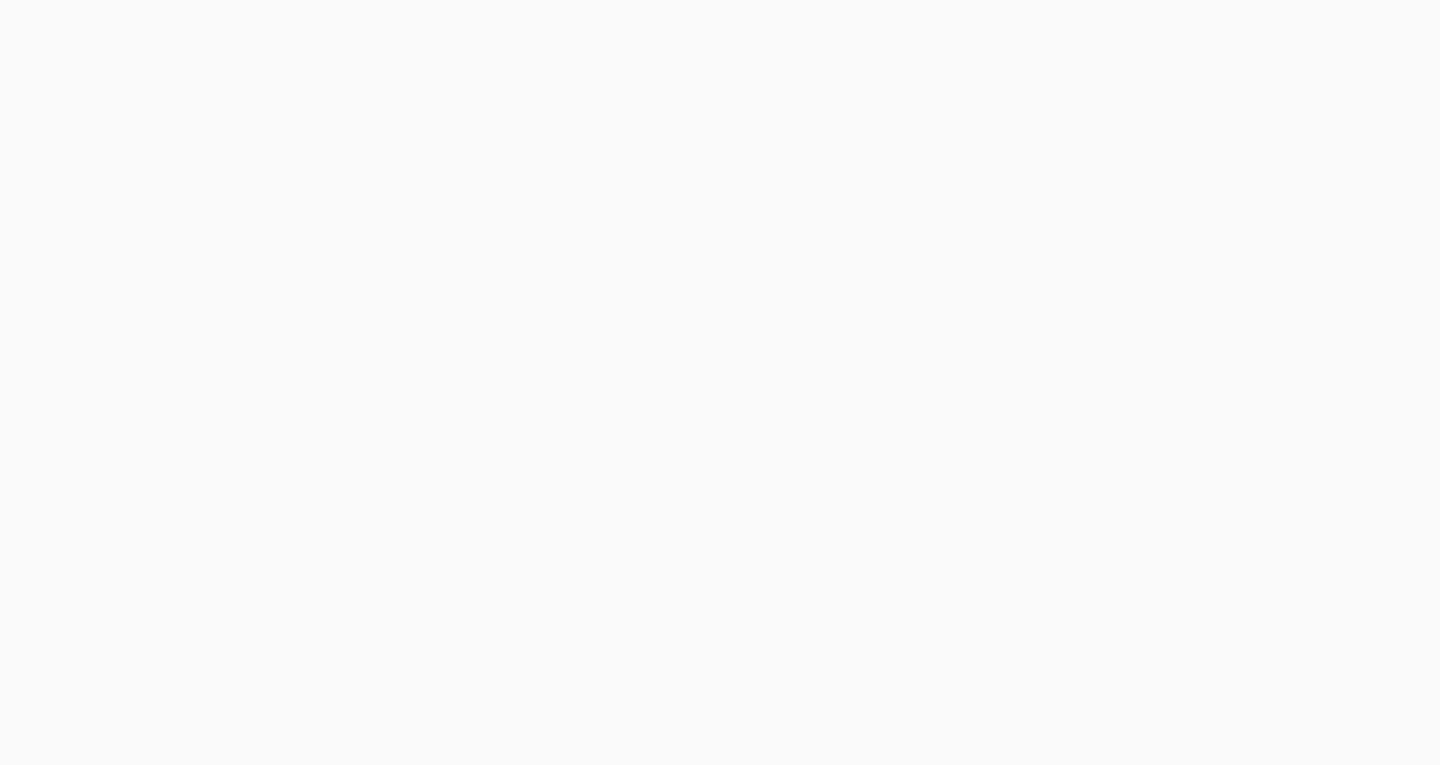 scroll, scrollTop: 0, scrollLeft: 0, axis: both 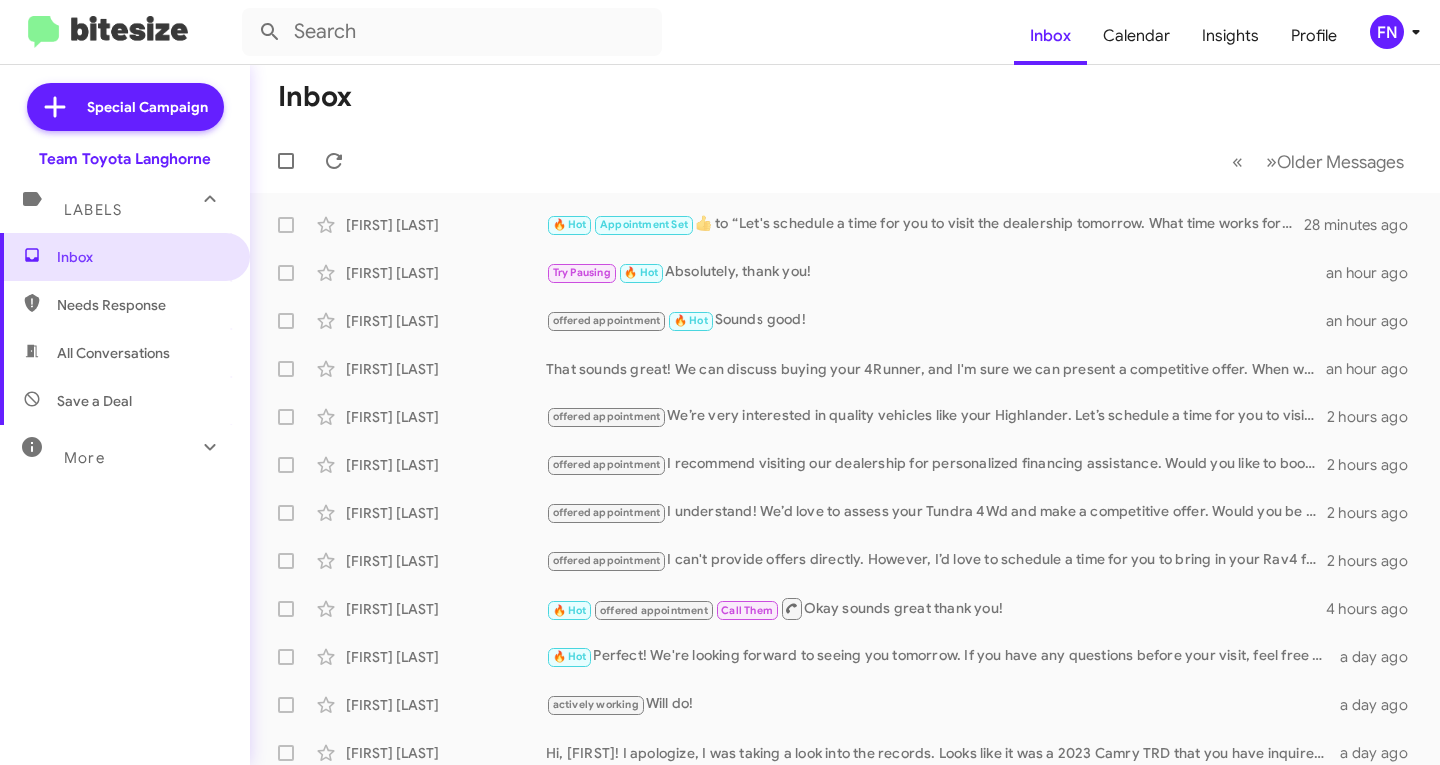 click on "All Conversations" at bounding box center [113, 353] 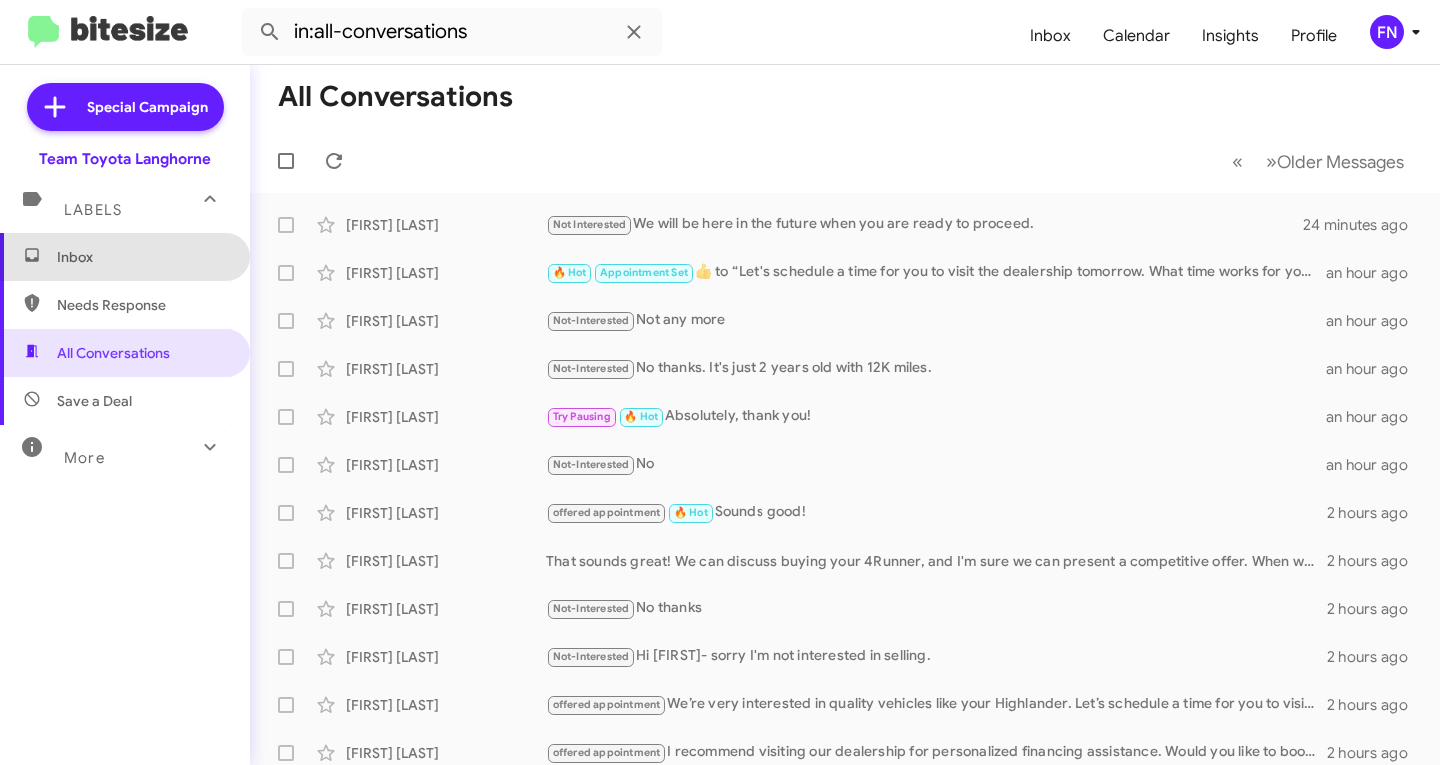 click on "Inbox" at bounding box center [125, 257] 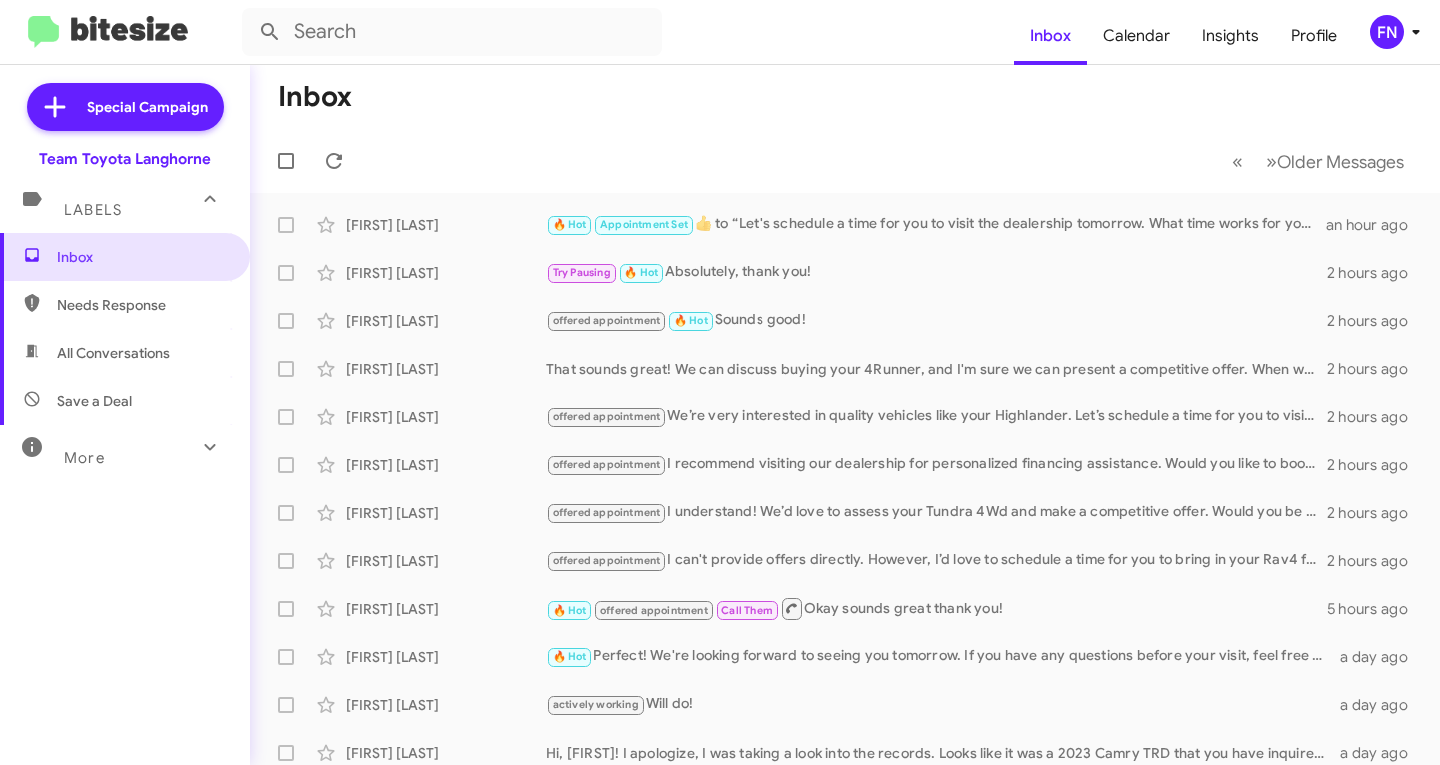 click on "All Conversations" at bounding box center (125, 353) 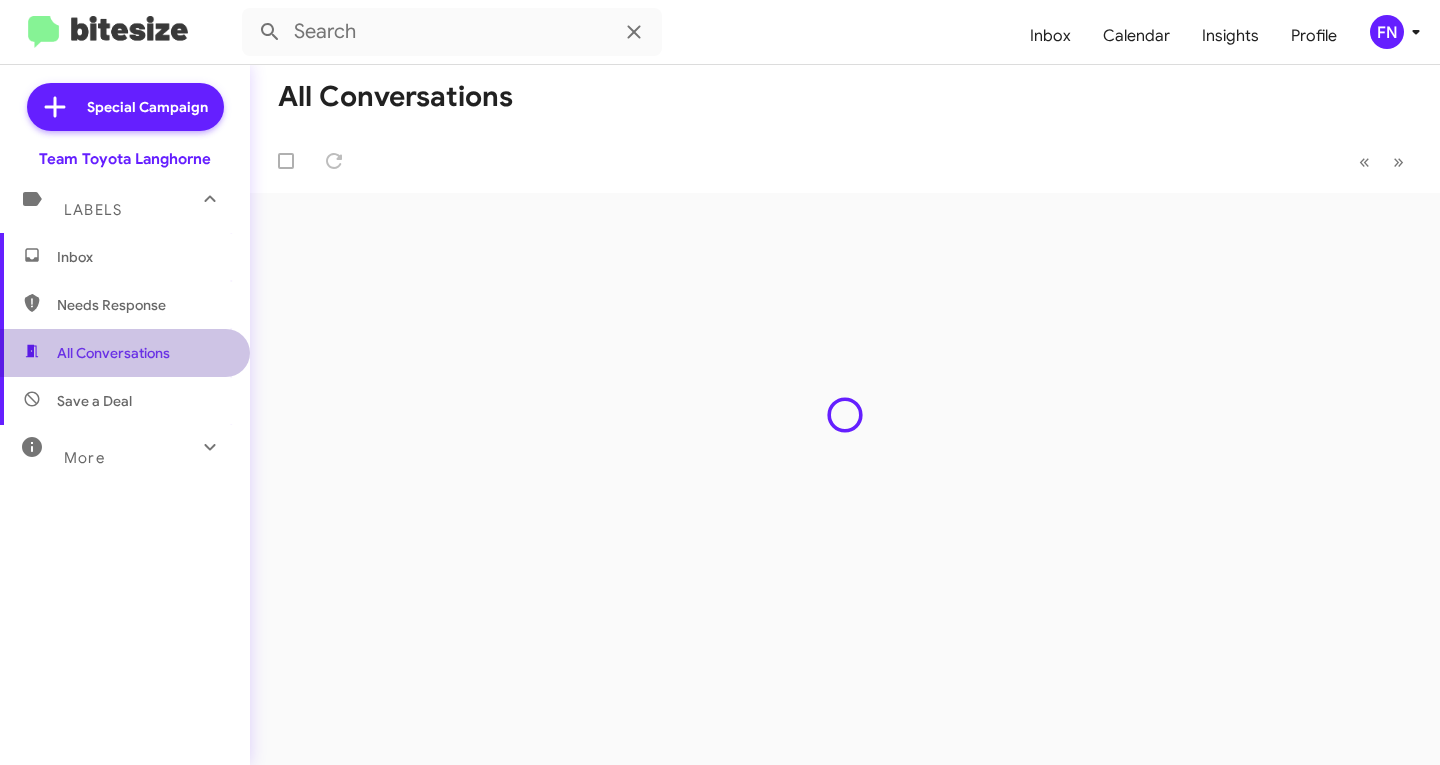 type on "in:all-conversations" 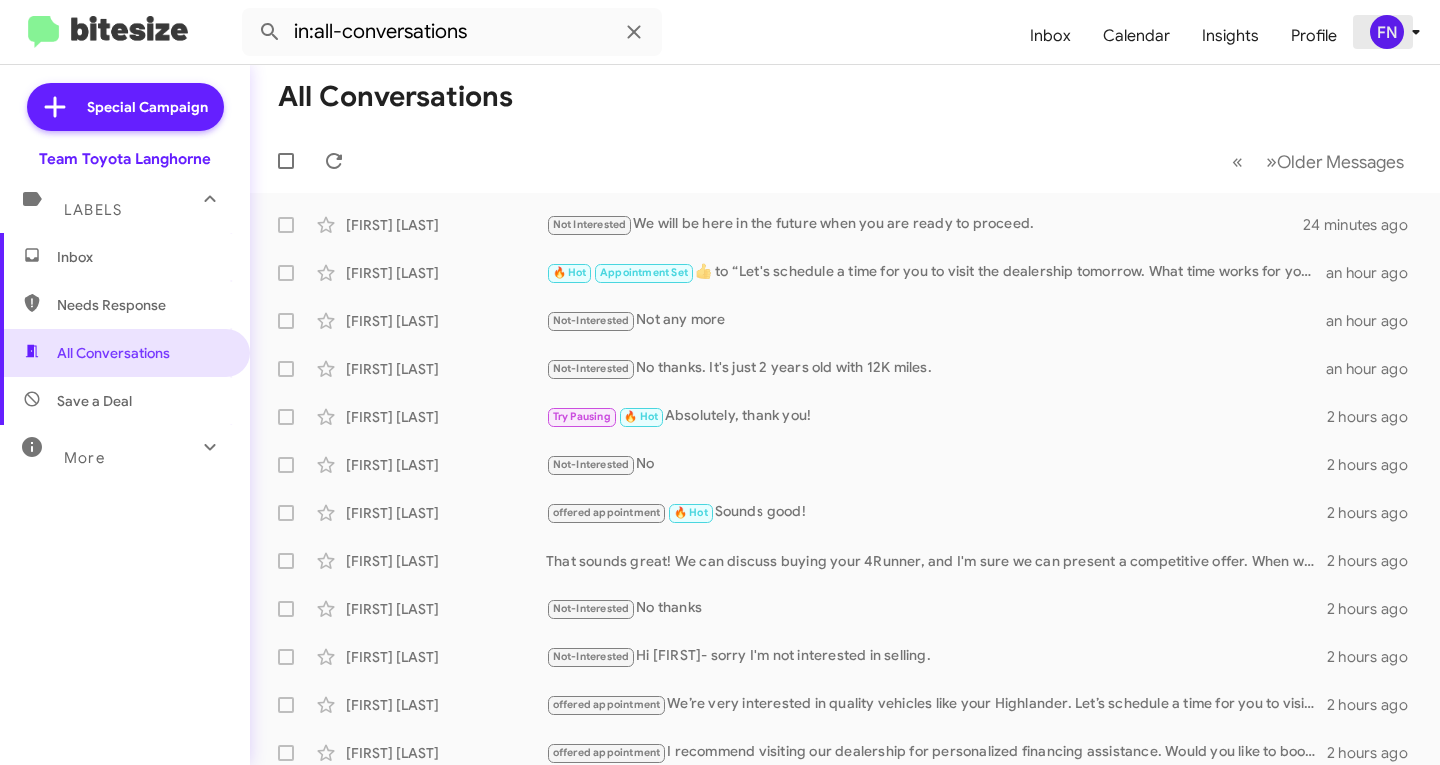 click on "FN" 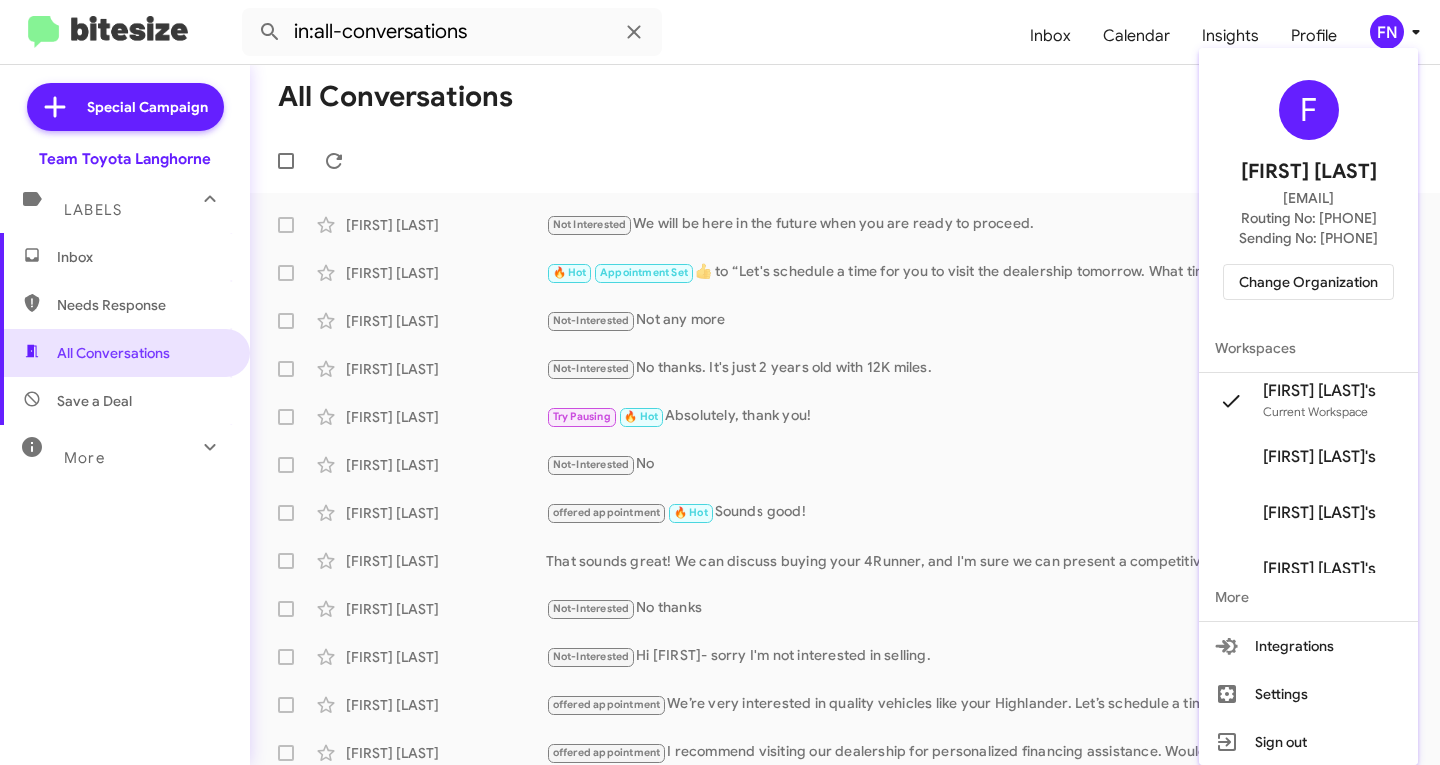 click on "Change Organization" at bounding box center [1308, 282] 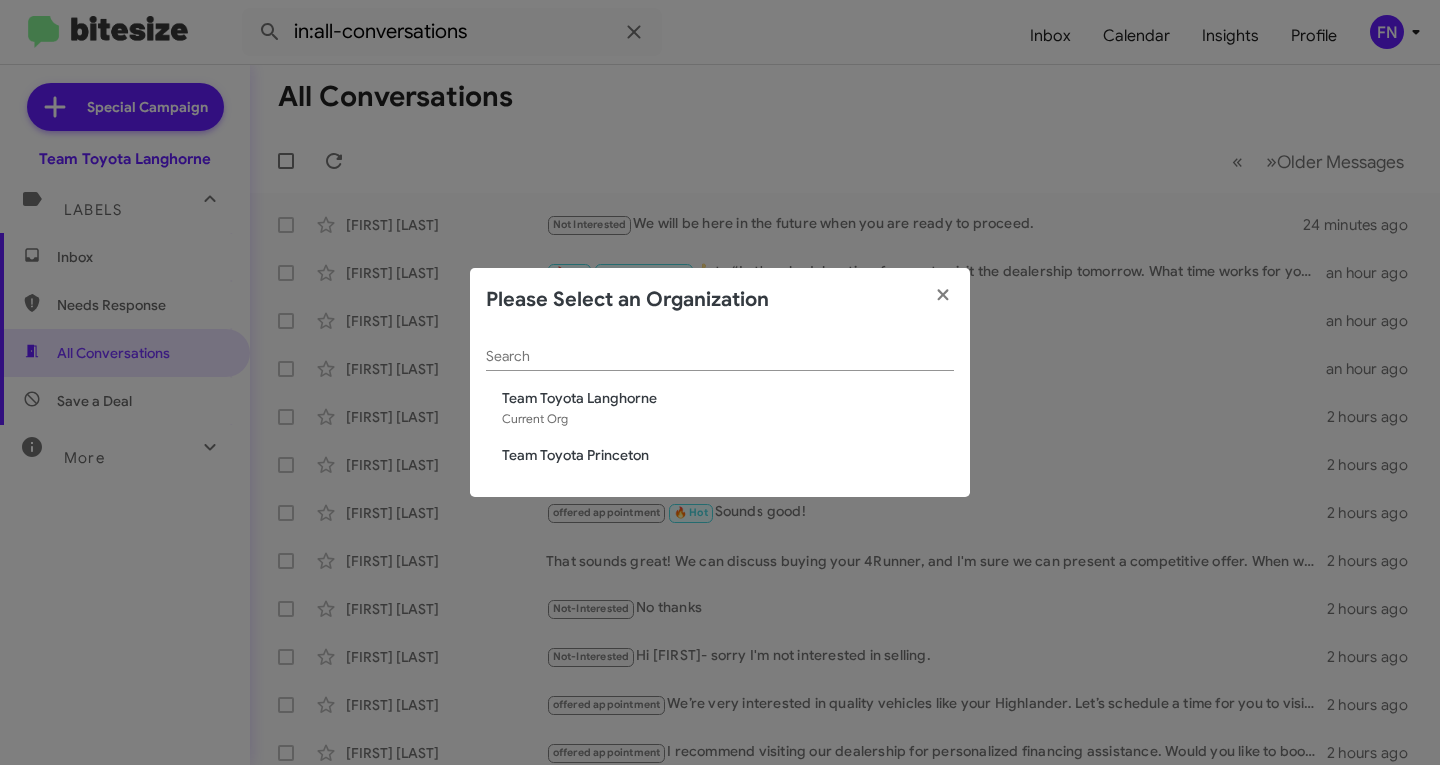 click on "Team Toyota Princeton" 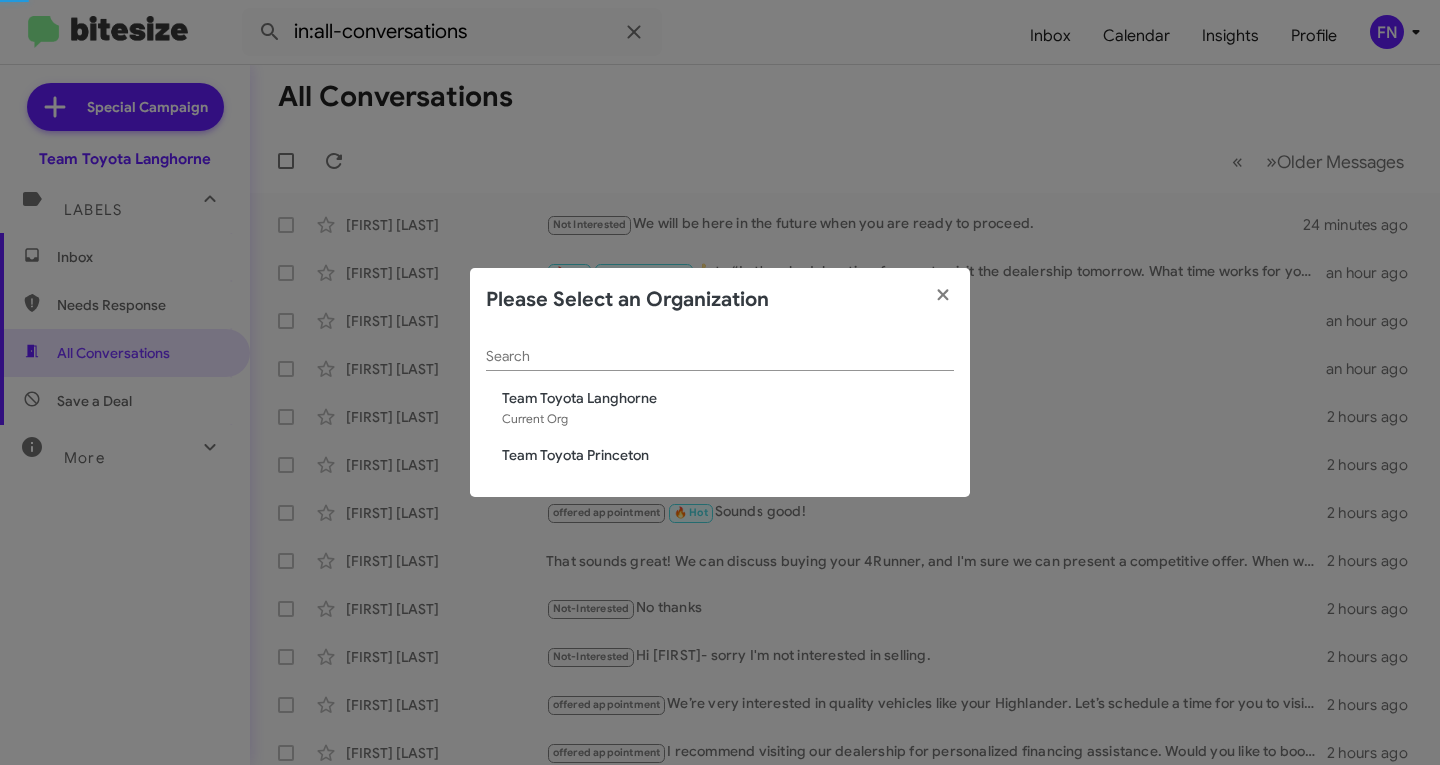 type 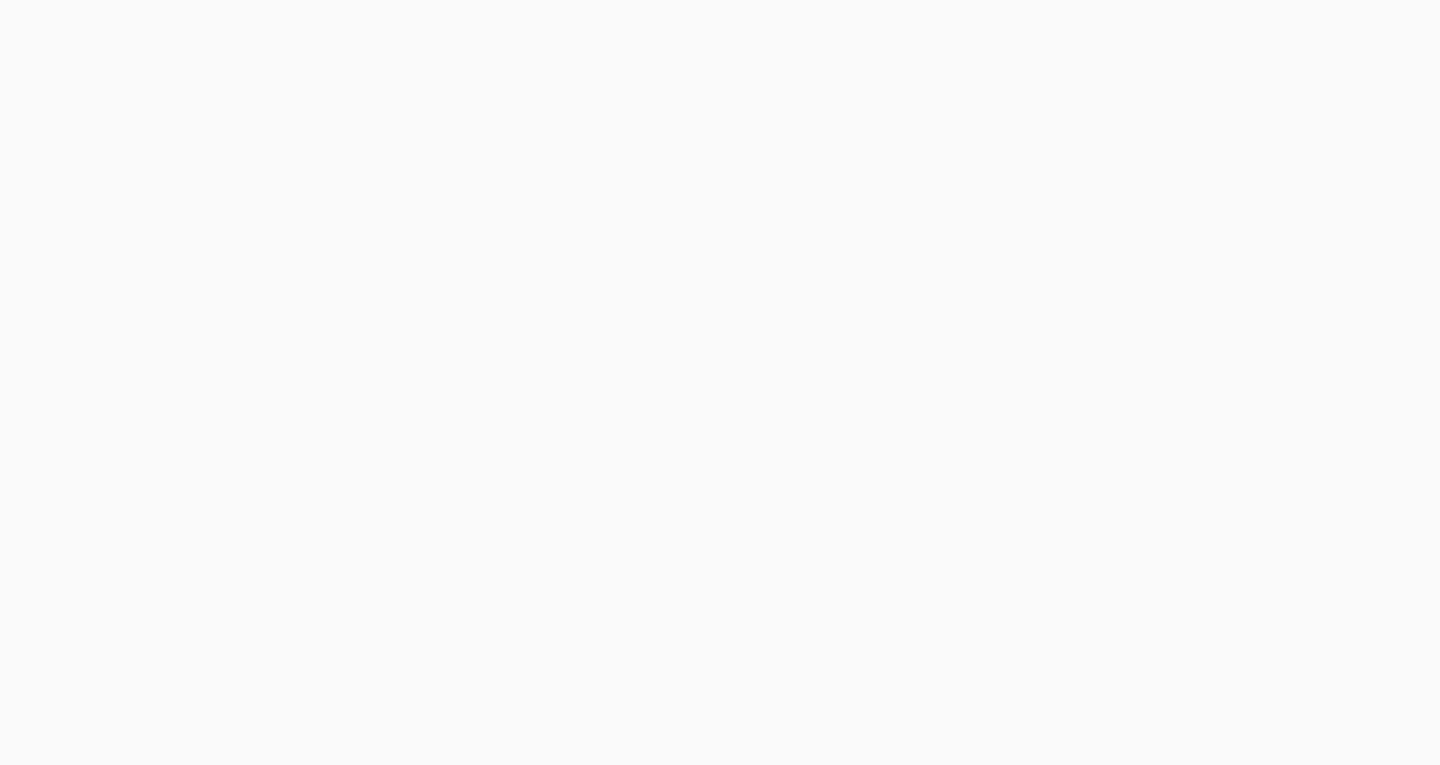 scroll, scrollTop: 0, scrollLeft: 0, axis: both 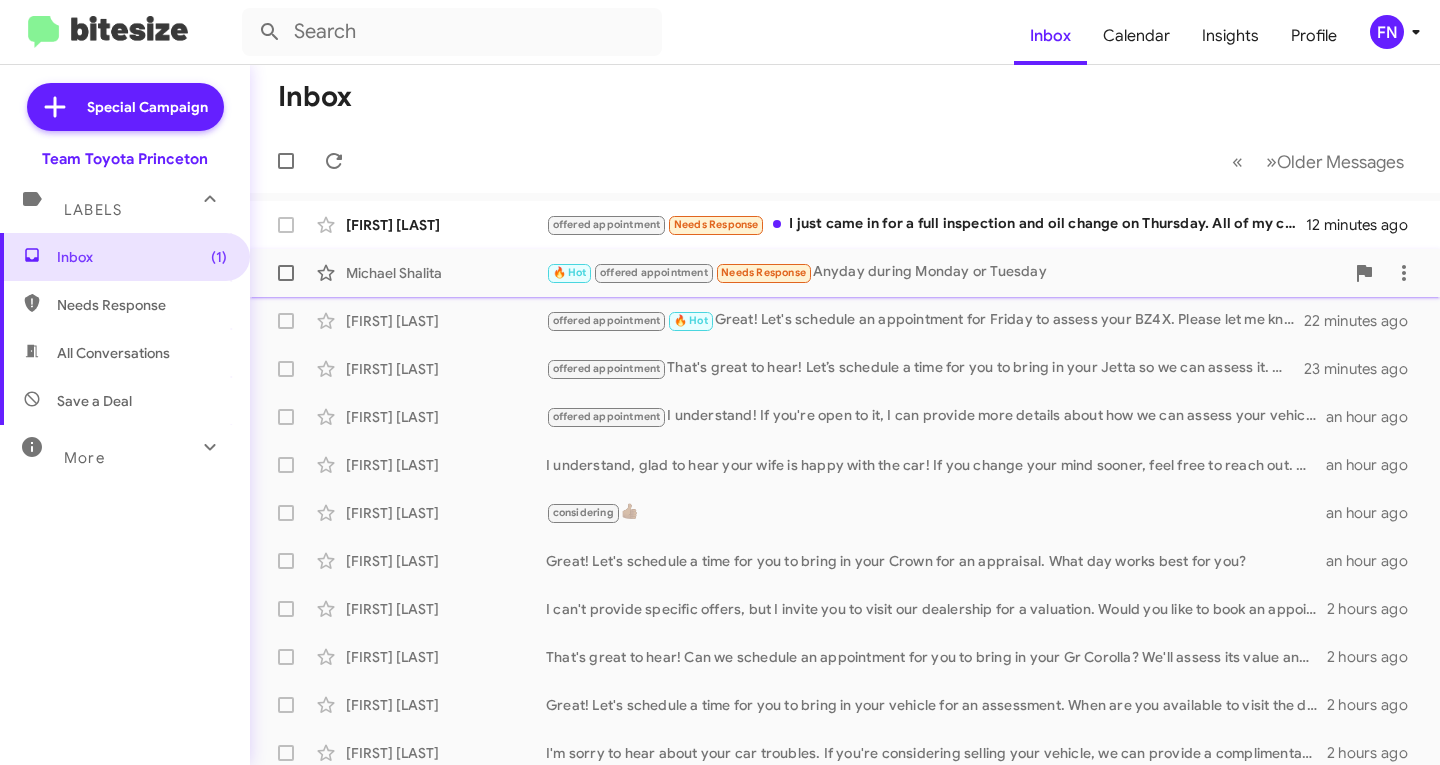 click on "Michael Shalita" 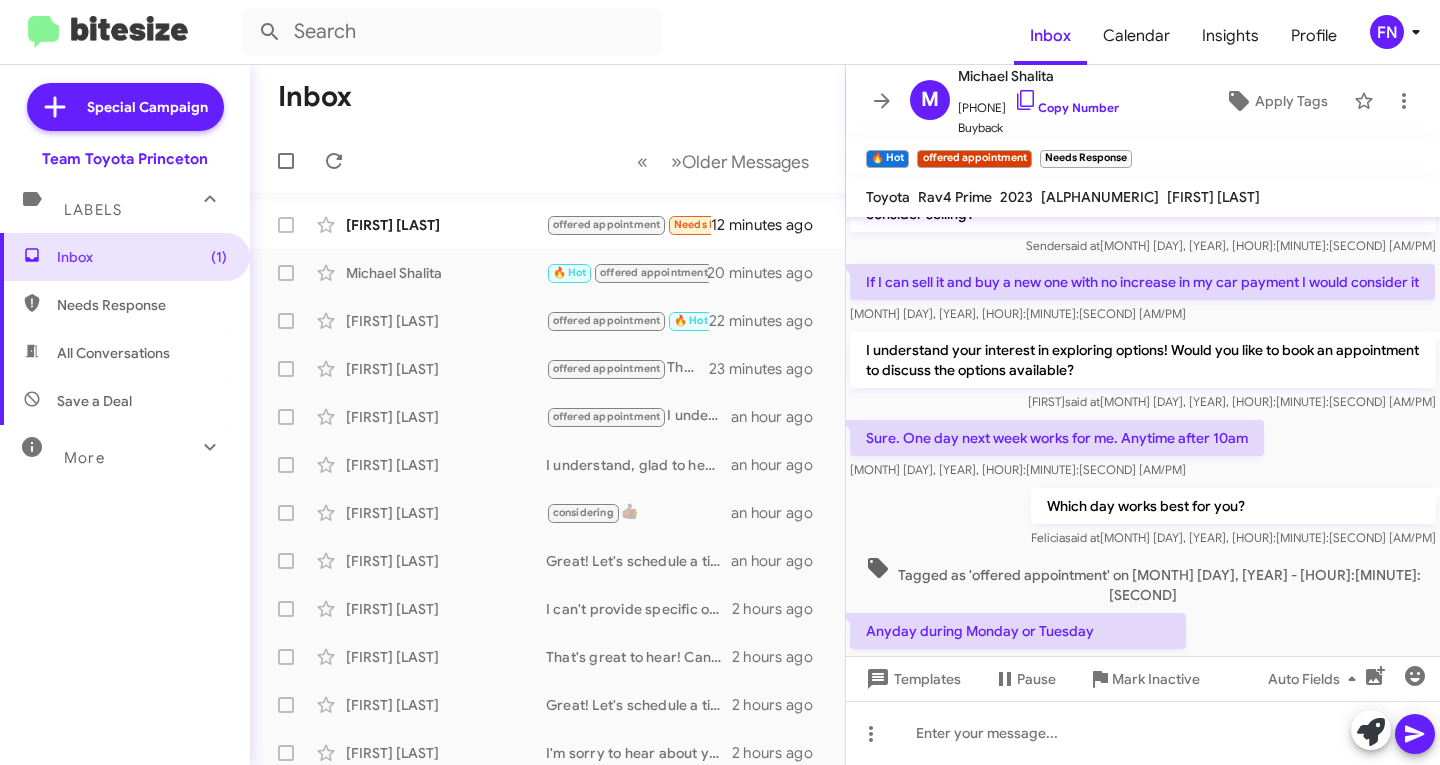 scroll, scrollTop: 560, scrollLeft: 0, axis: vertical 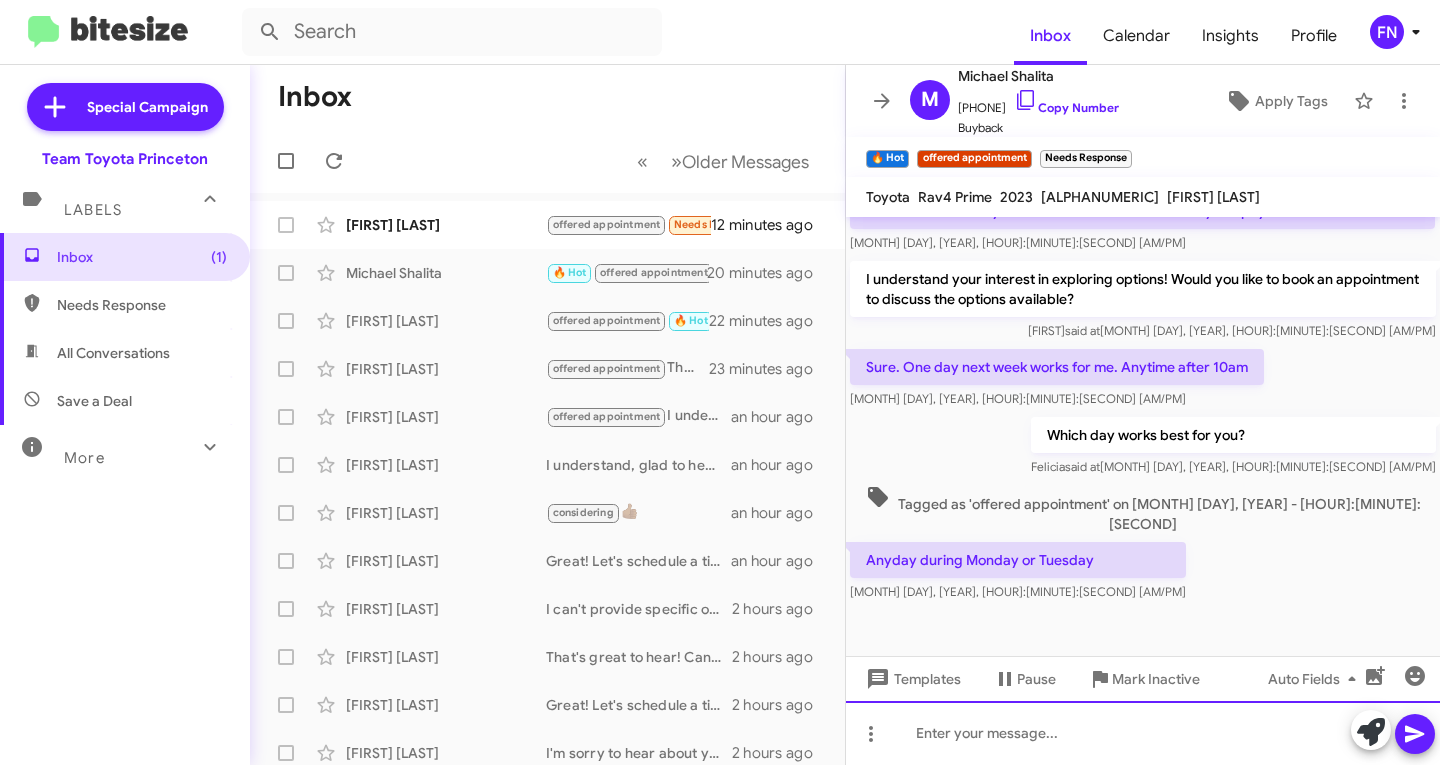 click 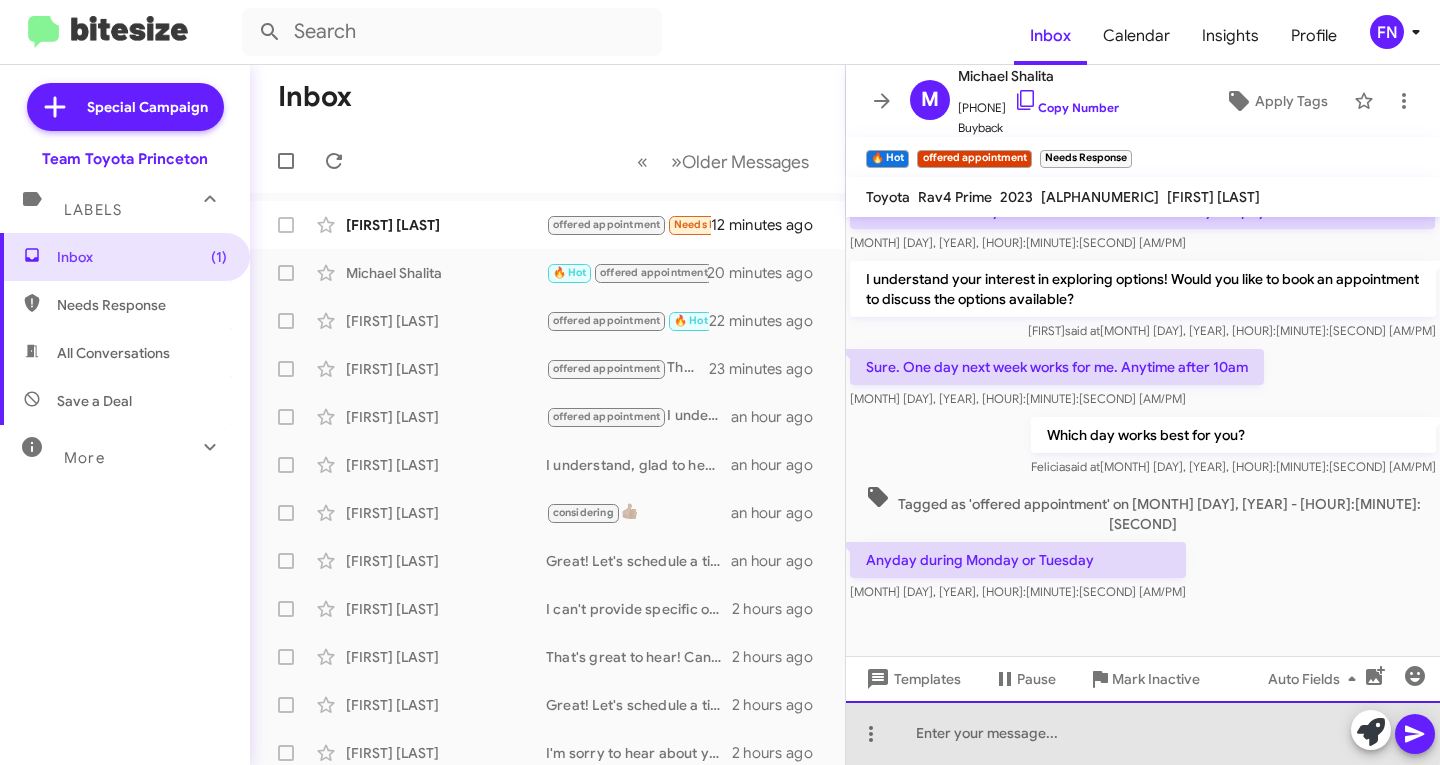 click 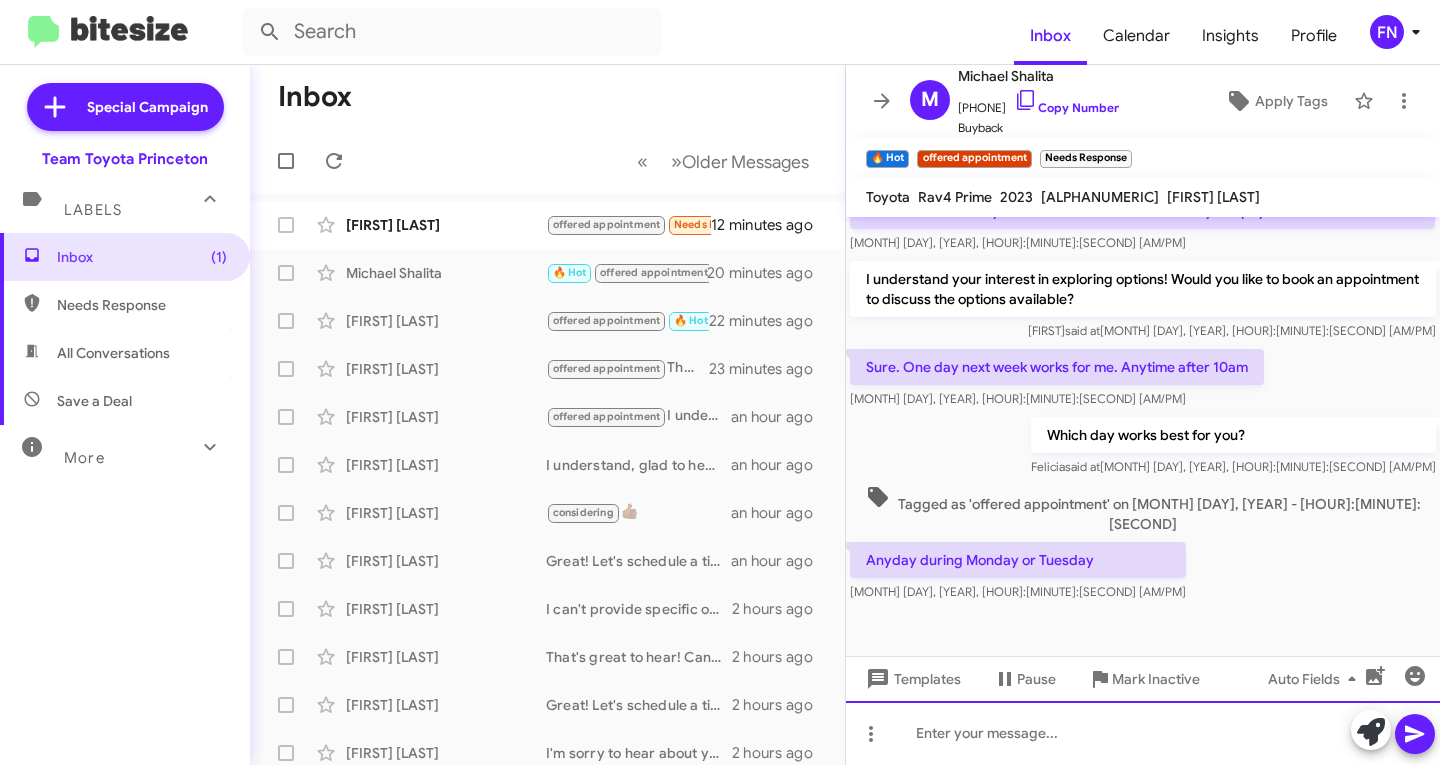 type 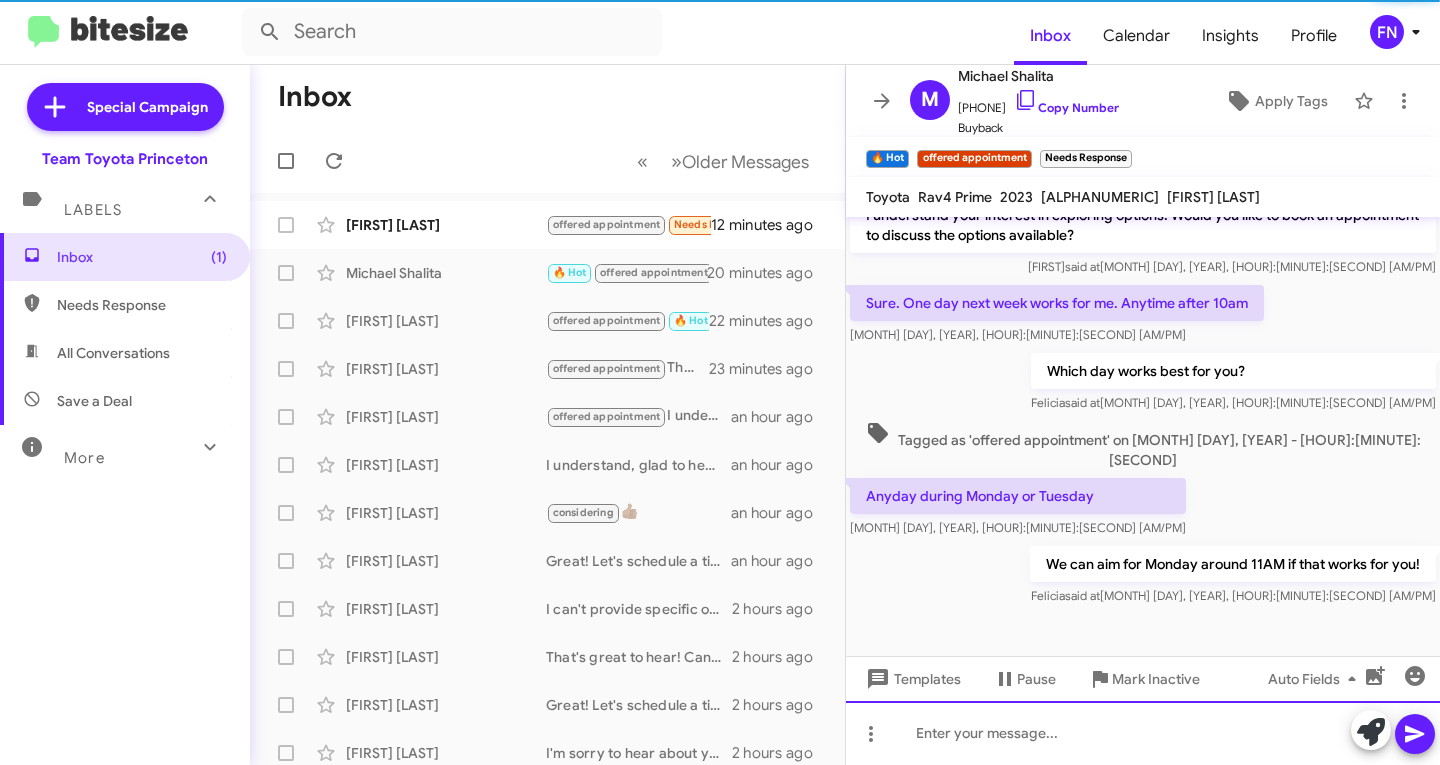 scroll, scrollTop: 633, scrollLeft: 0, axis: vertical 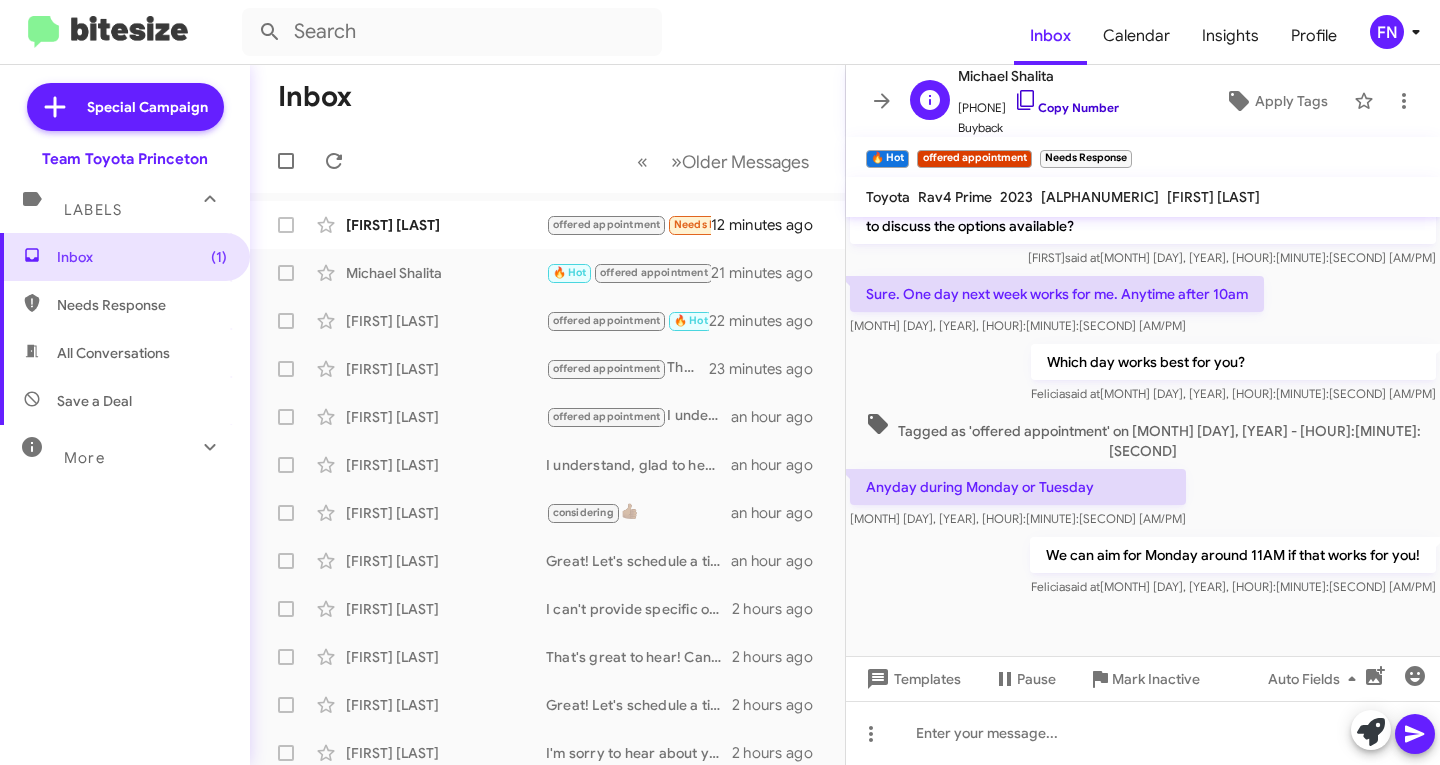 click on "Copy Number" 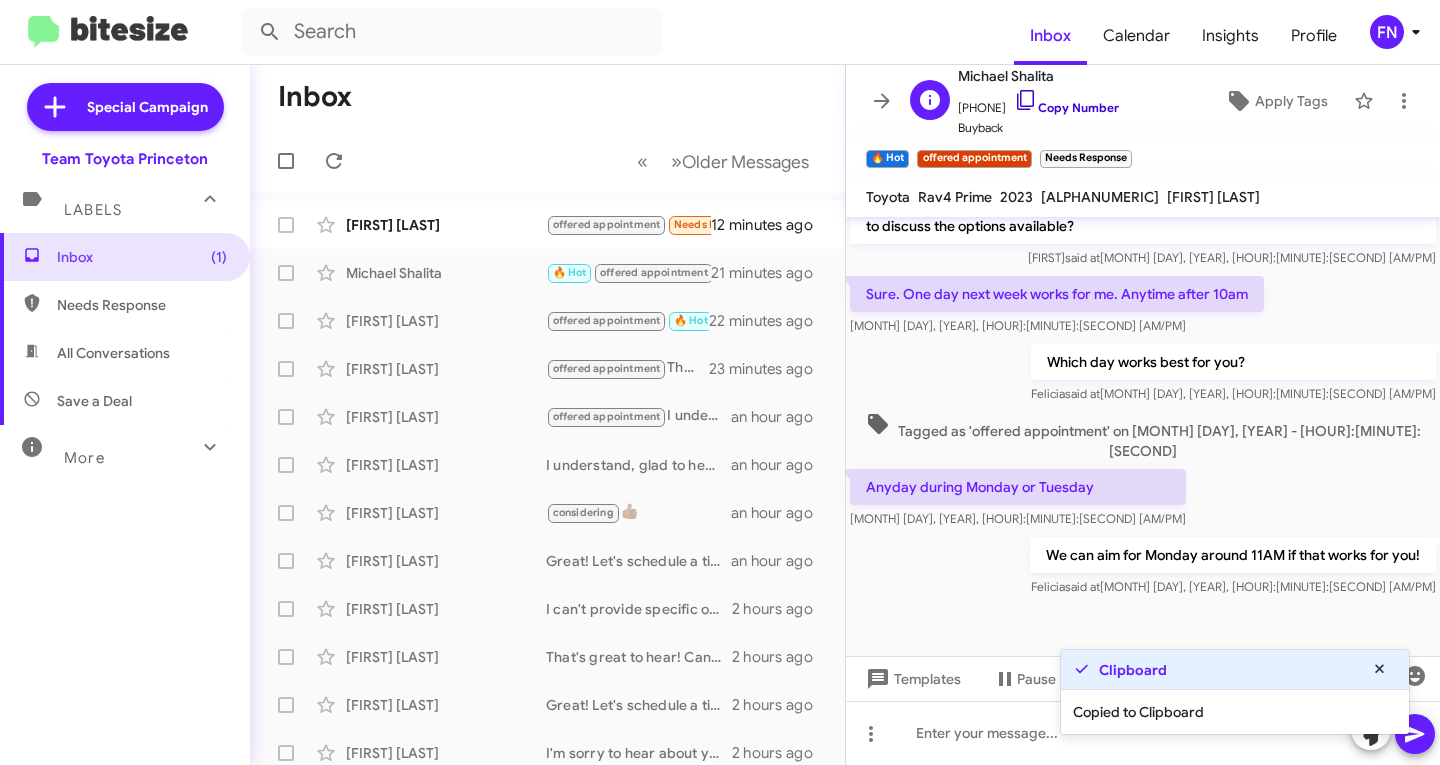 click on "Copy Number" 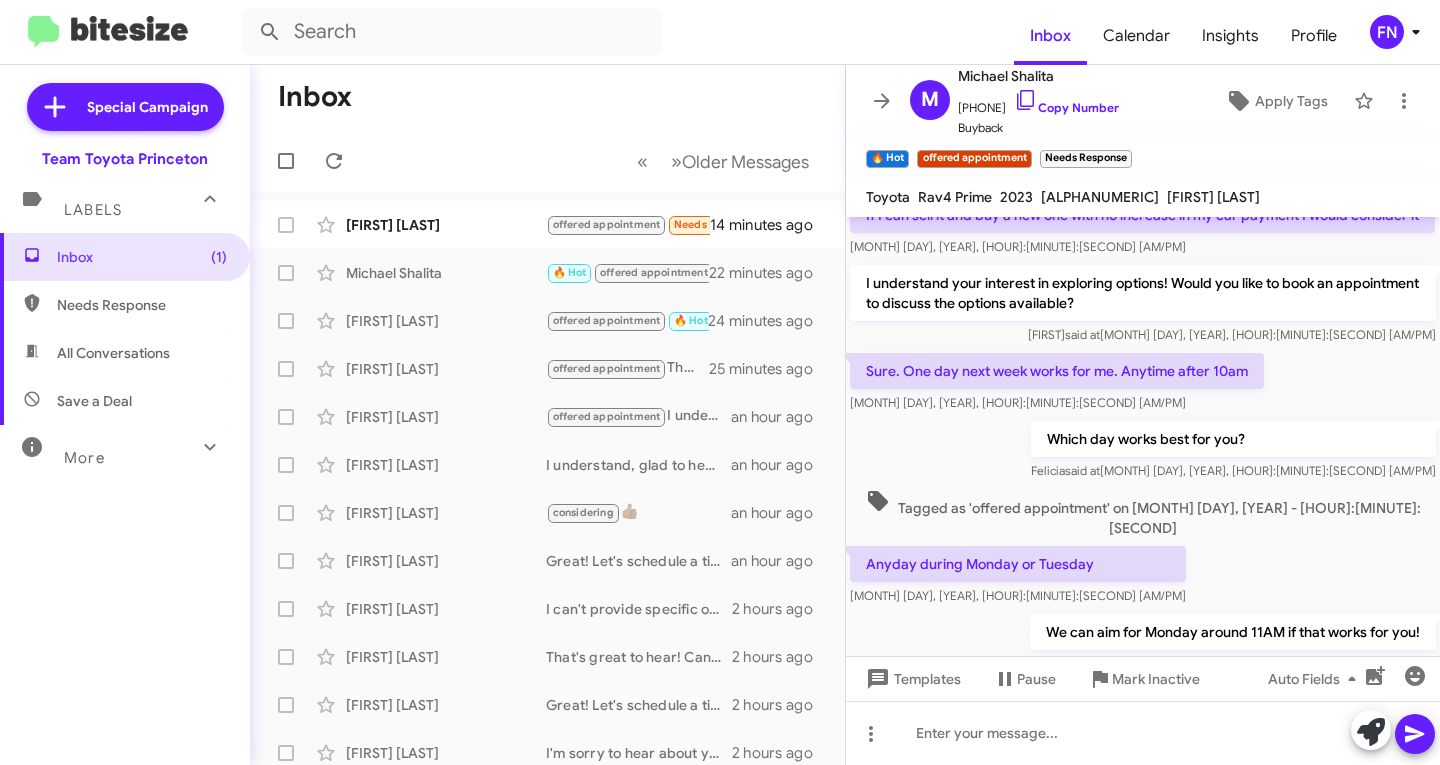 scroll, scrollTop: 633, scrollLeft: 0, axis: vertical 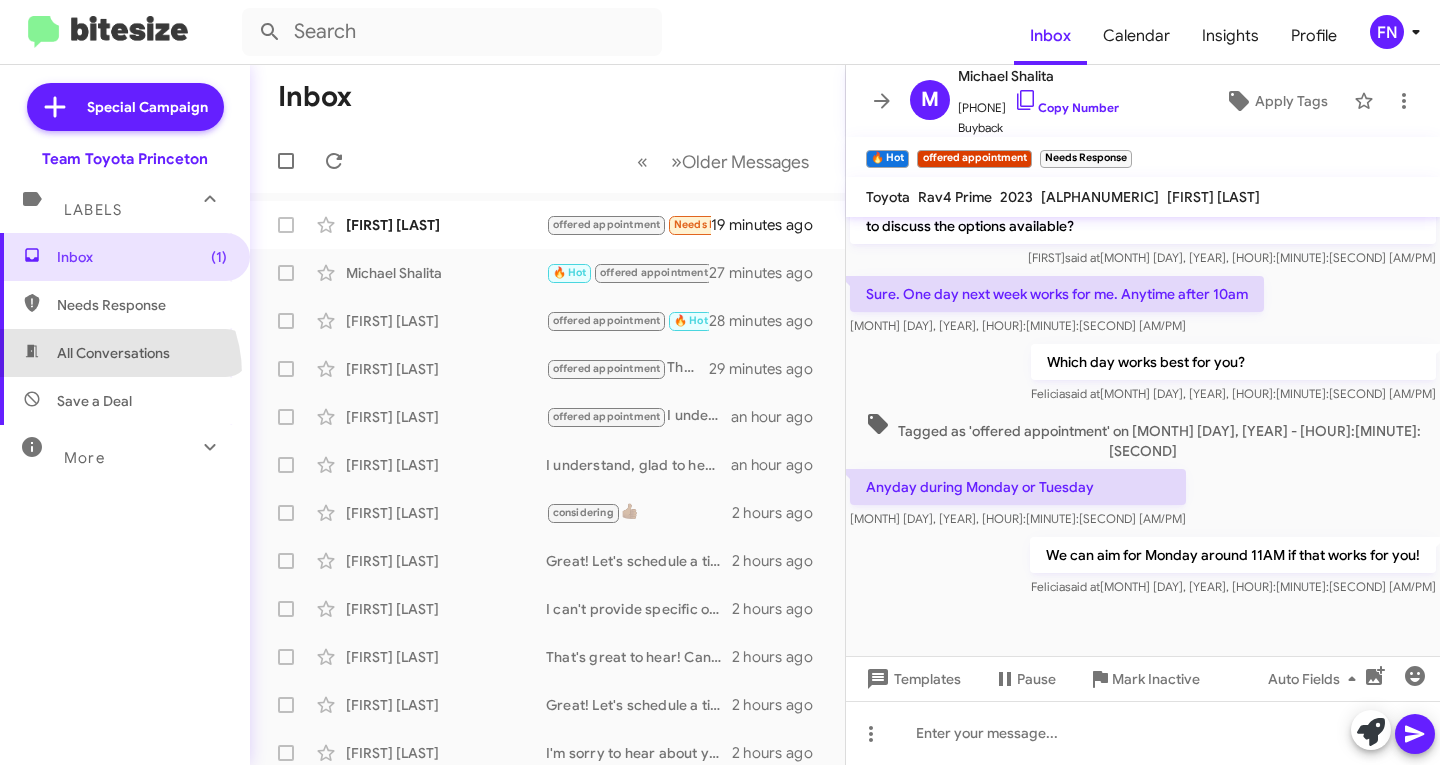 click on "All Conversations" at bounding box center [125, 353] 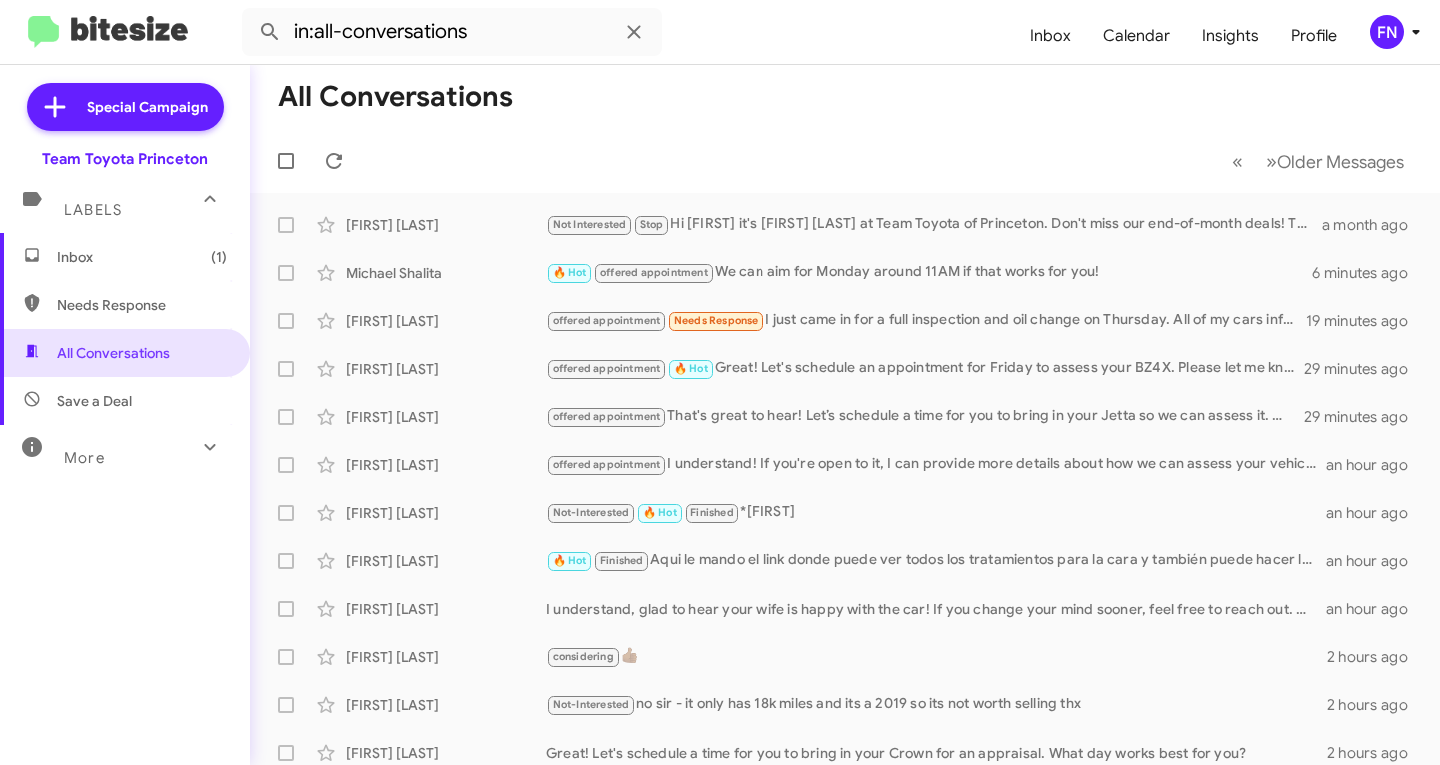 click on "Needs Response" at bounding box center [142, 305] 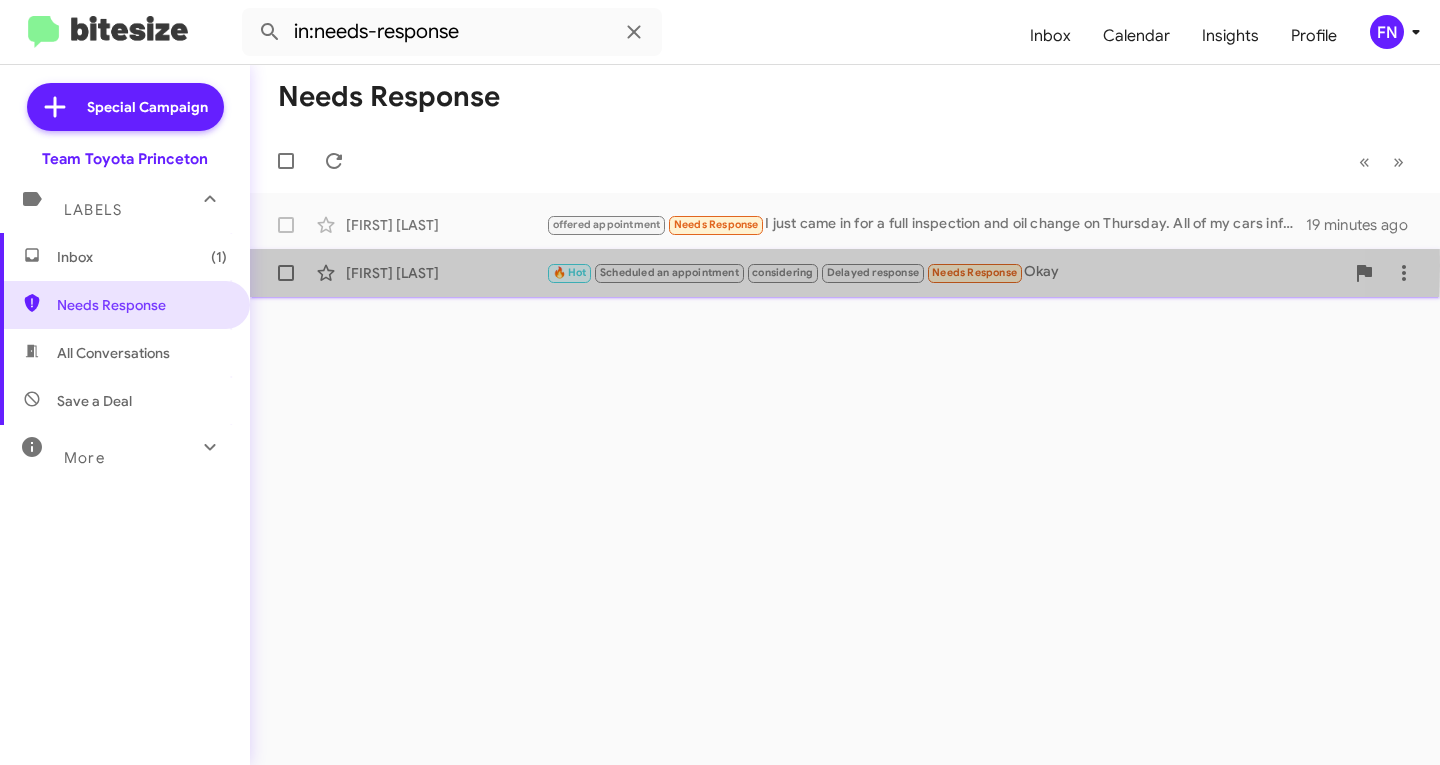 click on "[FIRST] [LAST]" 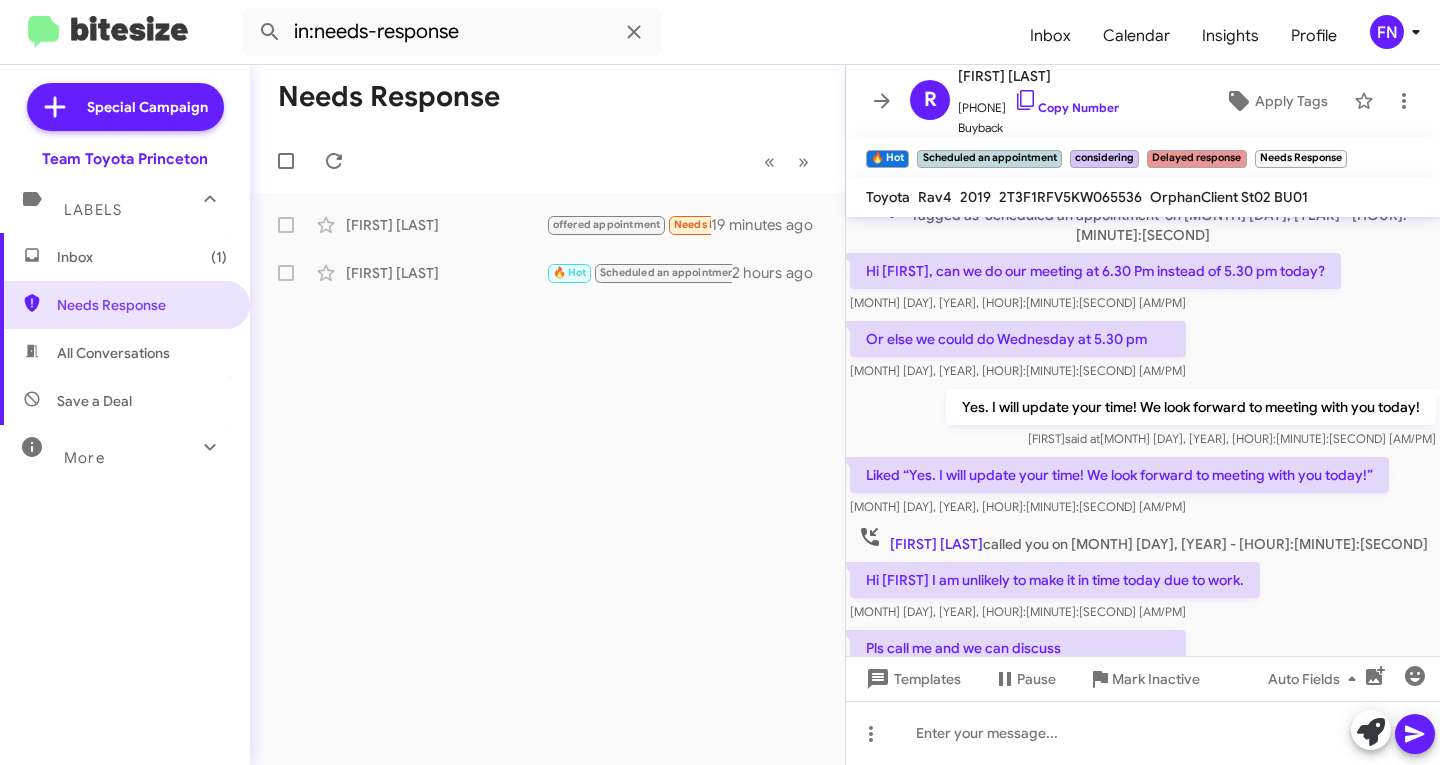 scroll, scrollTop: 184, scrollLeft: 0, axis: vertical 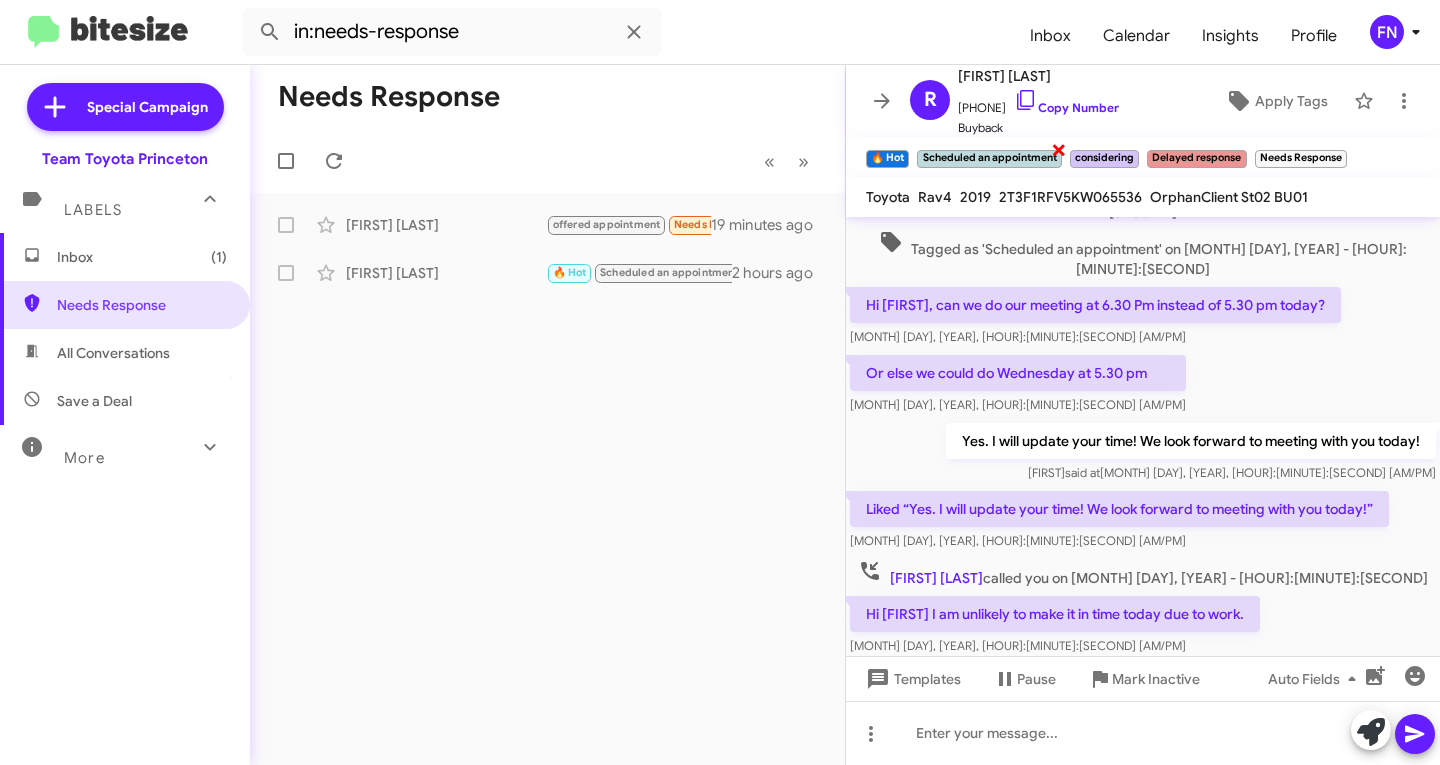 click on "×" 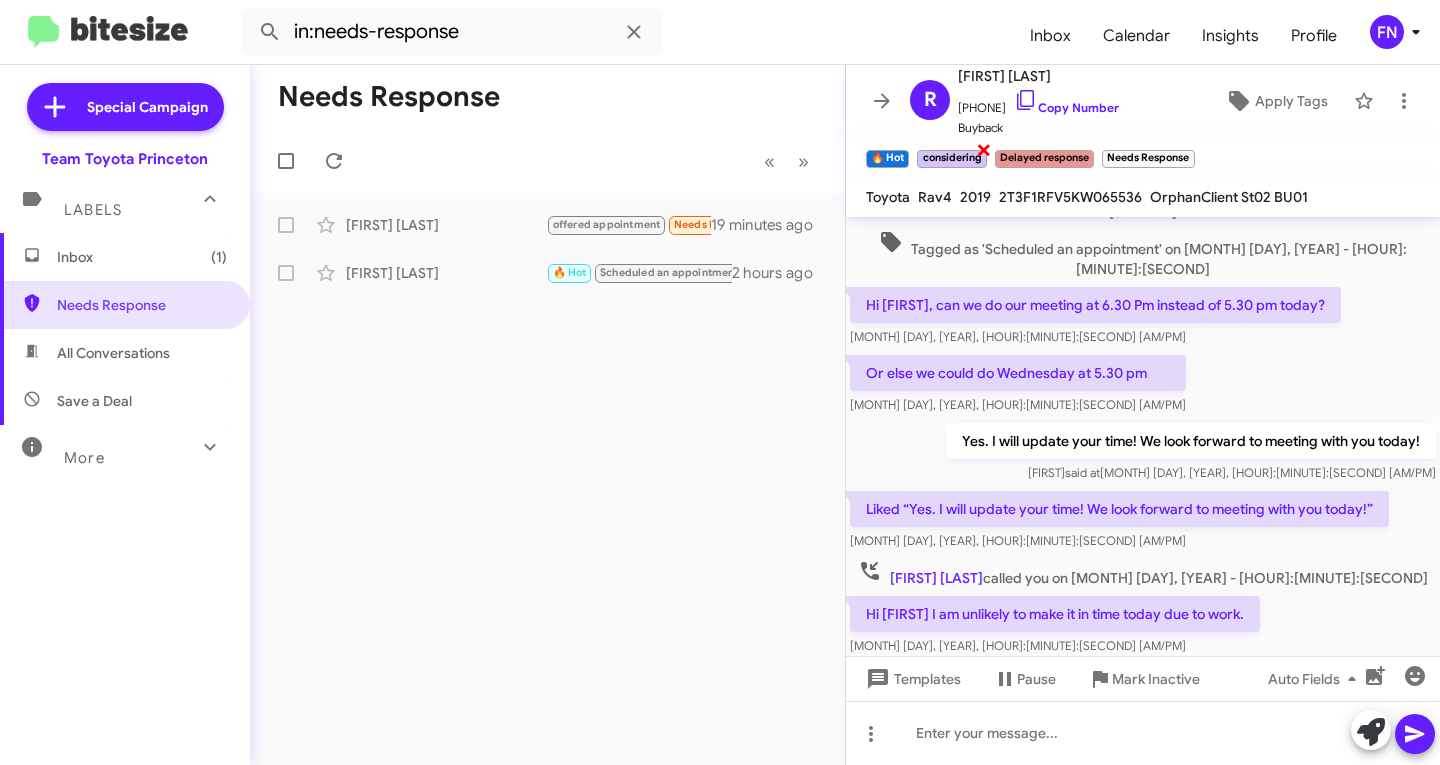click on "×" 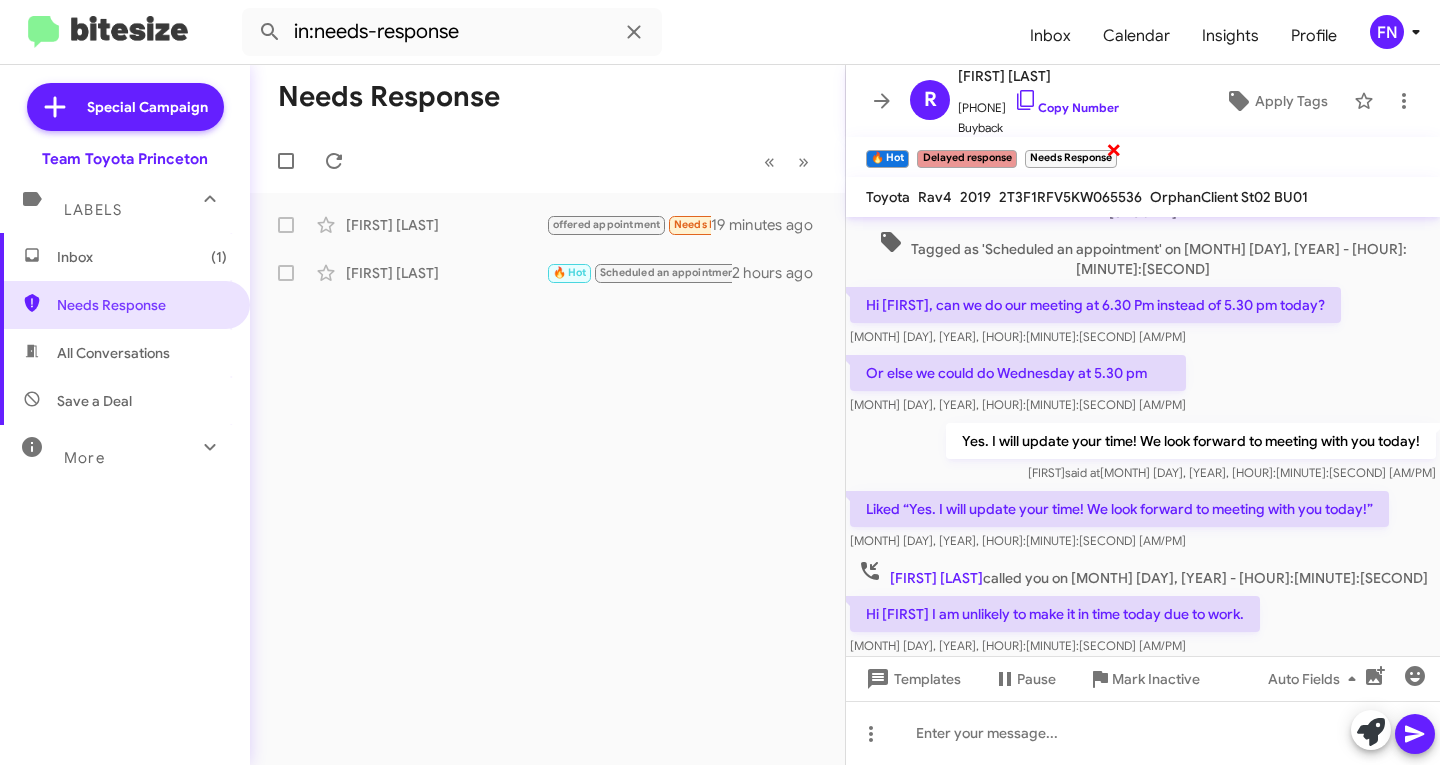 click on "×" 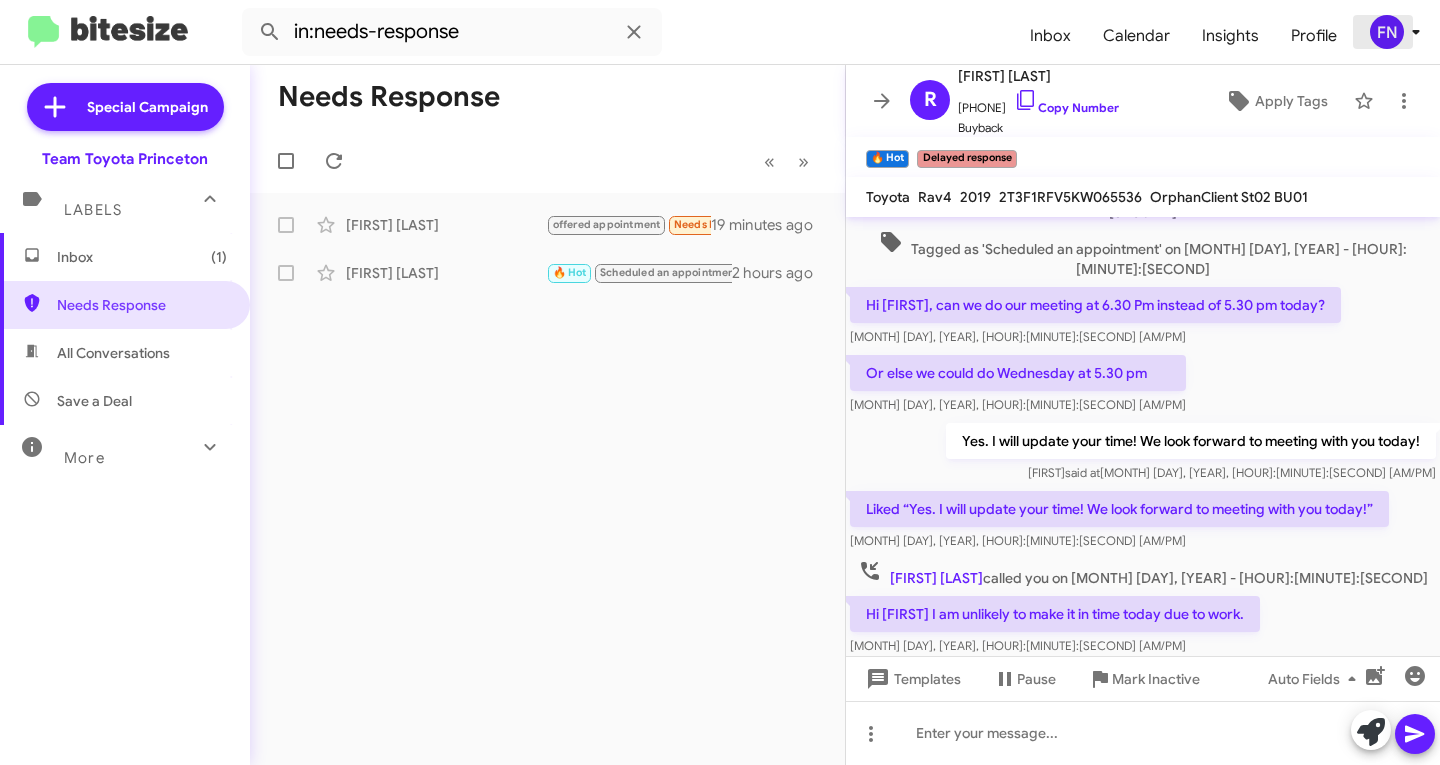 click on "FN" 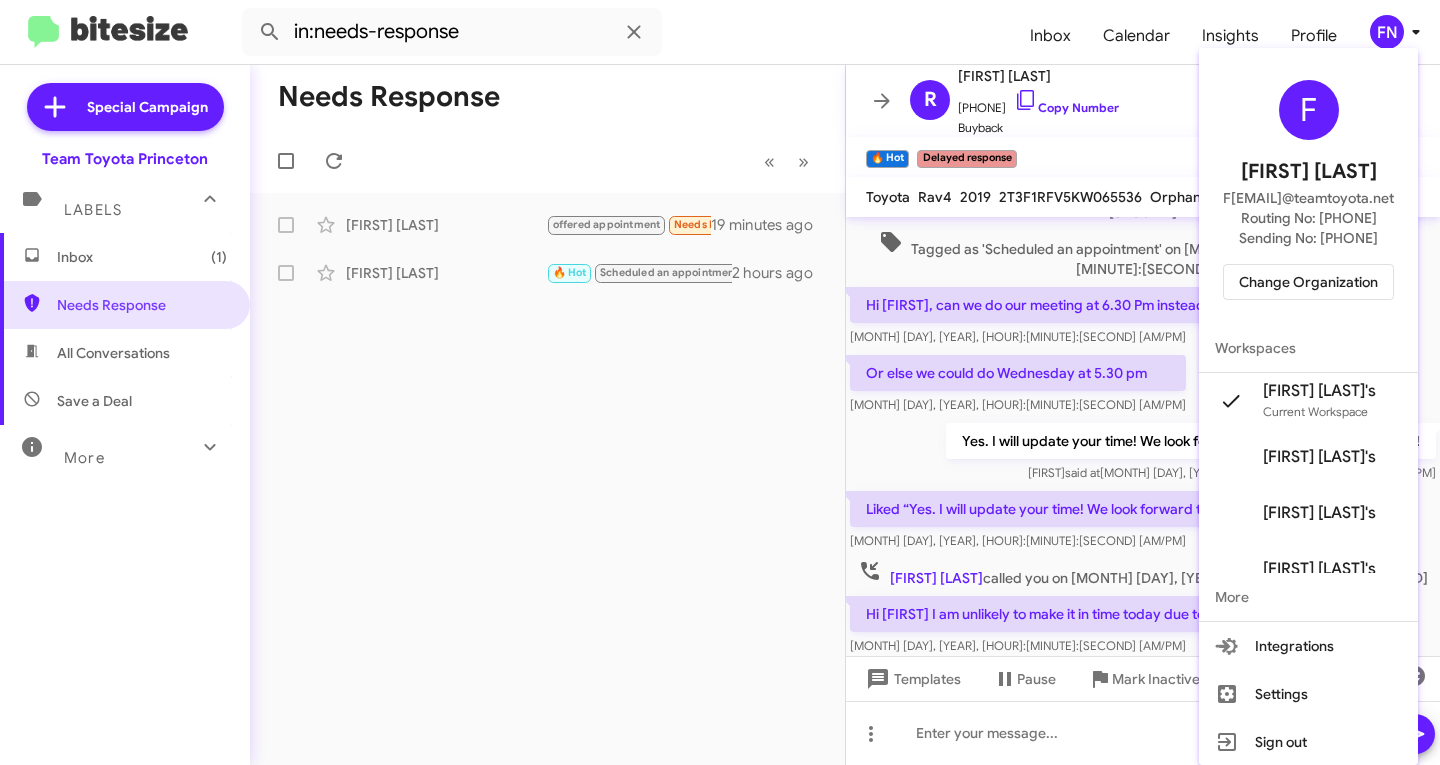 click on "F Felicia Nazario Fnazario@teamtoyota.net Routing No: +1 (609) 557-3422 Sending No: +1 (609) 849-3569  Change Organization" at bounding box center (1308, 190) 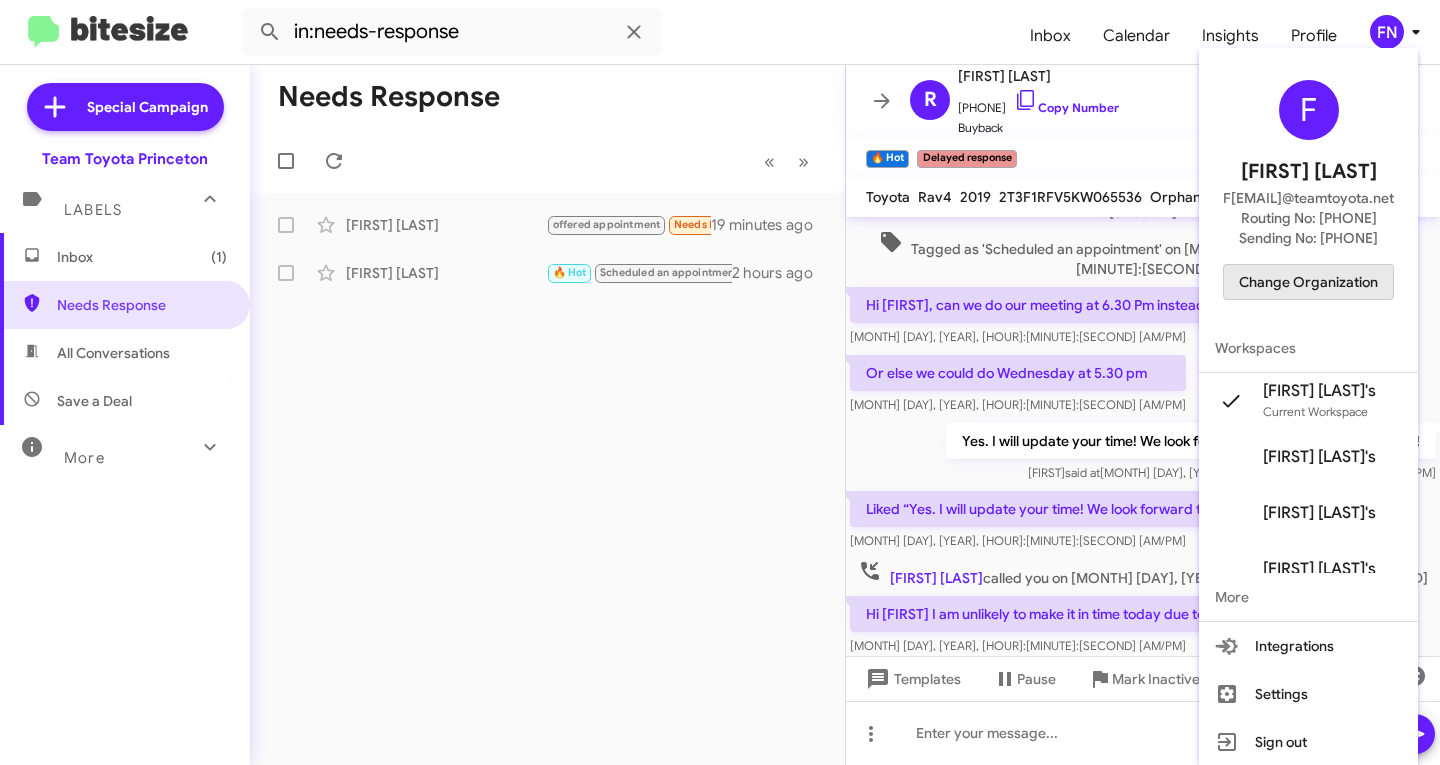 click on "Change Organization" at bounding box center (1308, 282) 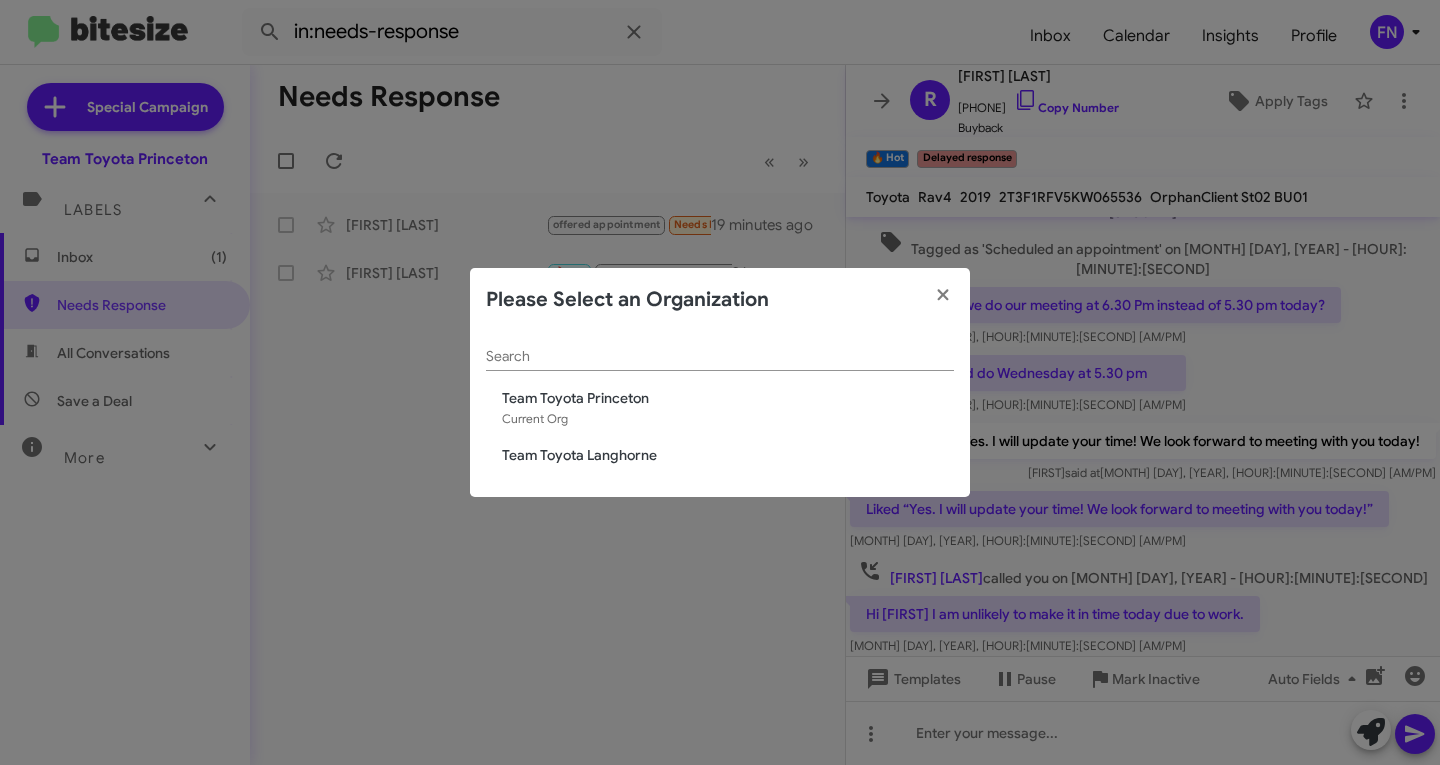 click on "Search Team Toyota Princeton  Current Org  Team Toyota Langhorne" 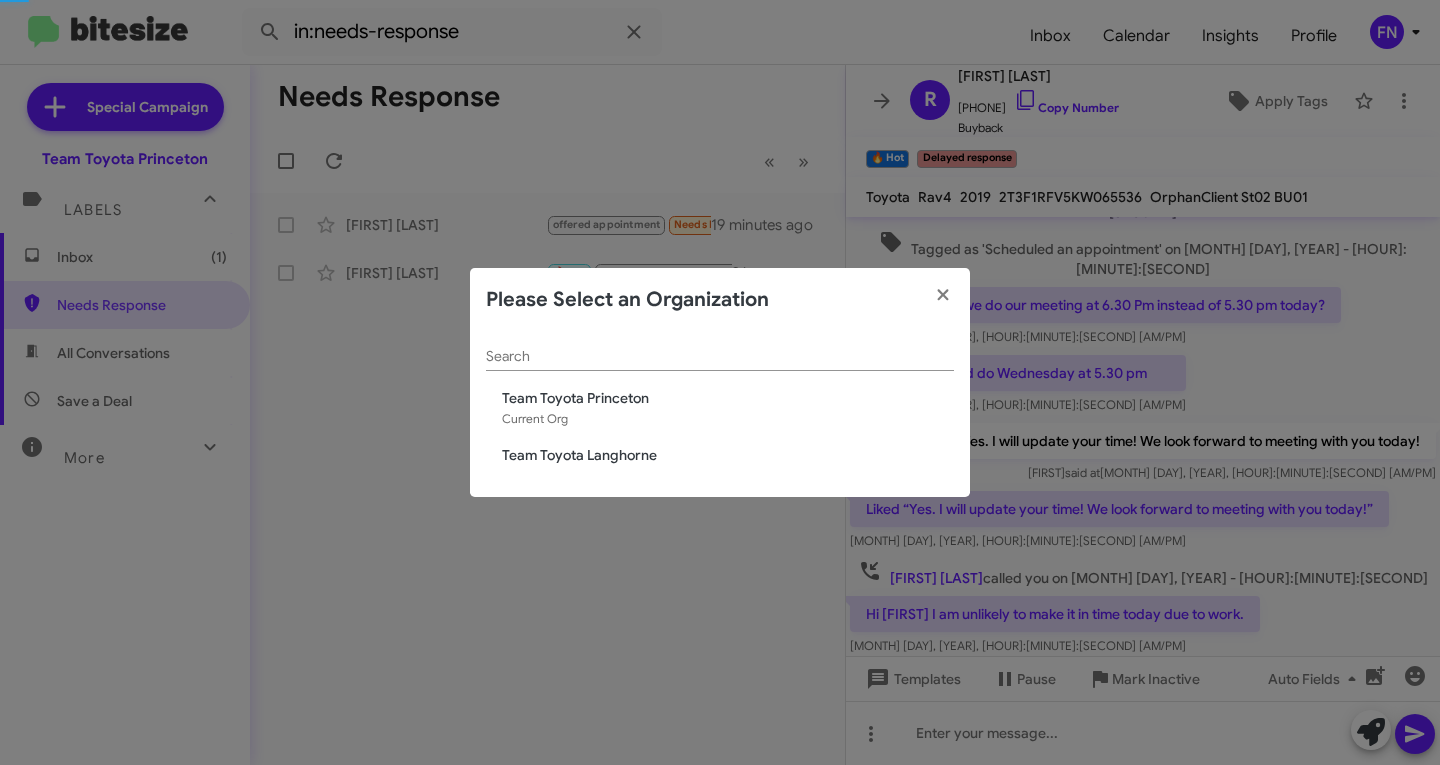 type 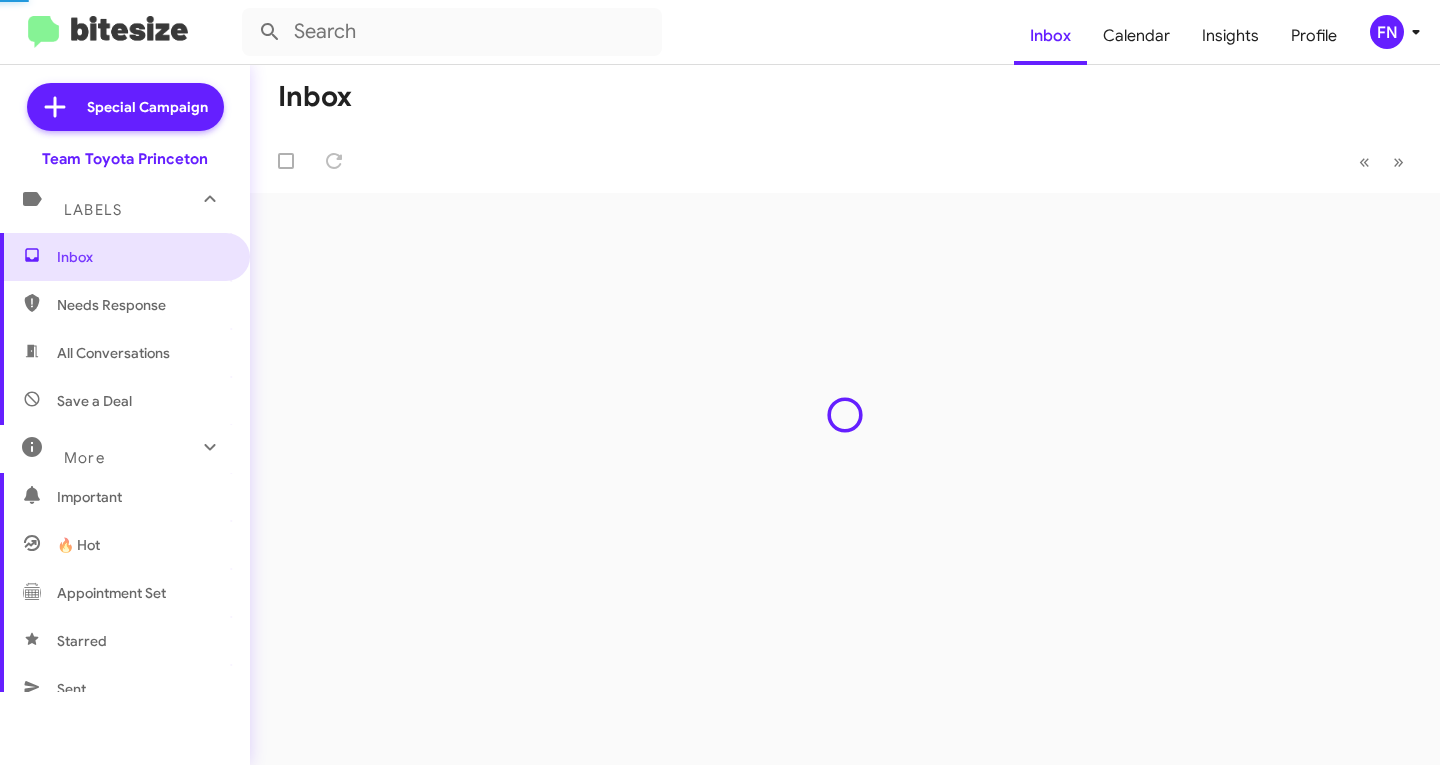 scroll, scrollTop: 0, scrollLeft: 0, axis: both 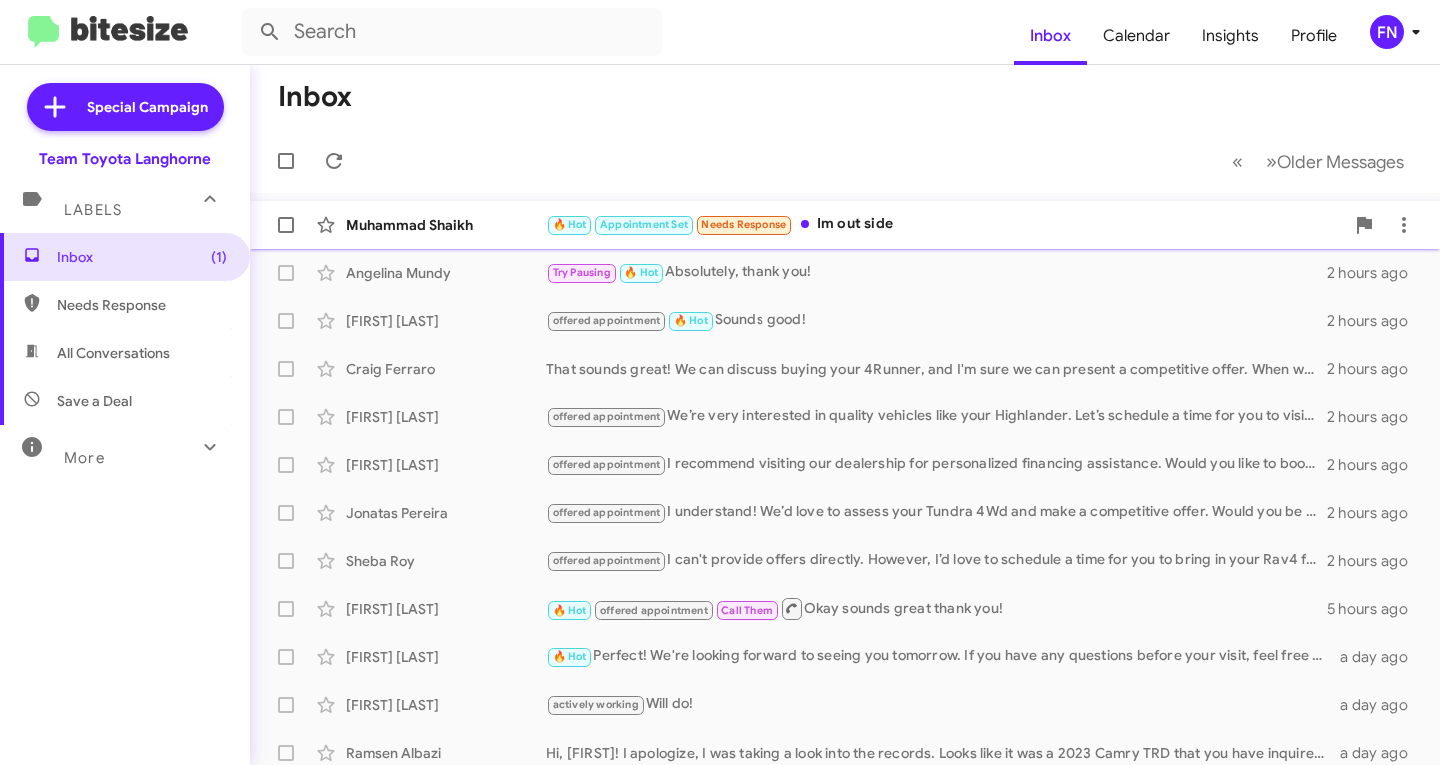 click on "Muhammad Shaikh" 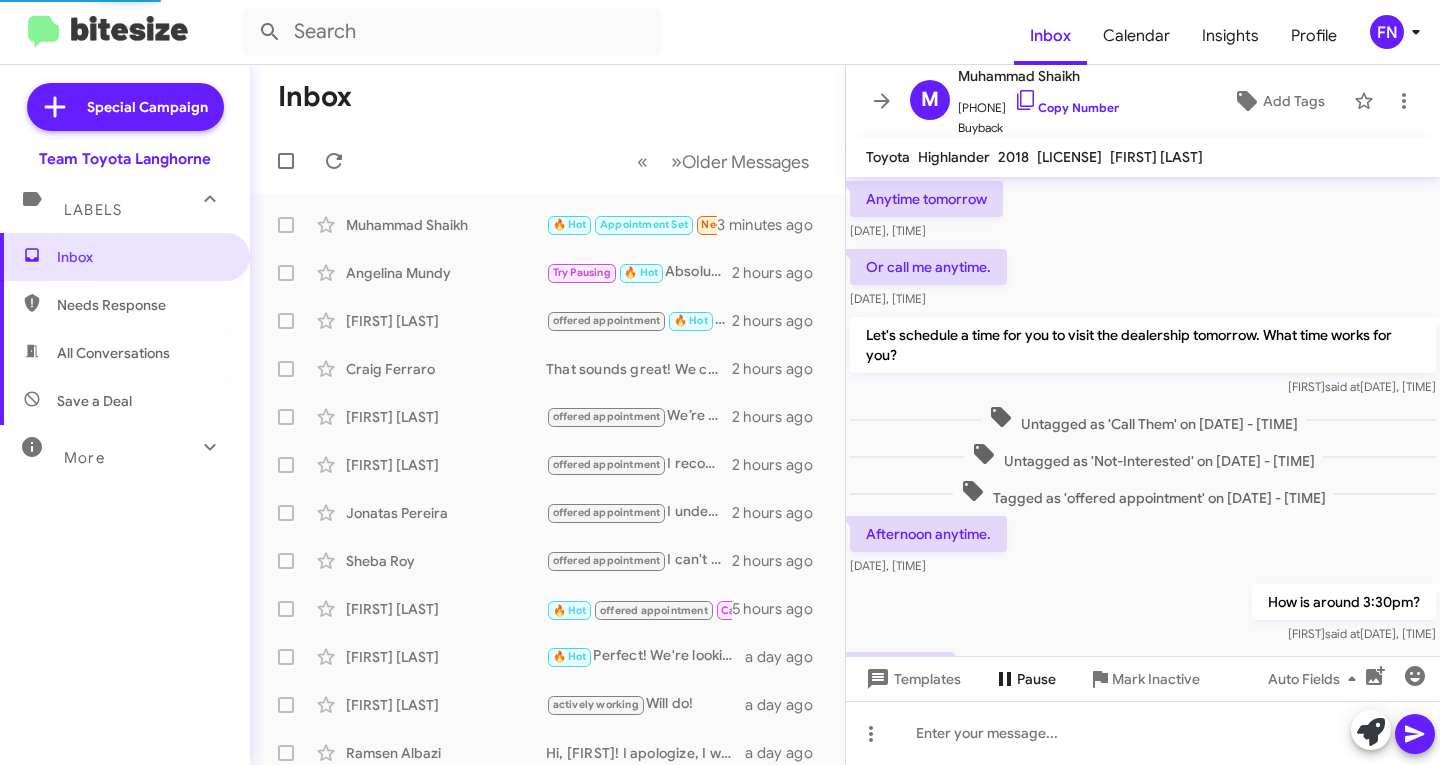 scroll, scrollTop: 793, scrollLeft: 0, axis: vertical 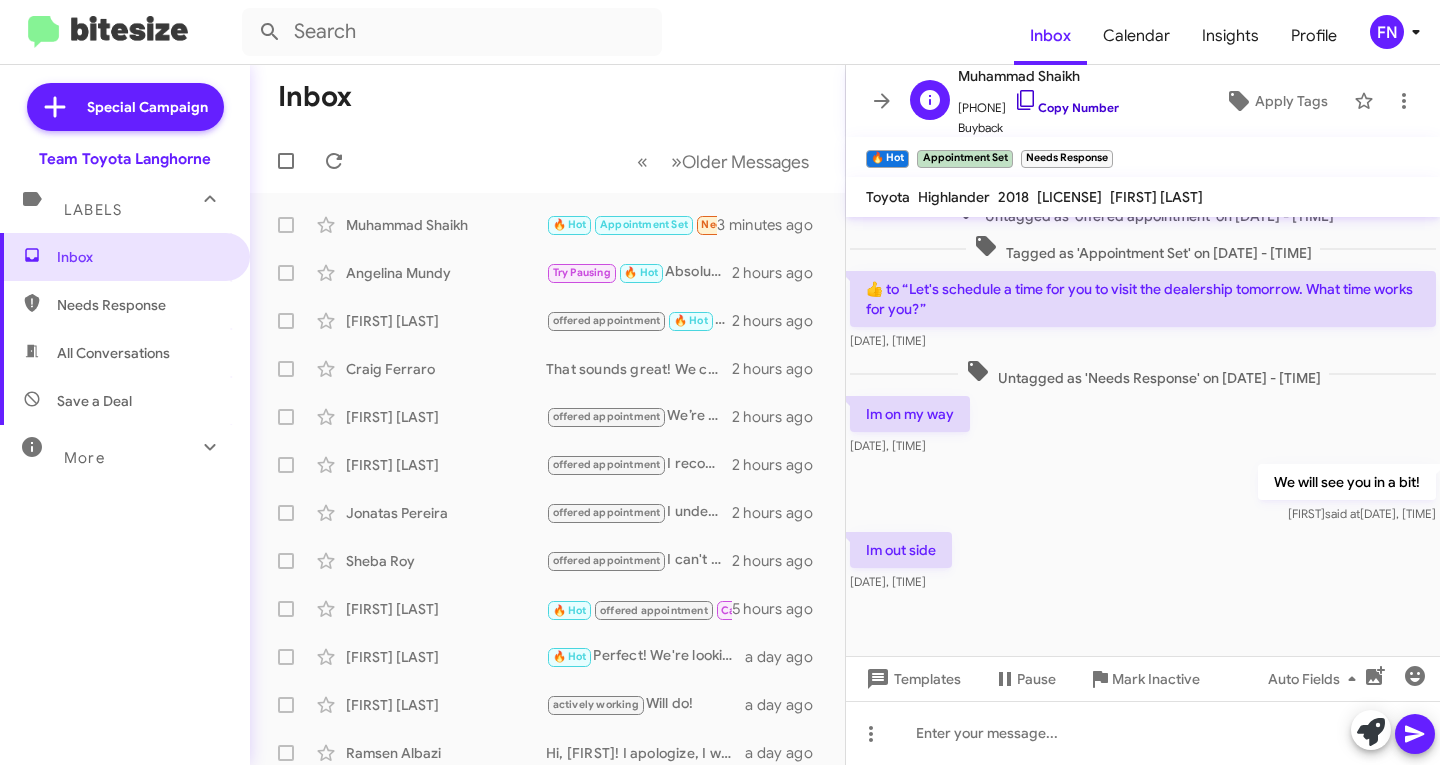 click on "Copy Number" 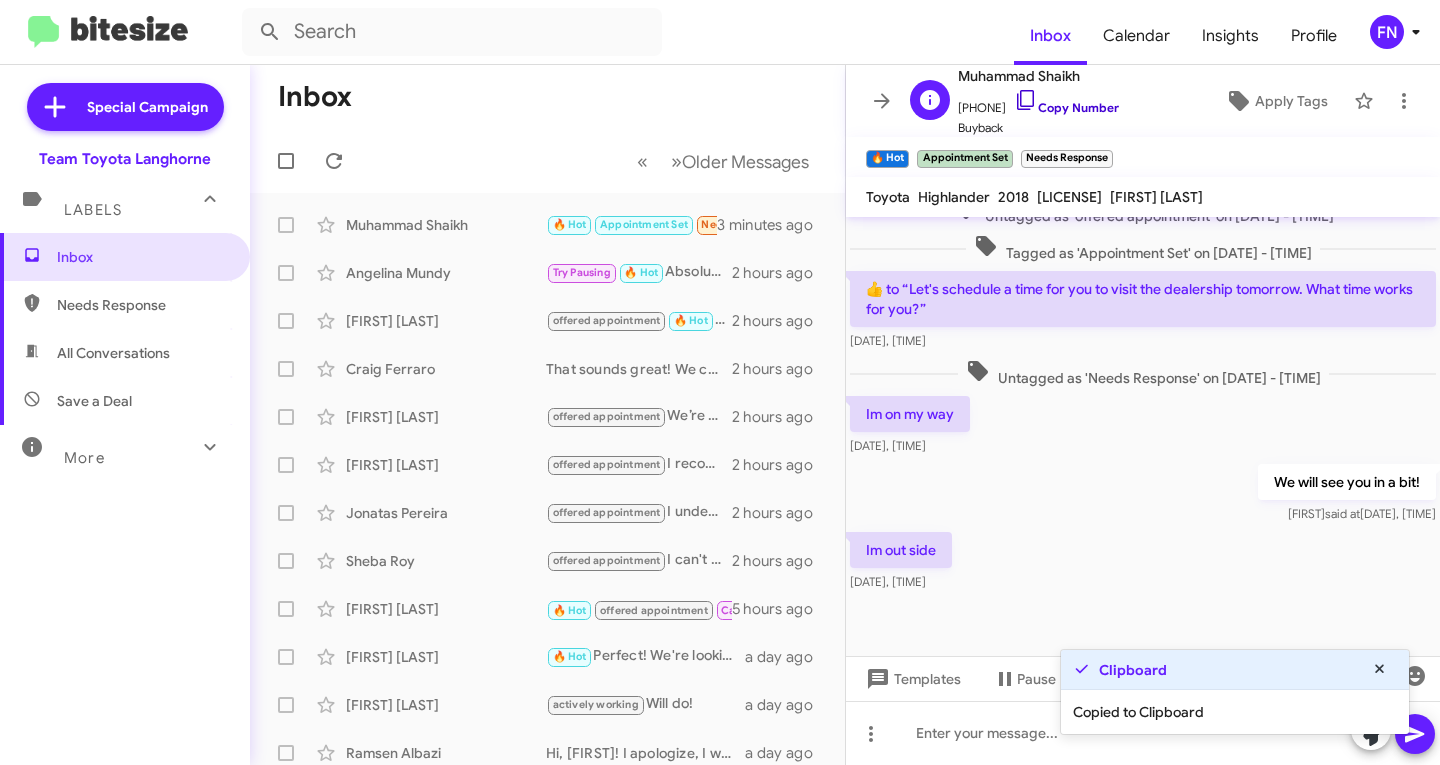 click on "Copy Number" 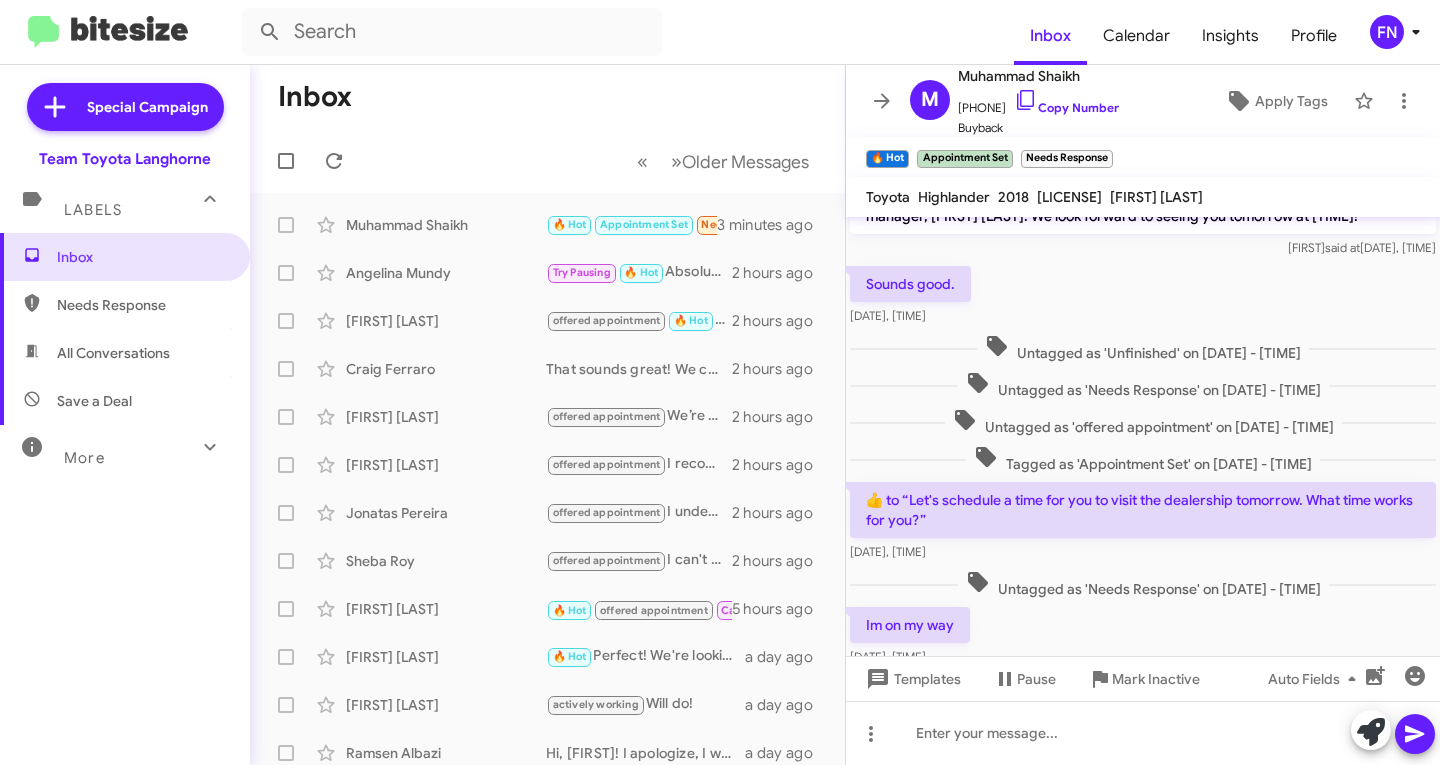 scroll, scrollTop: 833, scrollLeft: 0, axis: vertical 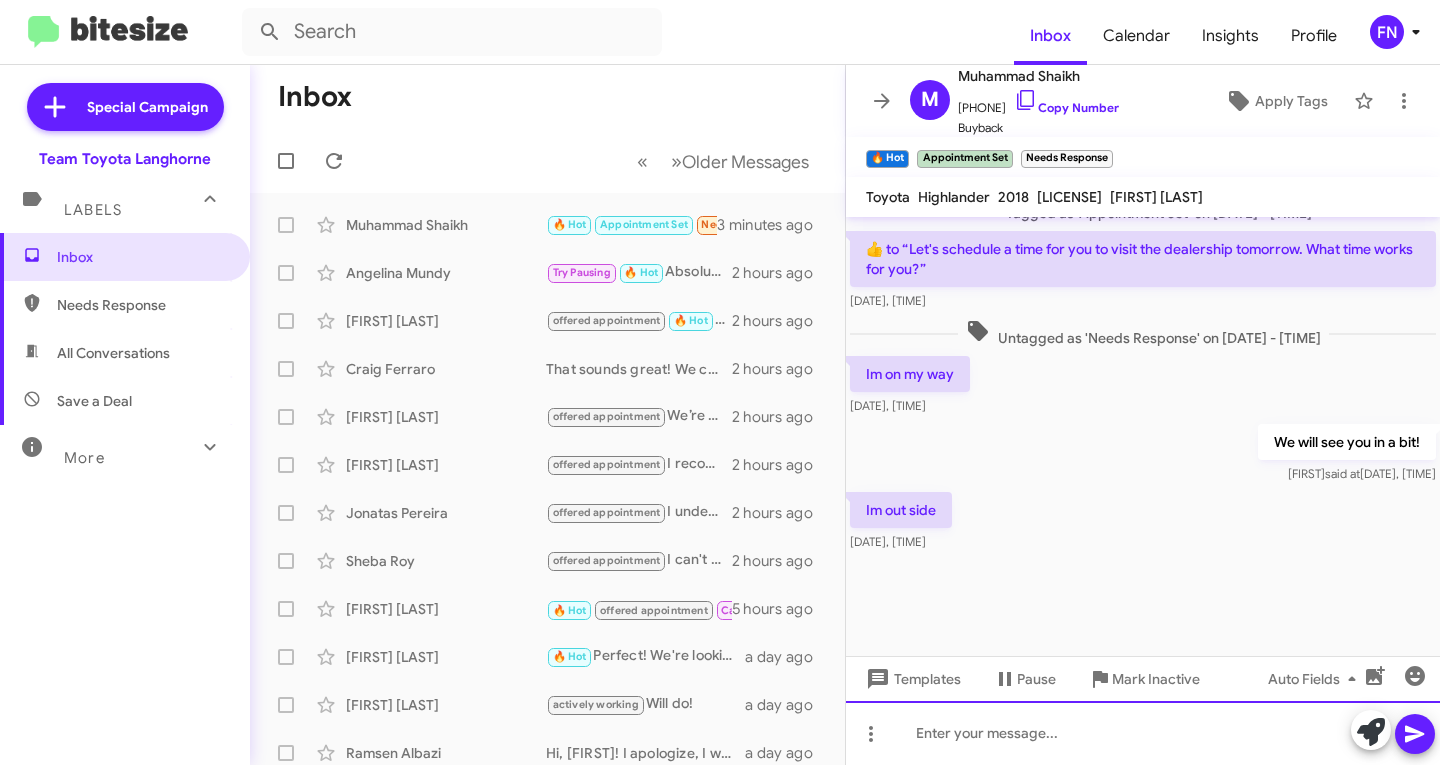 click 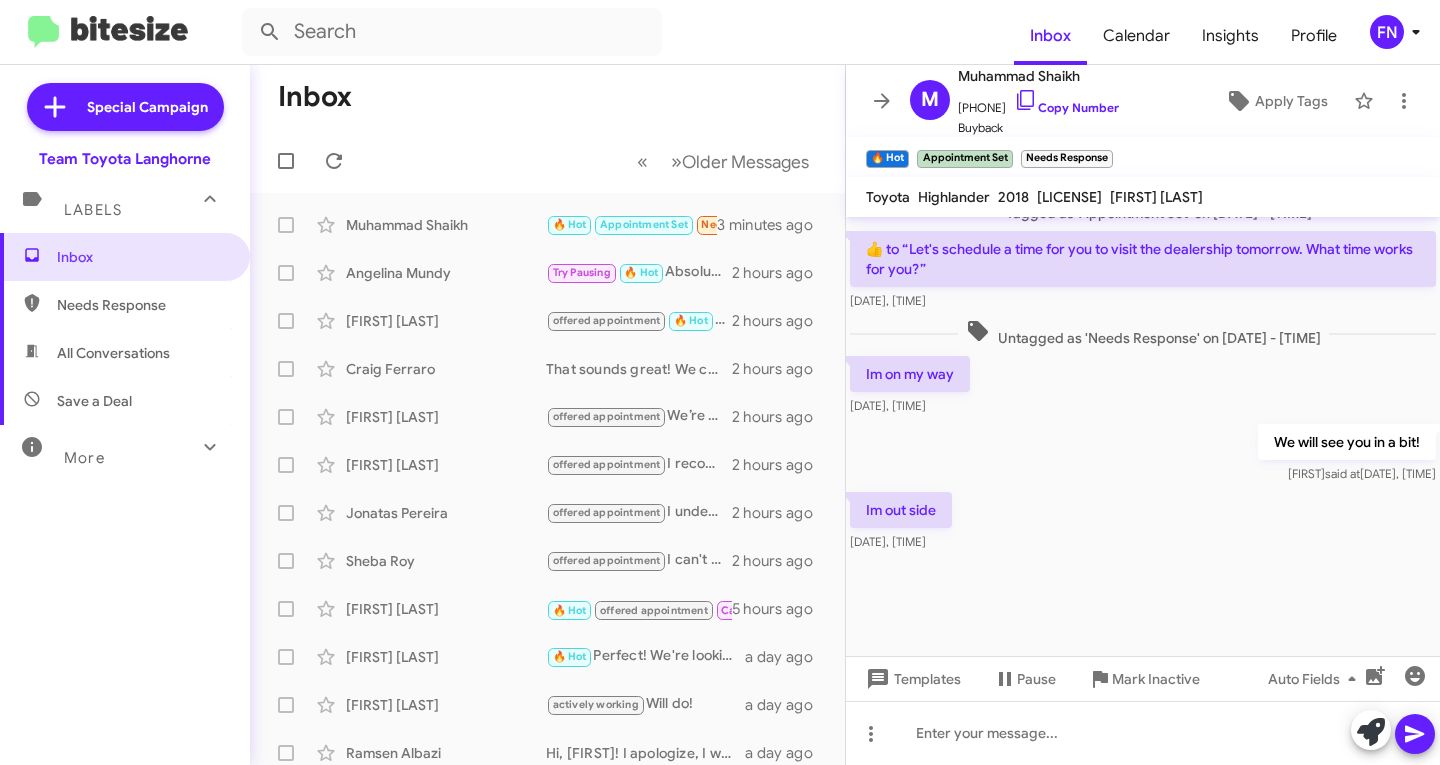 click on "Inbox" 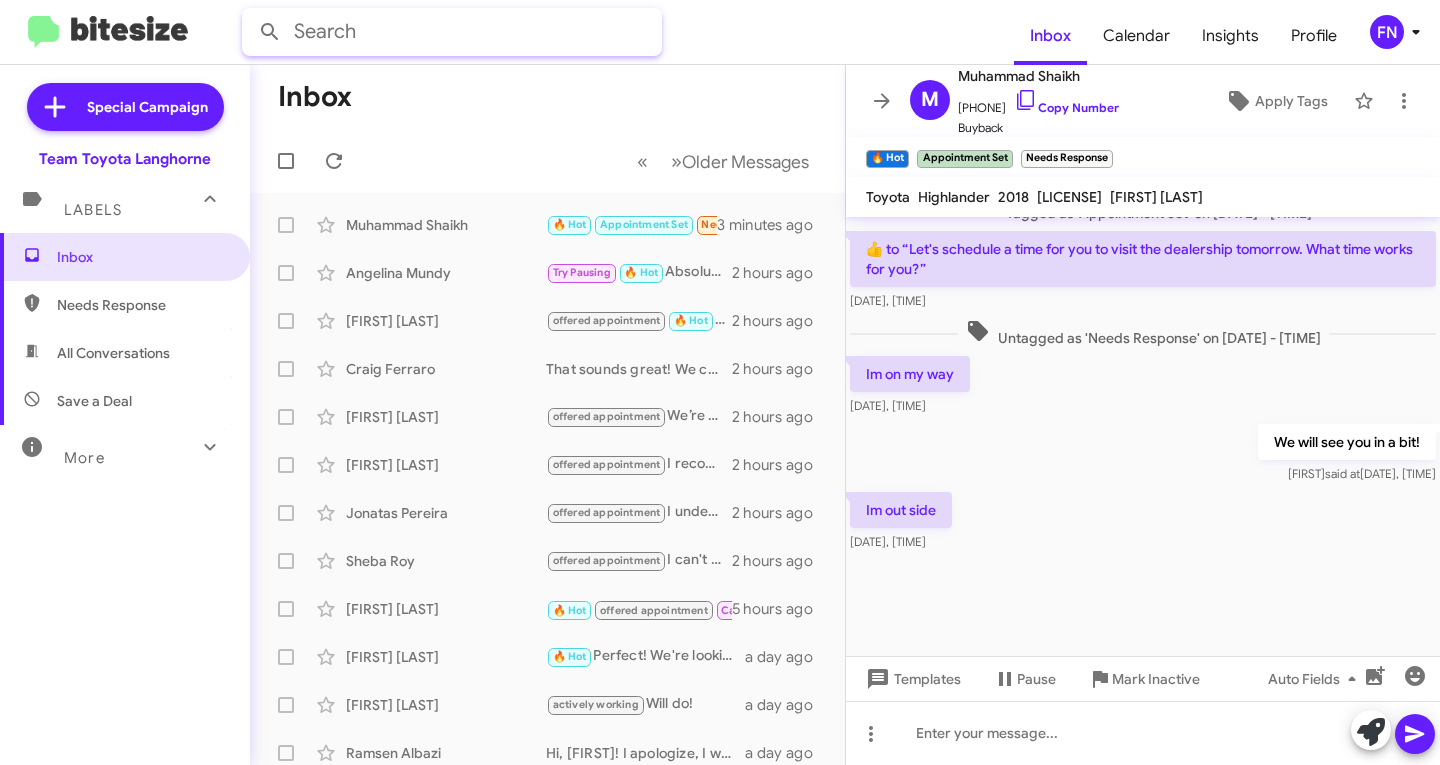 click 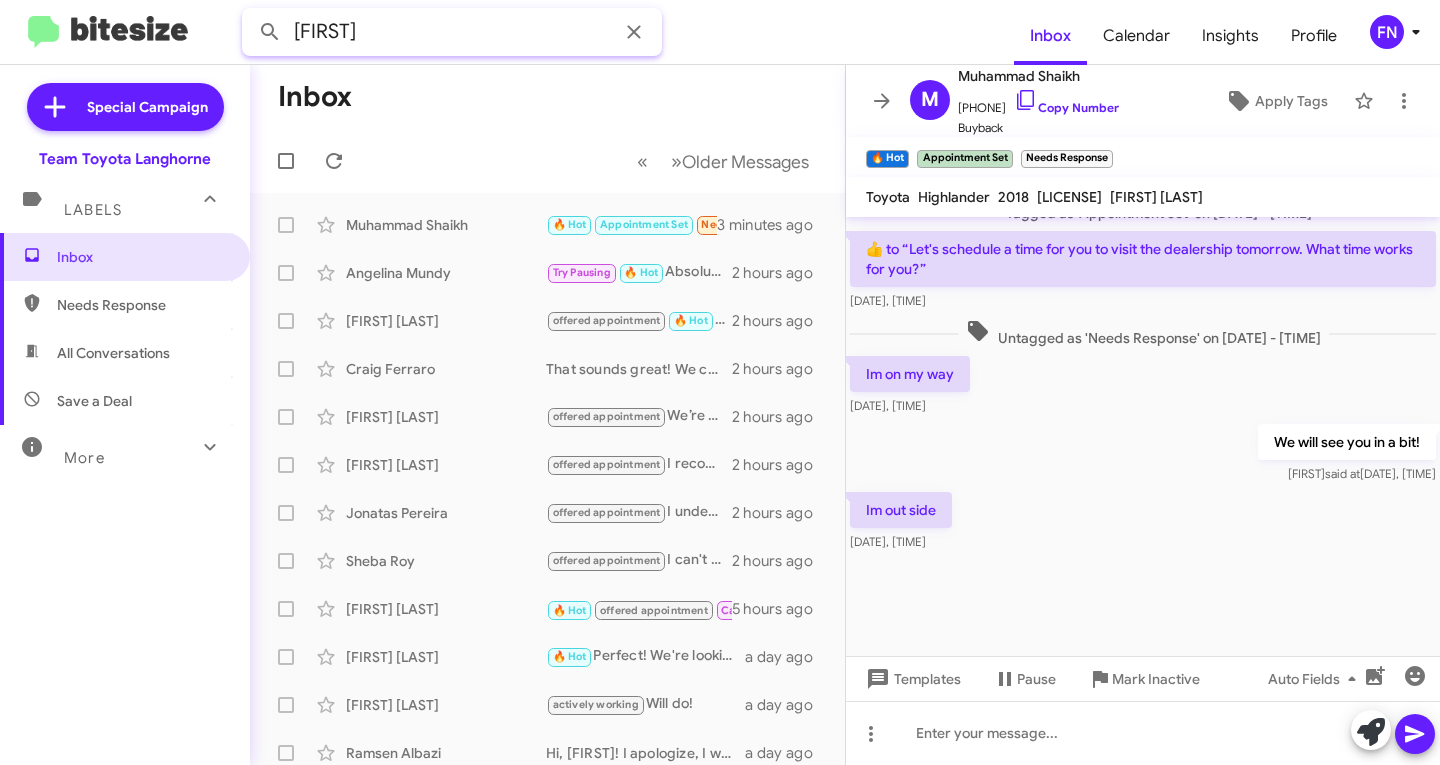 type on "david" 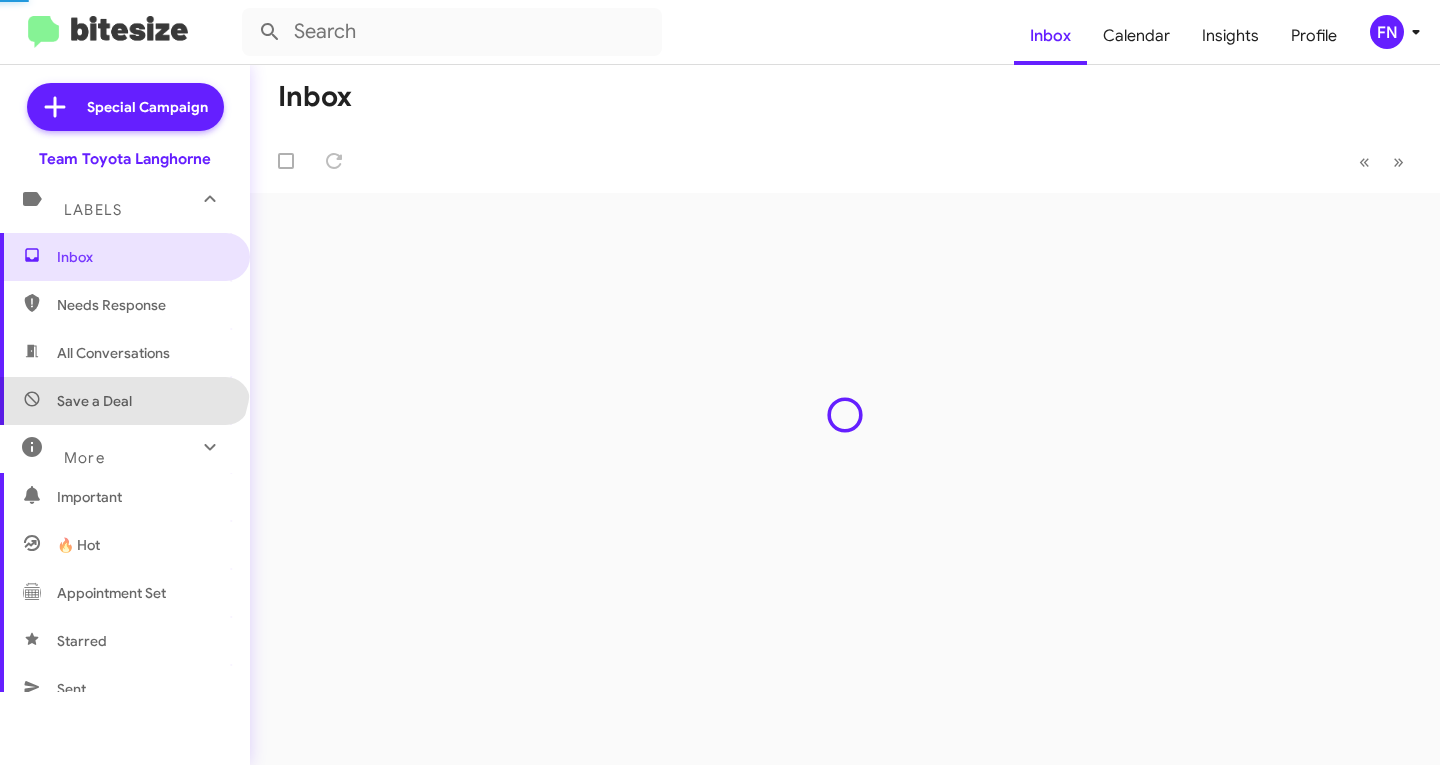 scroll, scrollTop: 0, scrollLeft: 0, axis: both 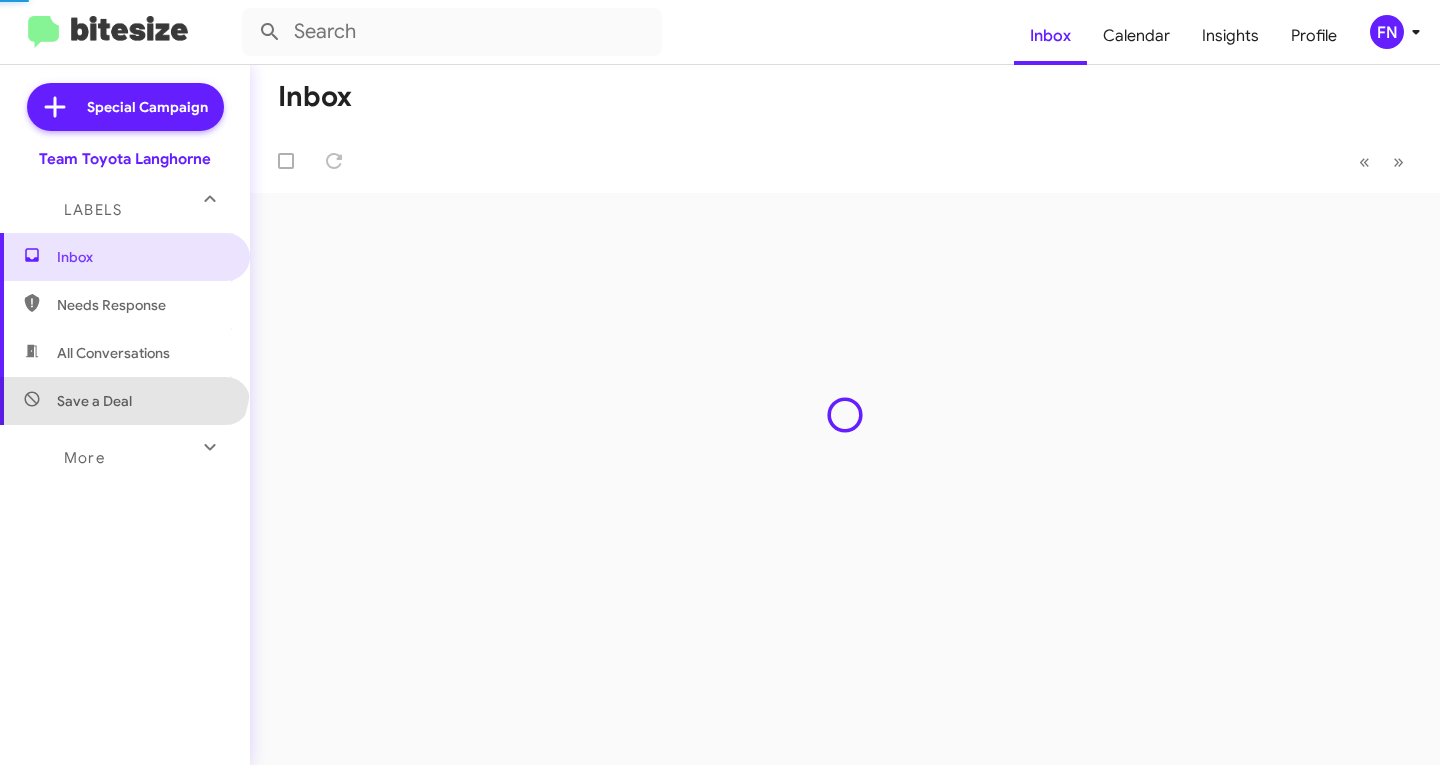 click on "Save a Deal" at bounding box center (125, 401) 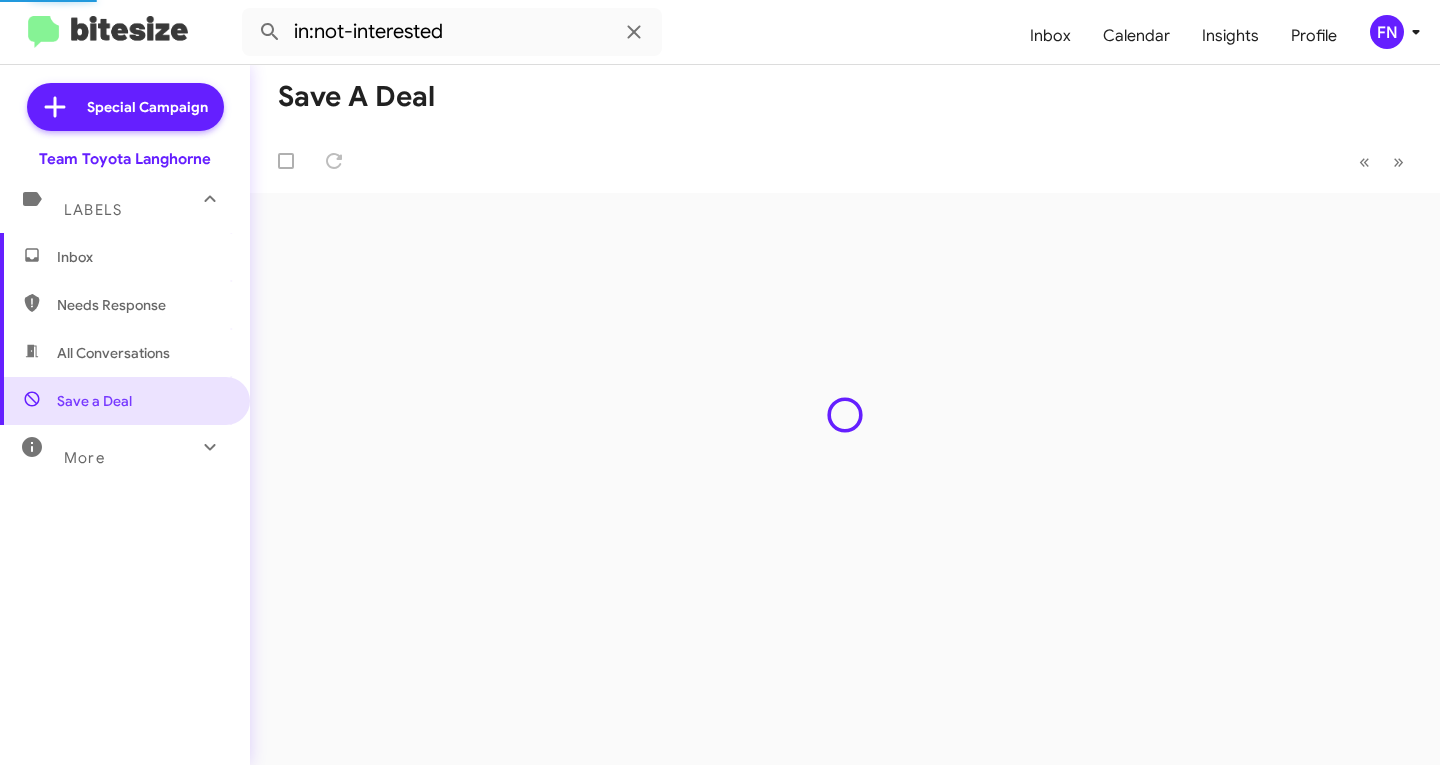 click on "All Conversations" at bounding box center (113, 353) 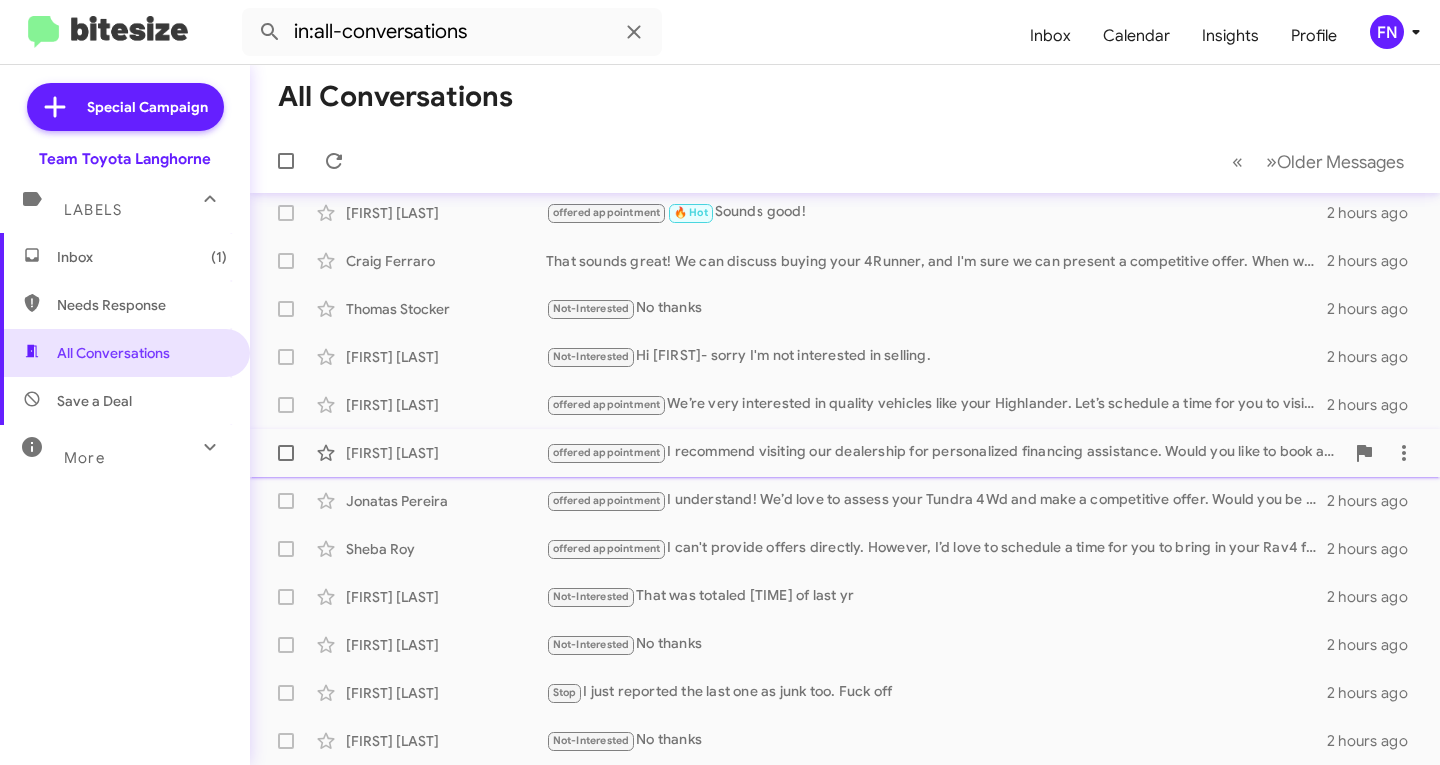 scroll, scrollTop: 0, scrollLeft: 0, axis: both 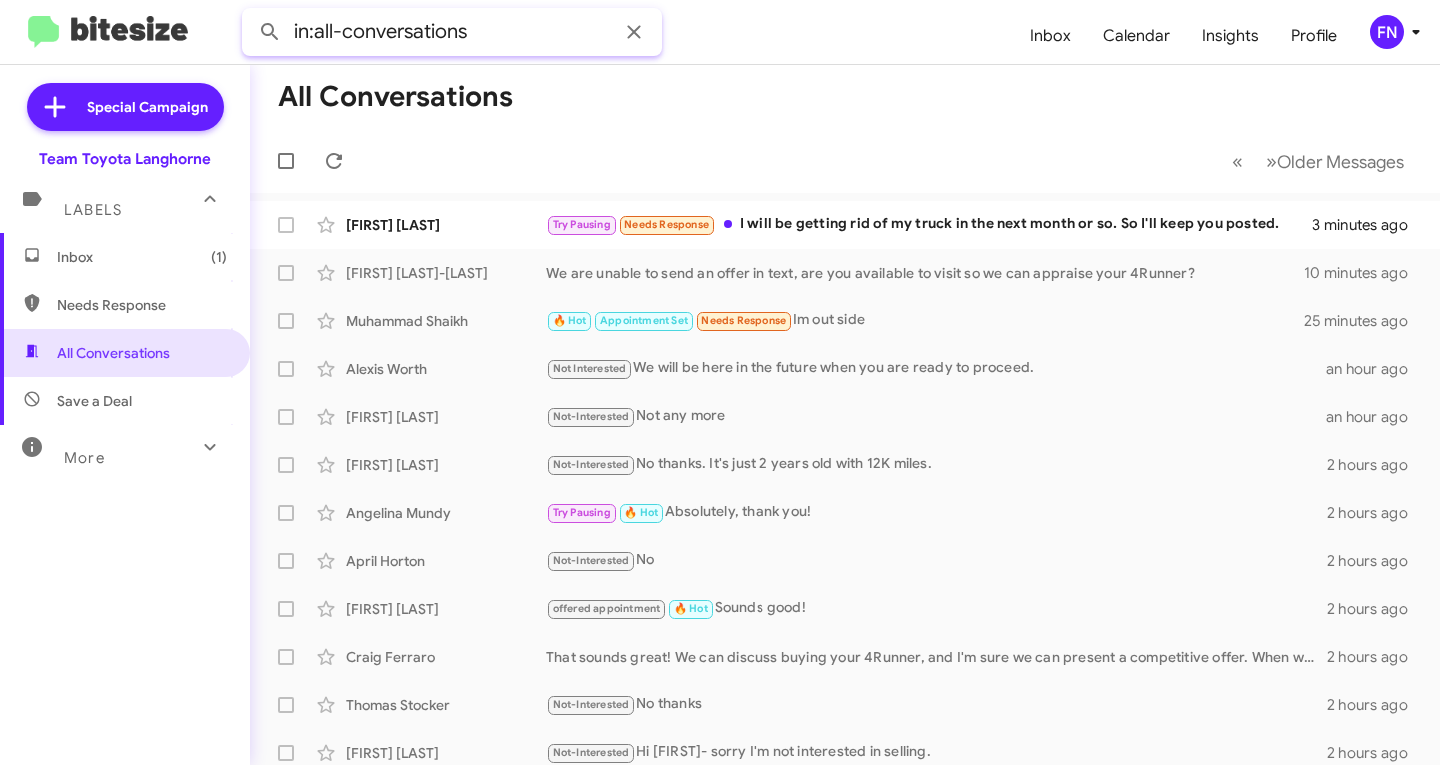 drag, startPoint x: 507, startPoint y: 30, endPoint x: 163, endPoint y: 43, distance: 344.24554 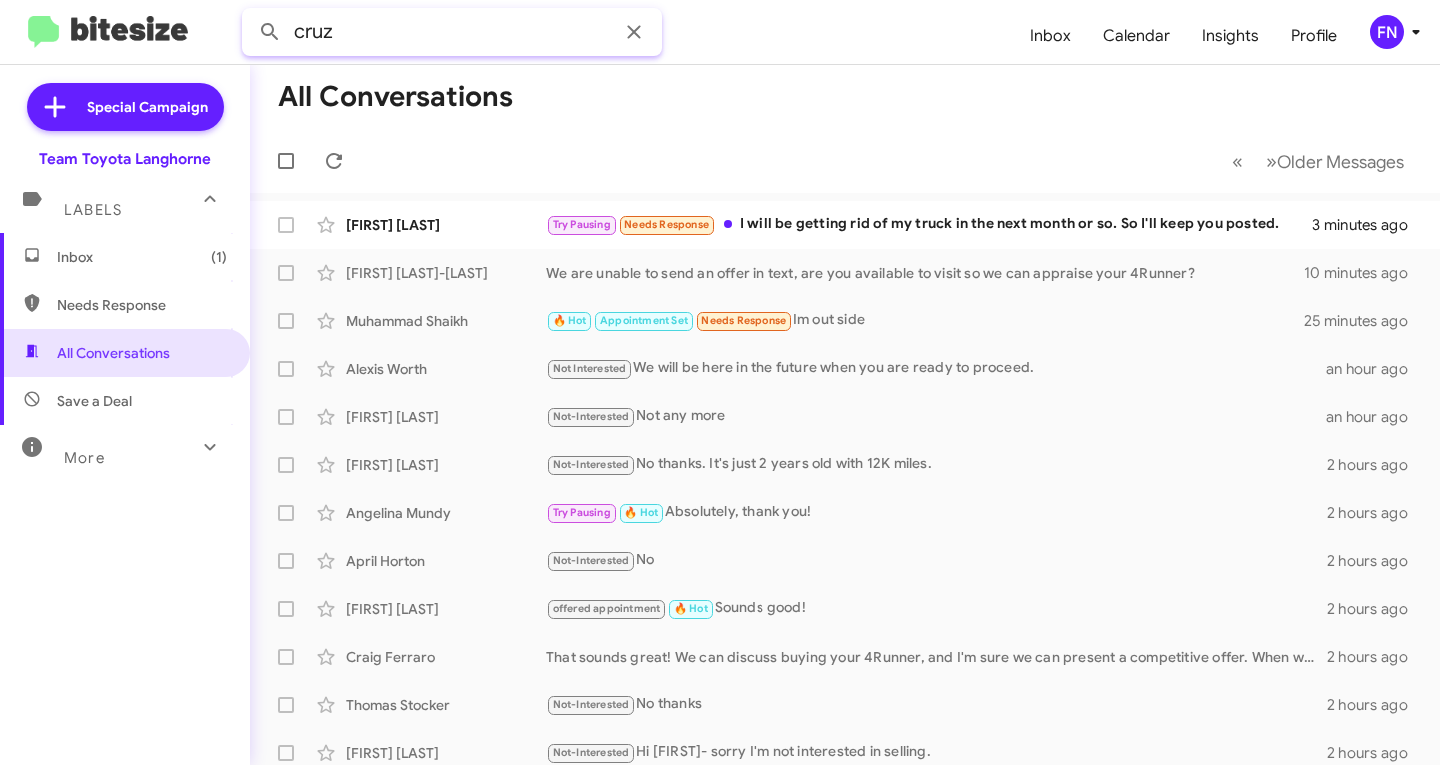 click 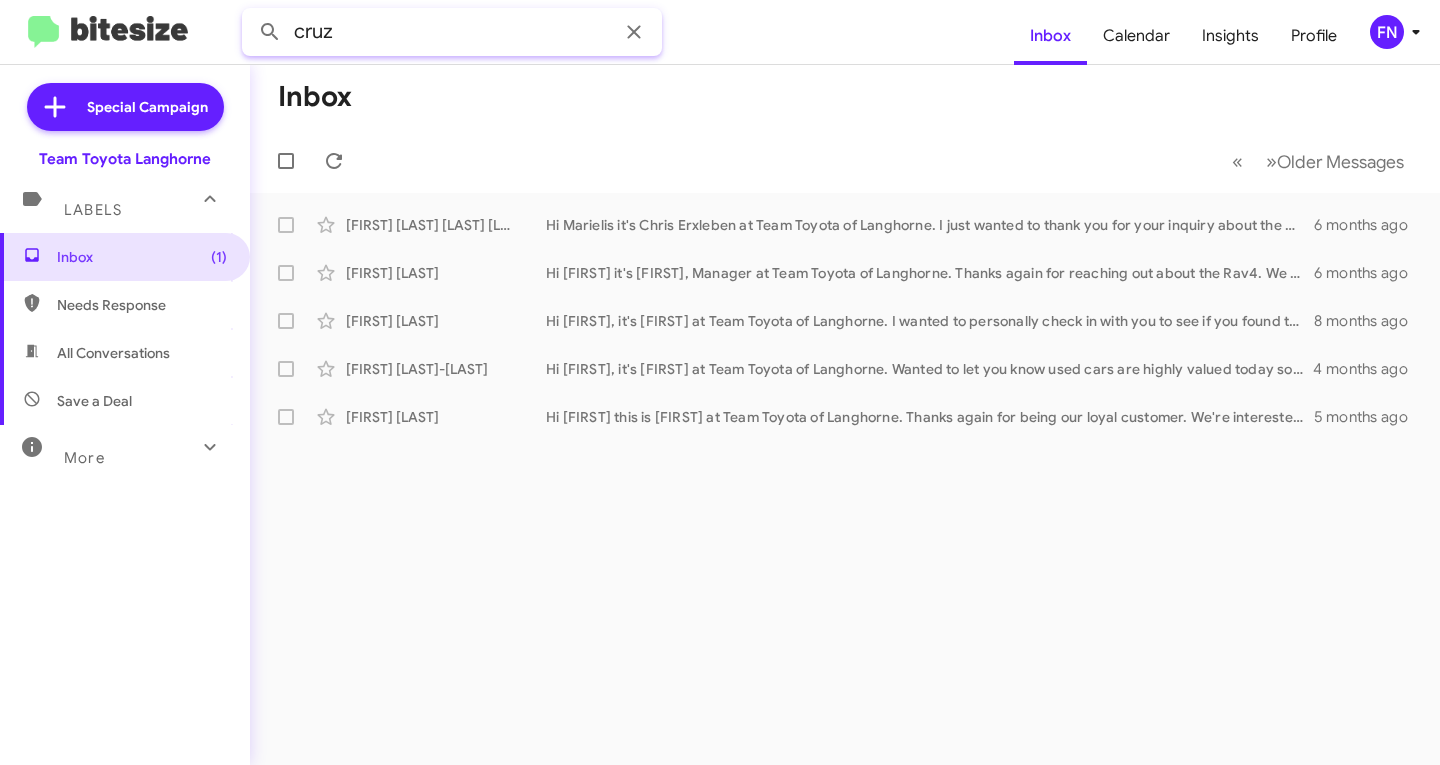 drag, startPoint x: 186, startPoint y: 50, endPoint x: -16, endPoint y: 82, distance: 204.51895 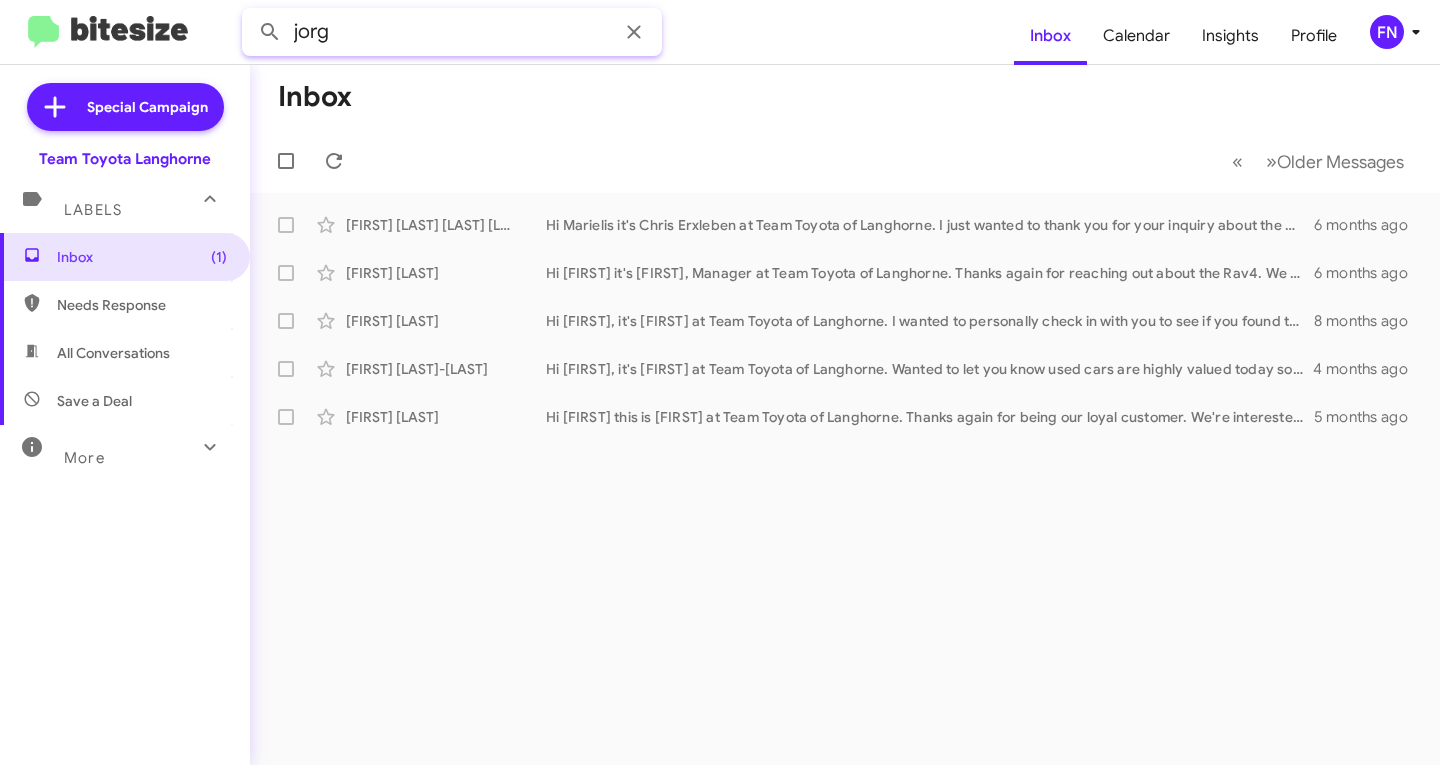 click 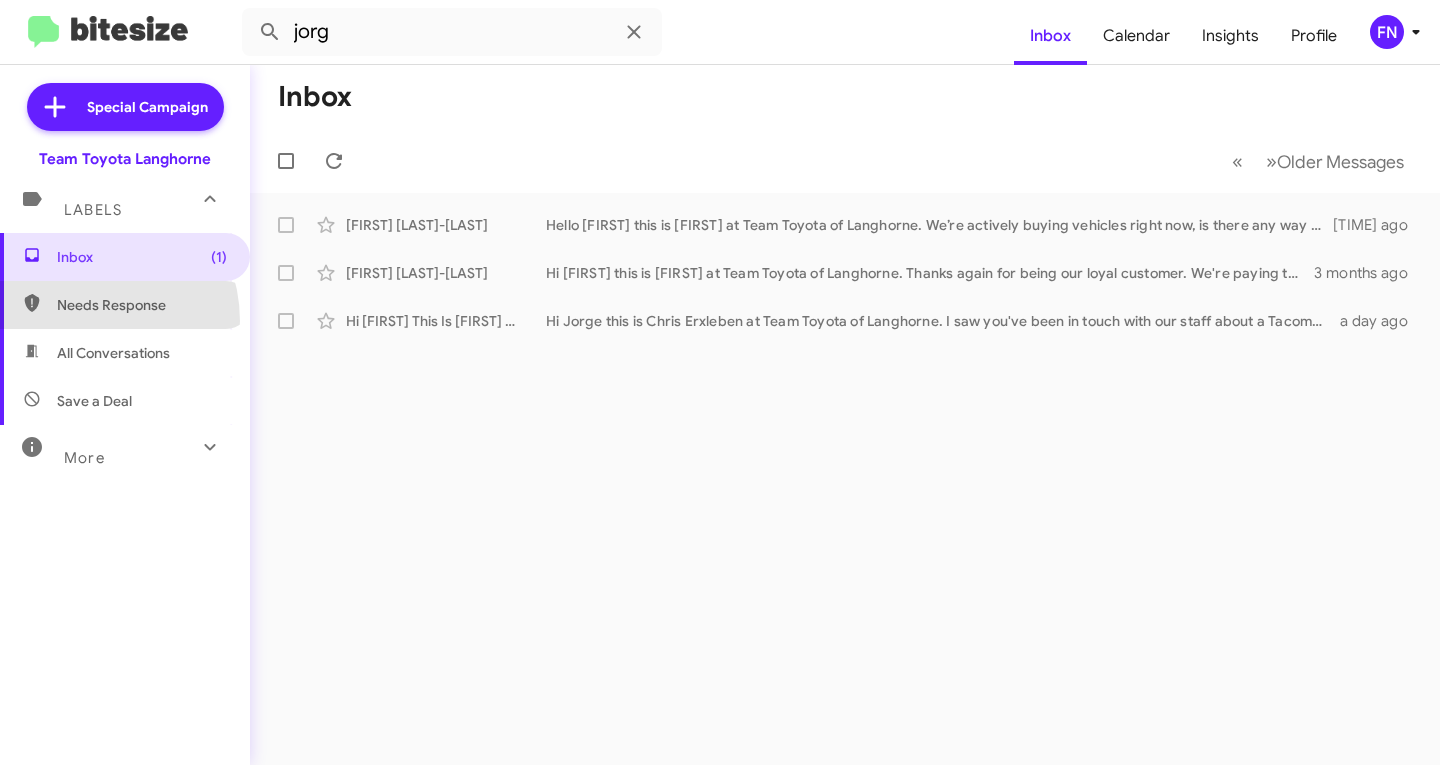 click on "Needs Response" at bounding box center [125, 305] 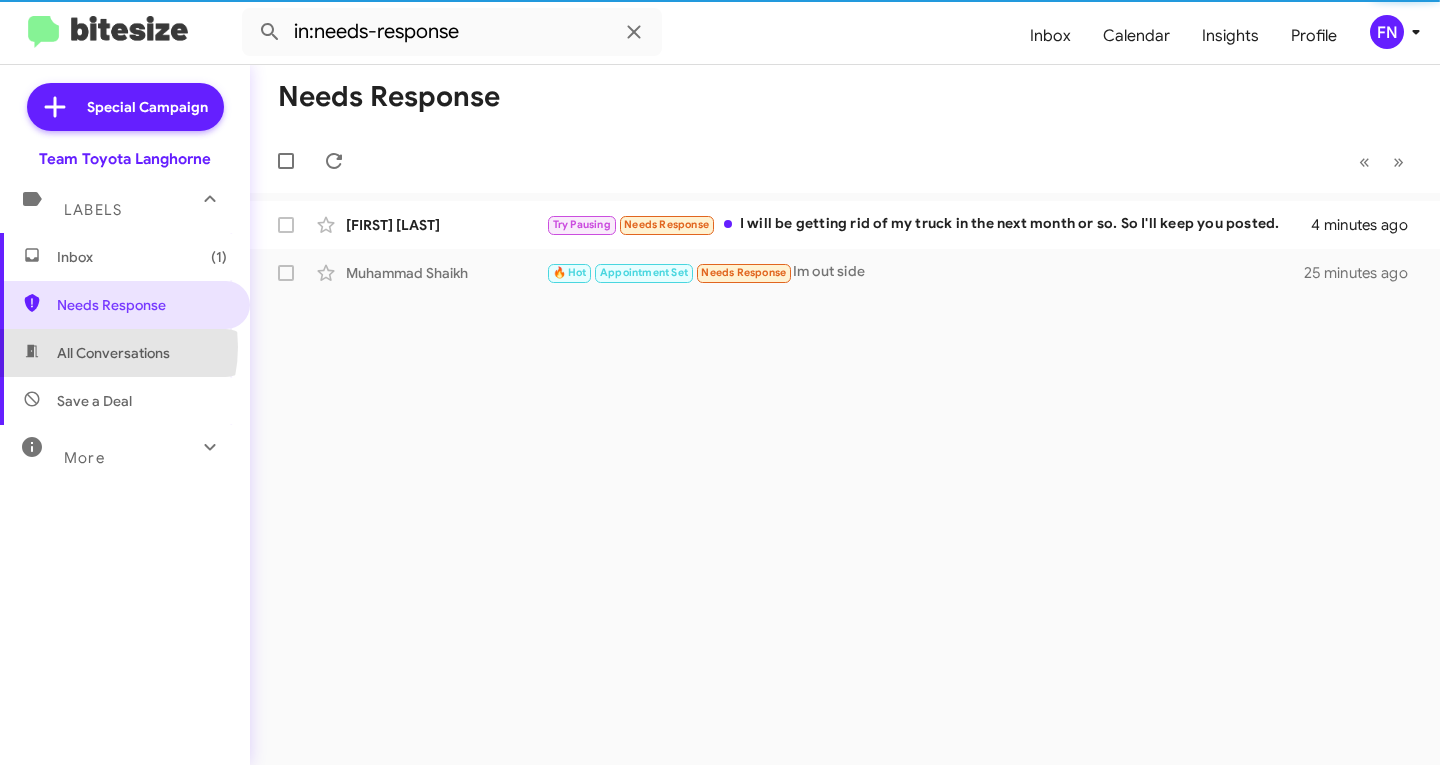 click on "All Conversations" at bounding box center [113, 353] 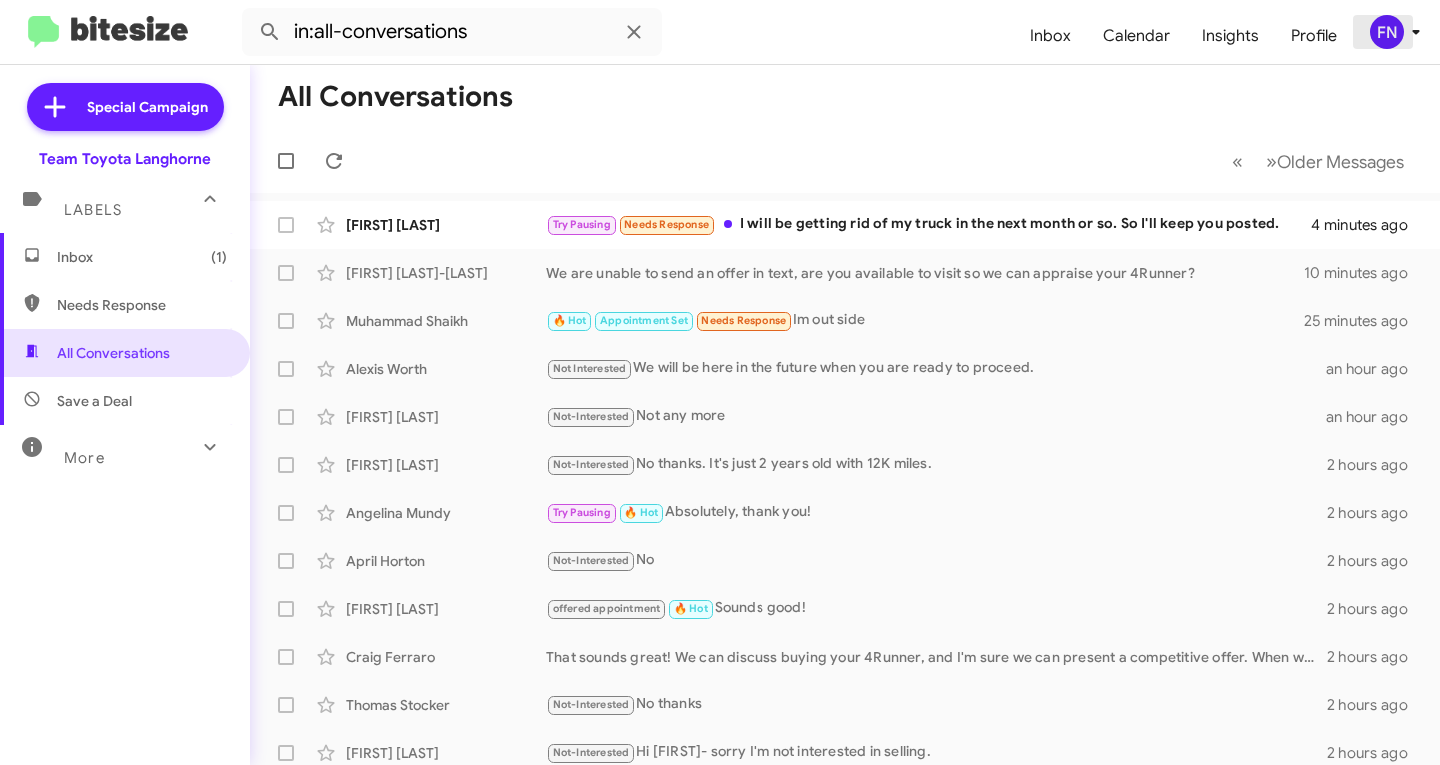 click 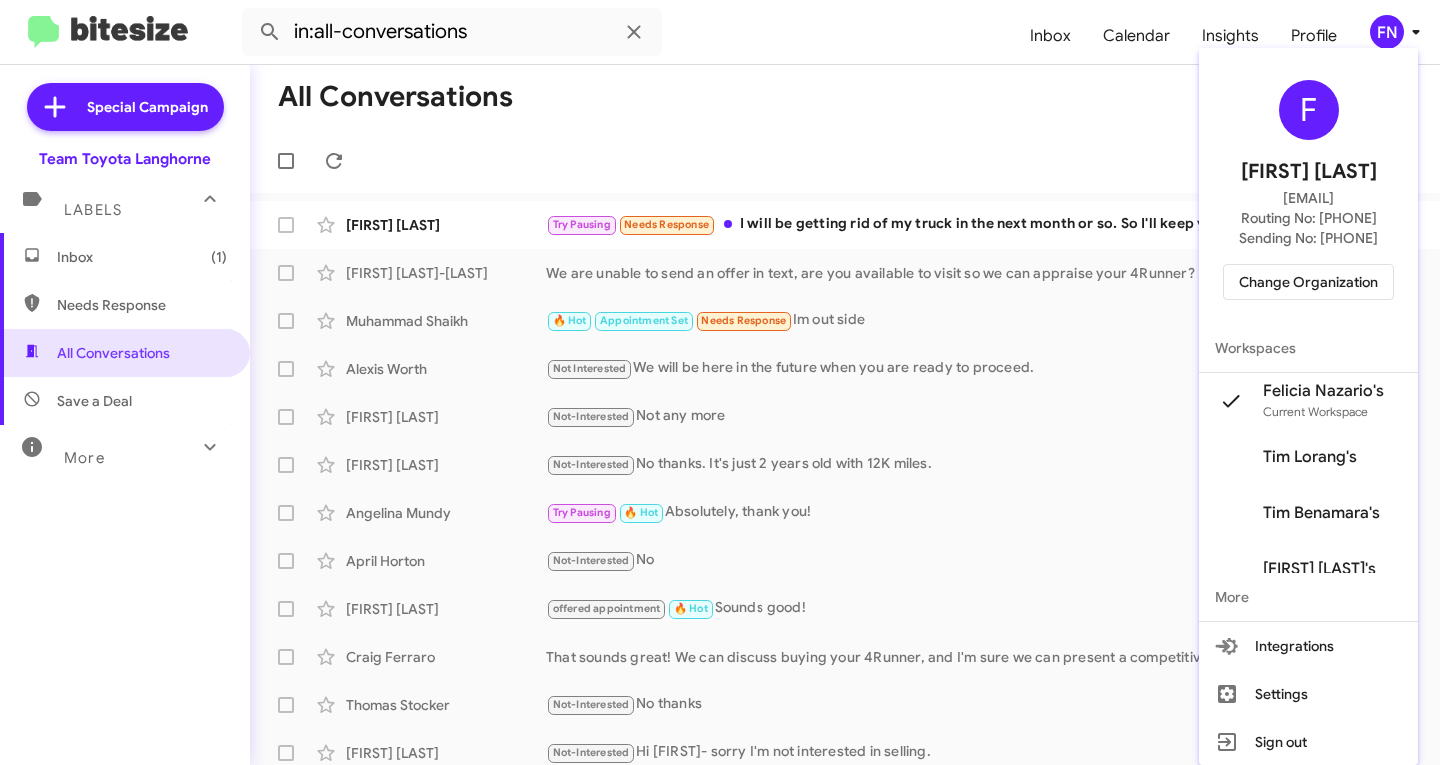 click on "Change Organization" at bounding box center (1308, 282) 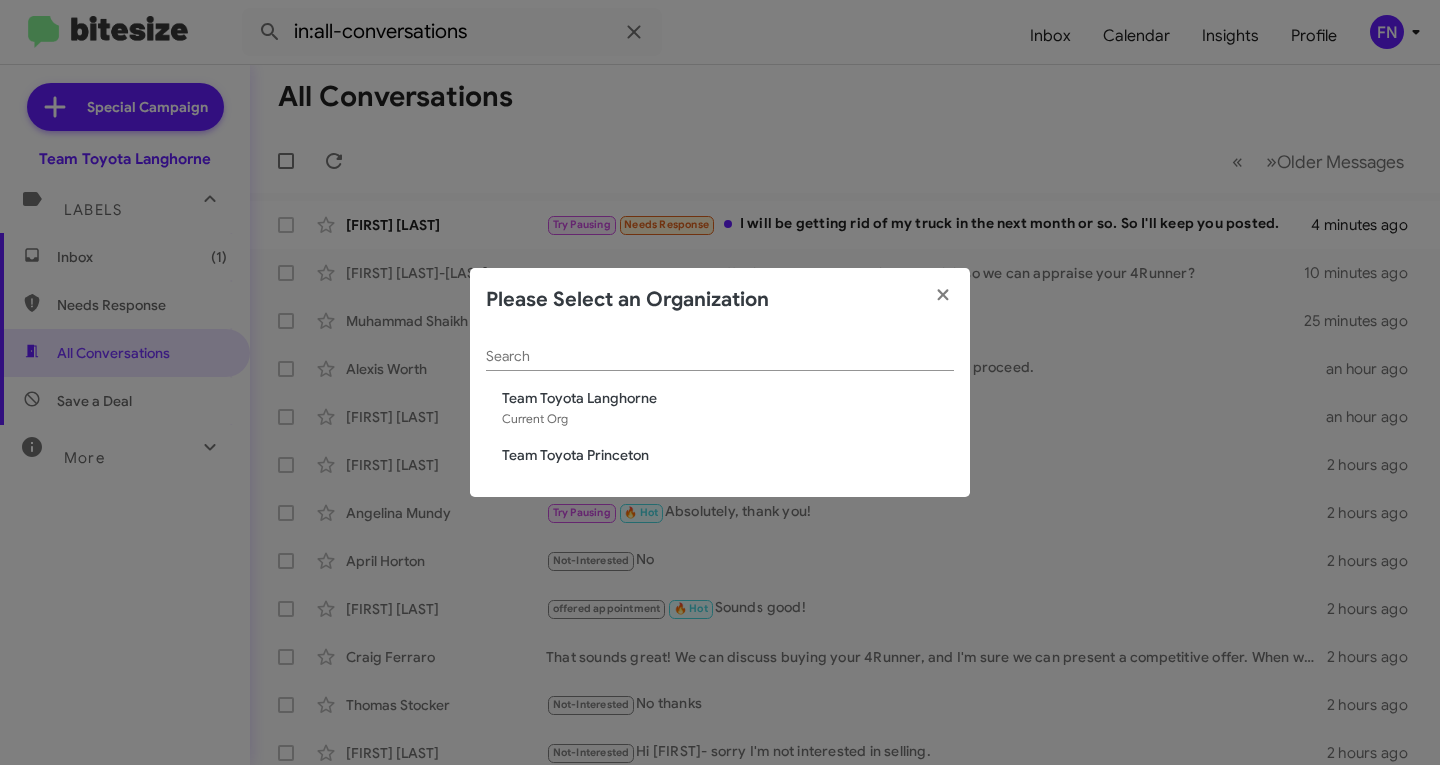 click on "Team Toyota Princeton" 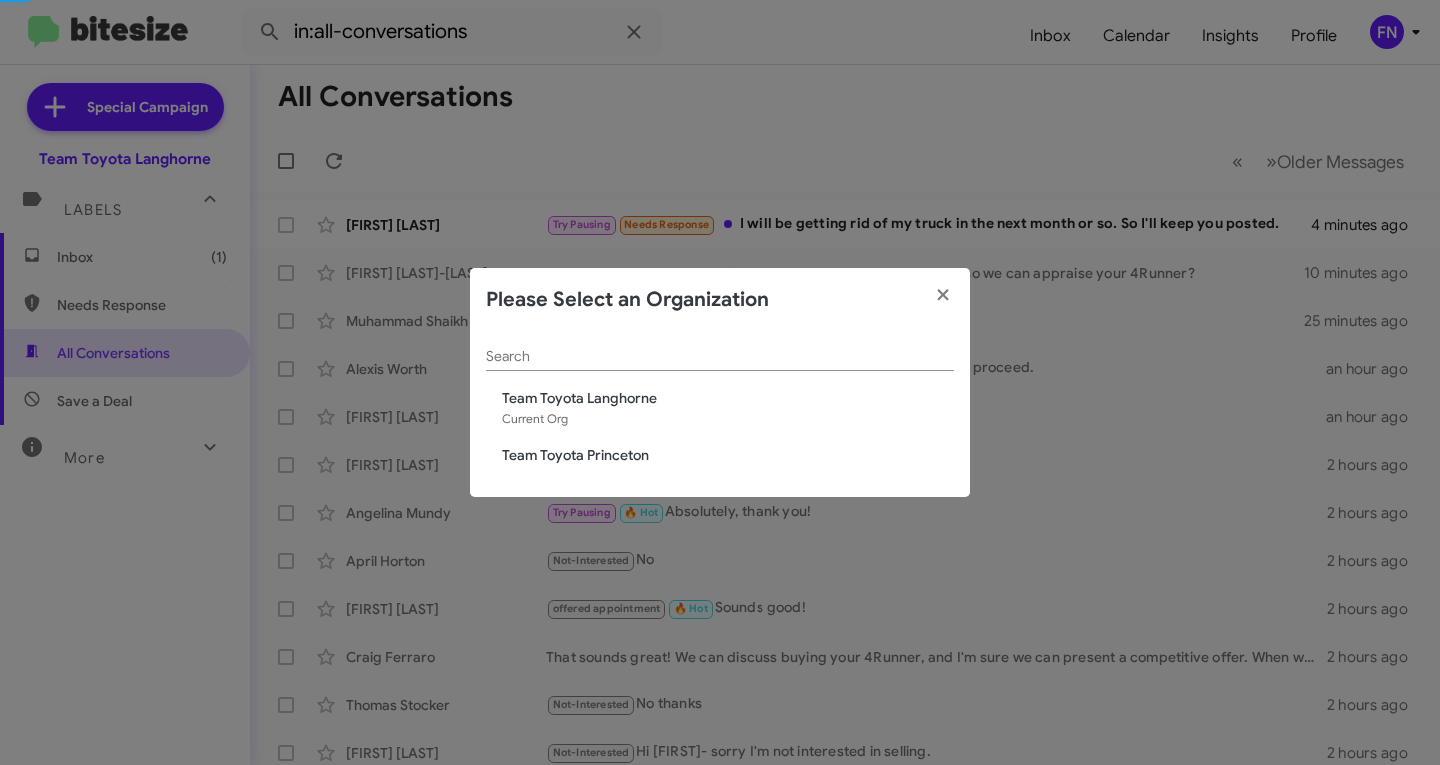 type 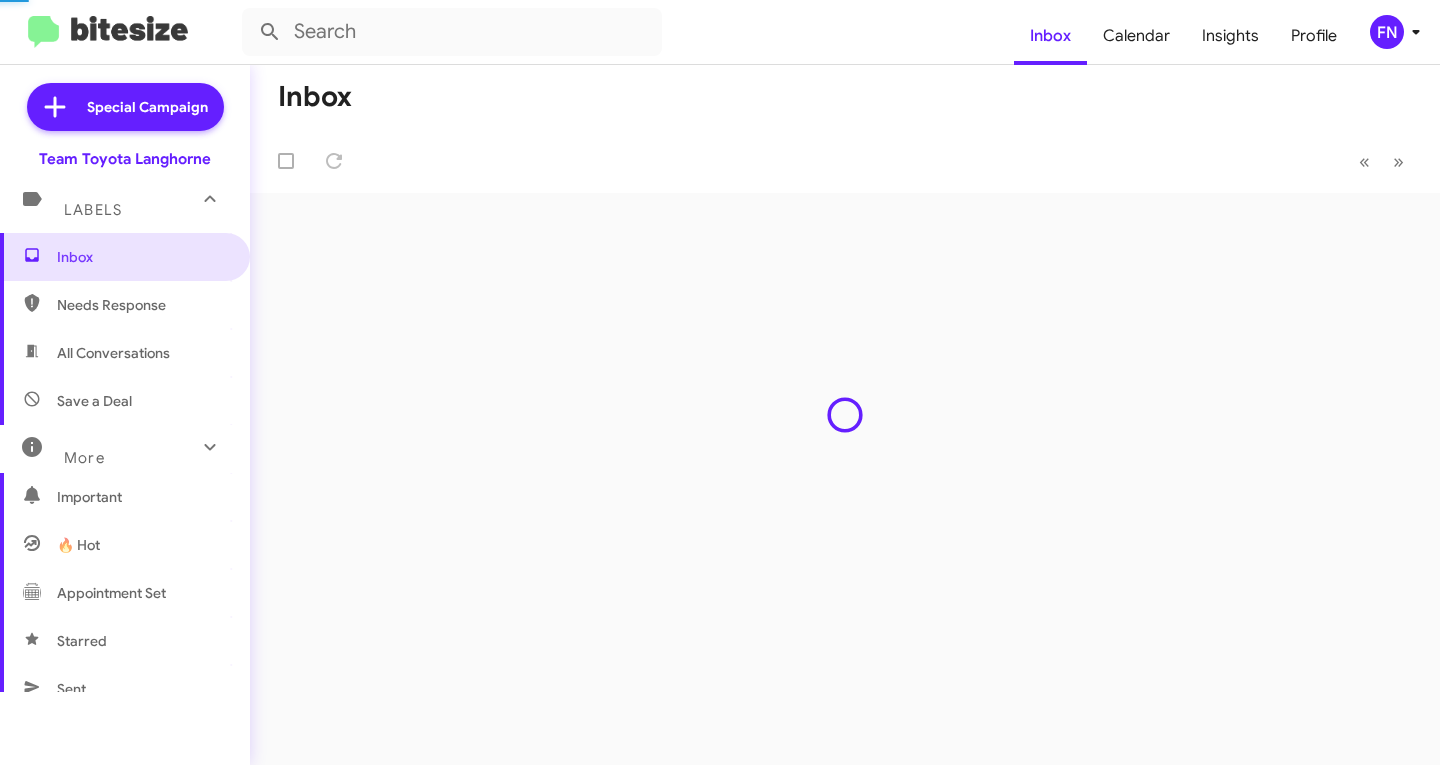 scroll, scrollTop: 0, scrollLeft: 0, axis: both 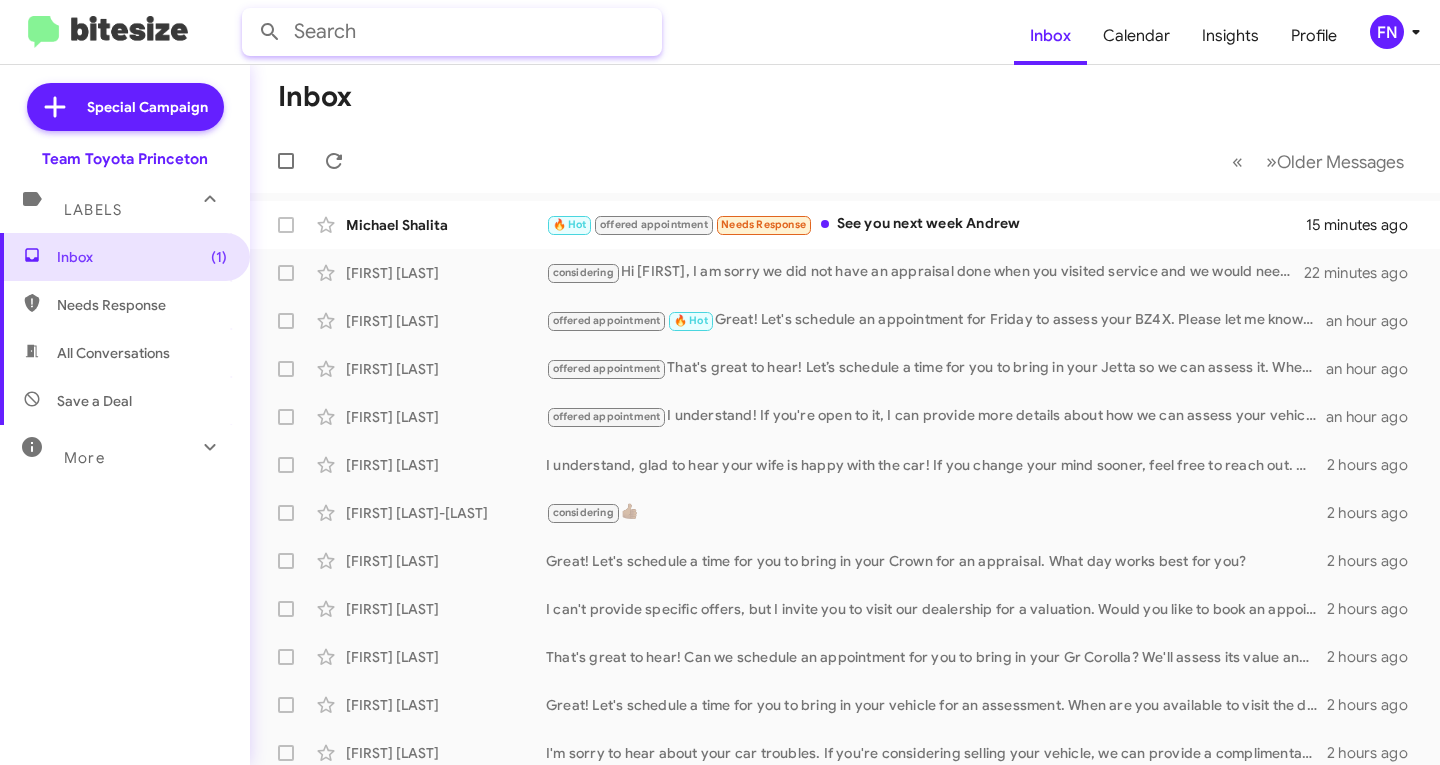 click 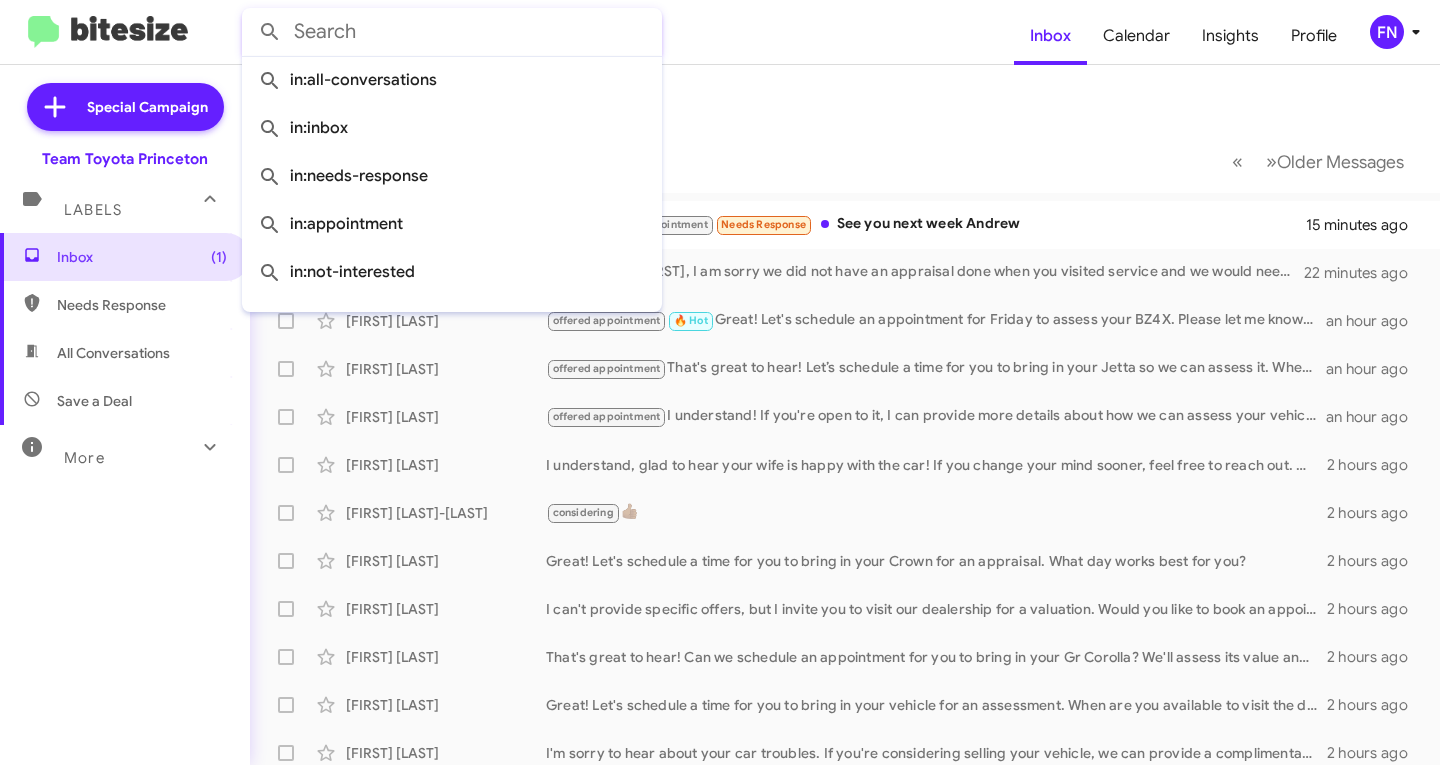 drag, startPoint x: 410, startPoint y: 33, endPoint x: 60, endPoint y: 69, distance: 351.84656 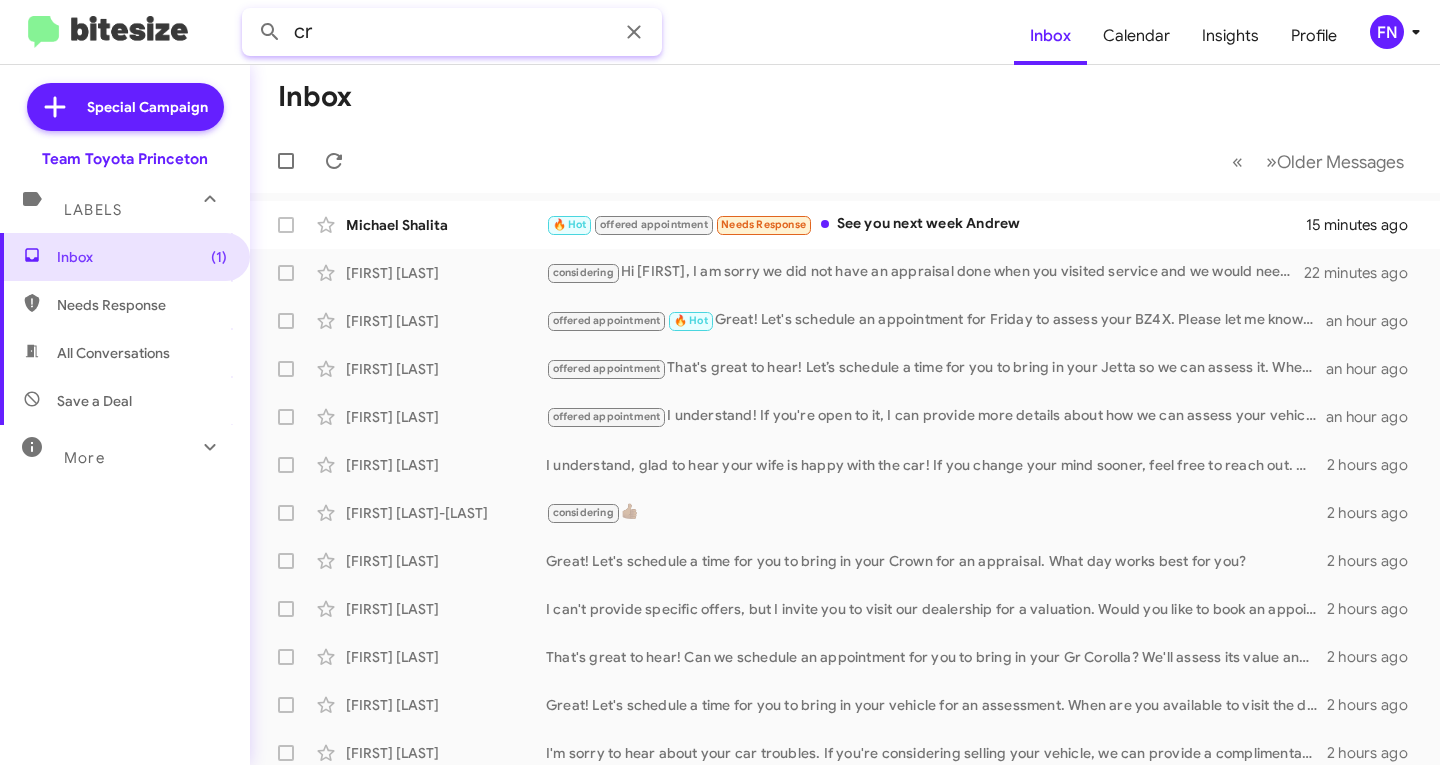 type on "c" 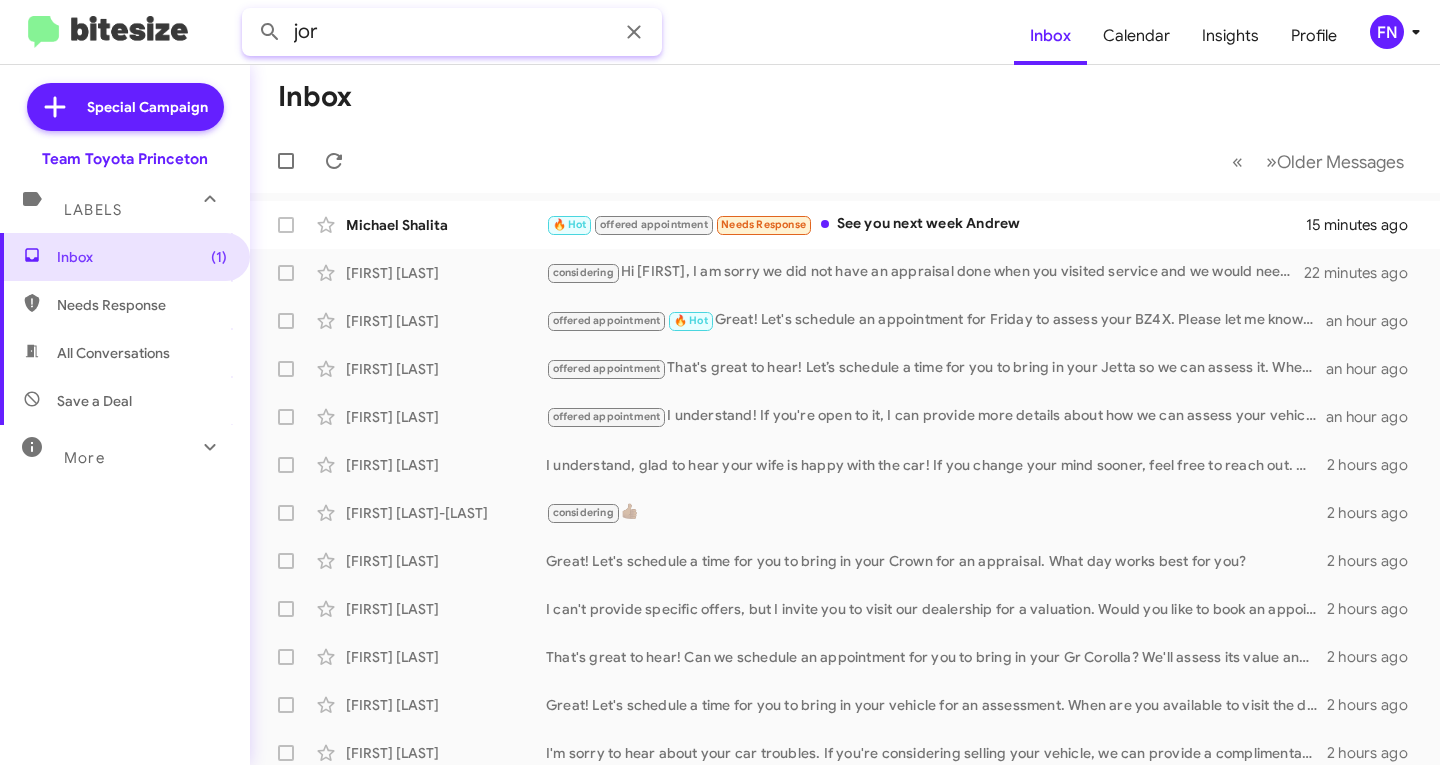 click 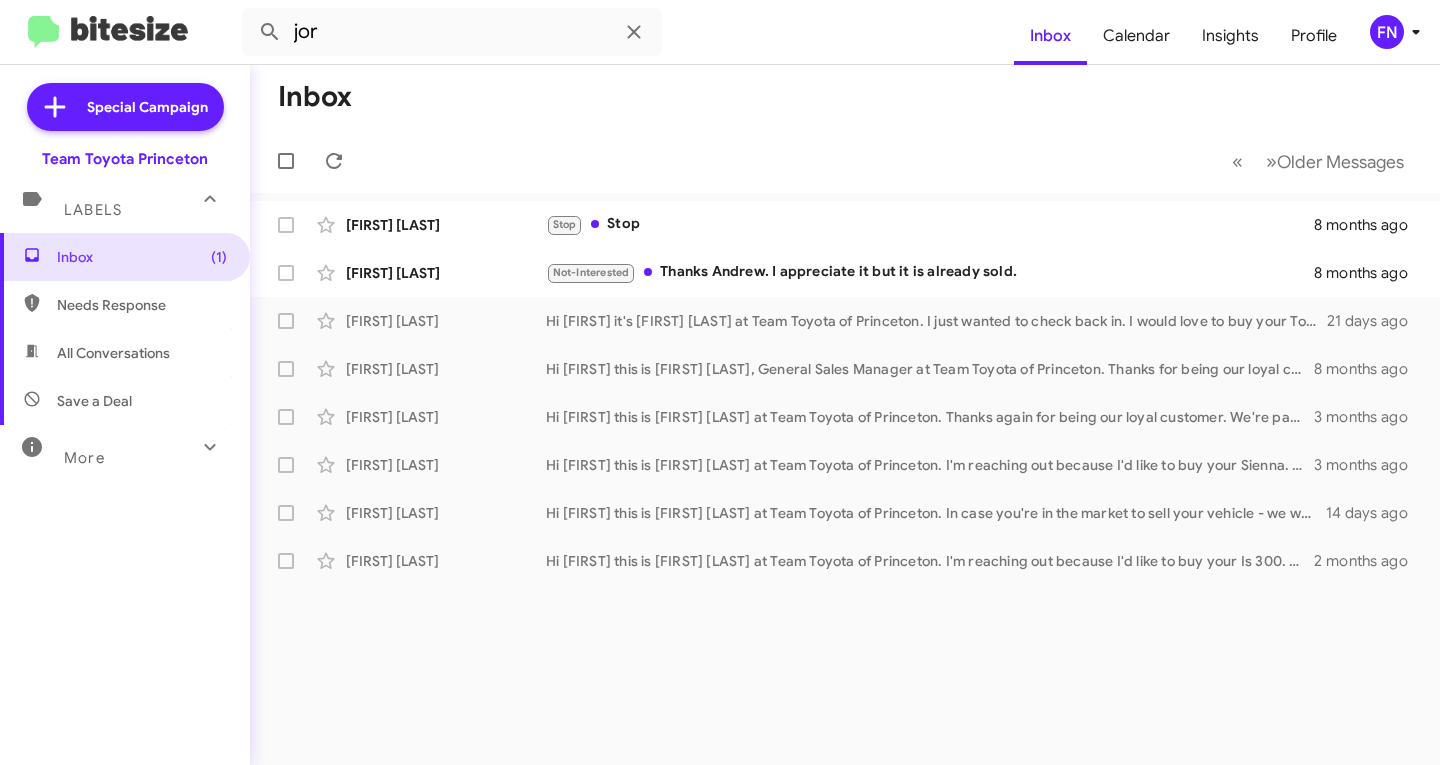 click on "Save a Deal" at bounding box center [125, 401] 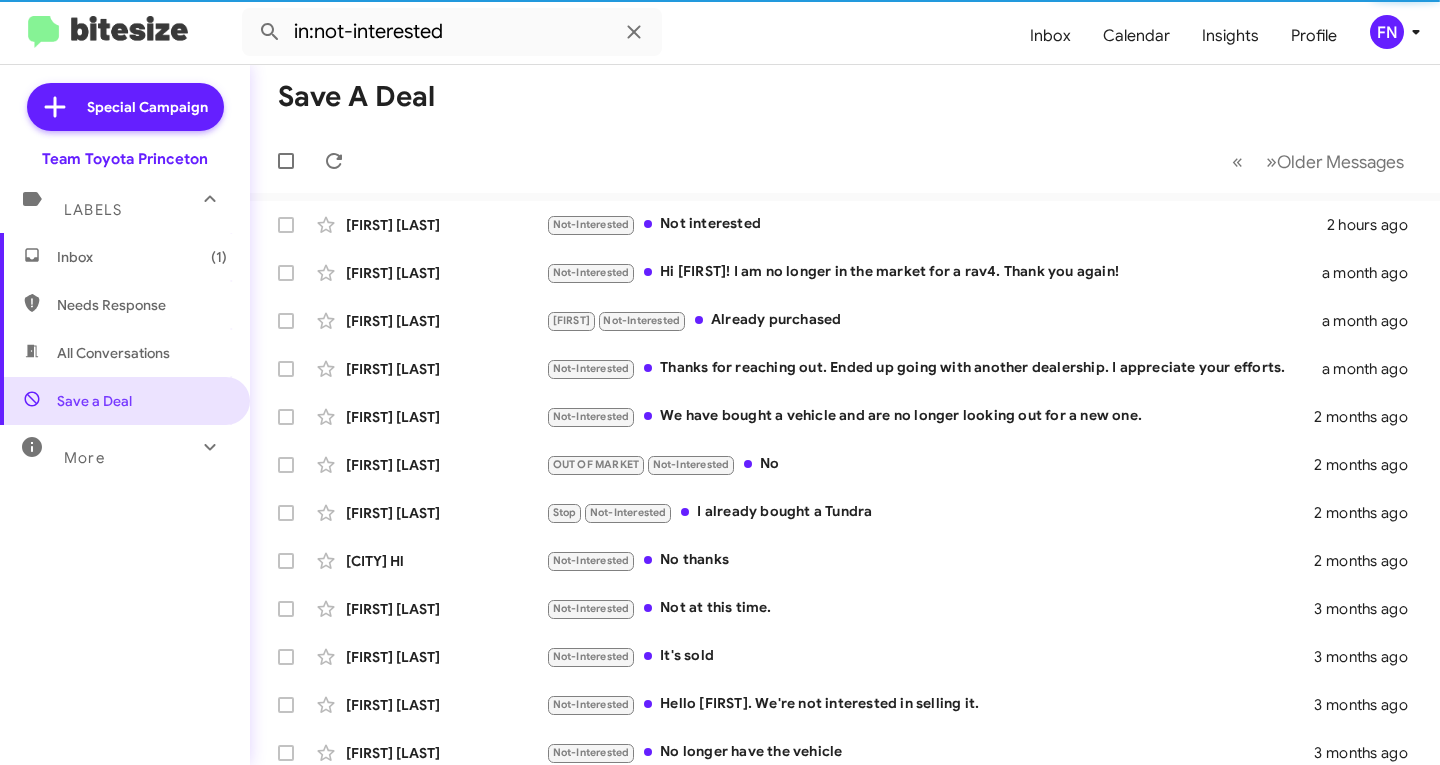 click on "All Conversations" at bounding box center [113, 353] 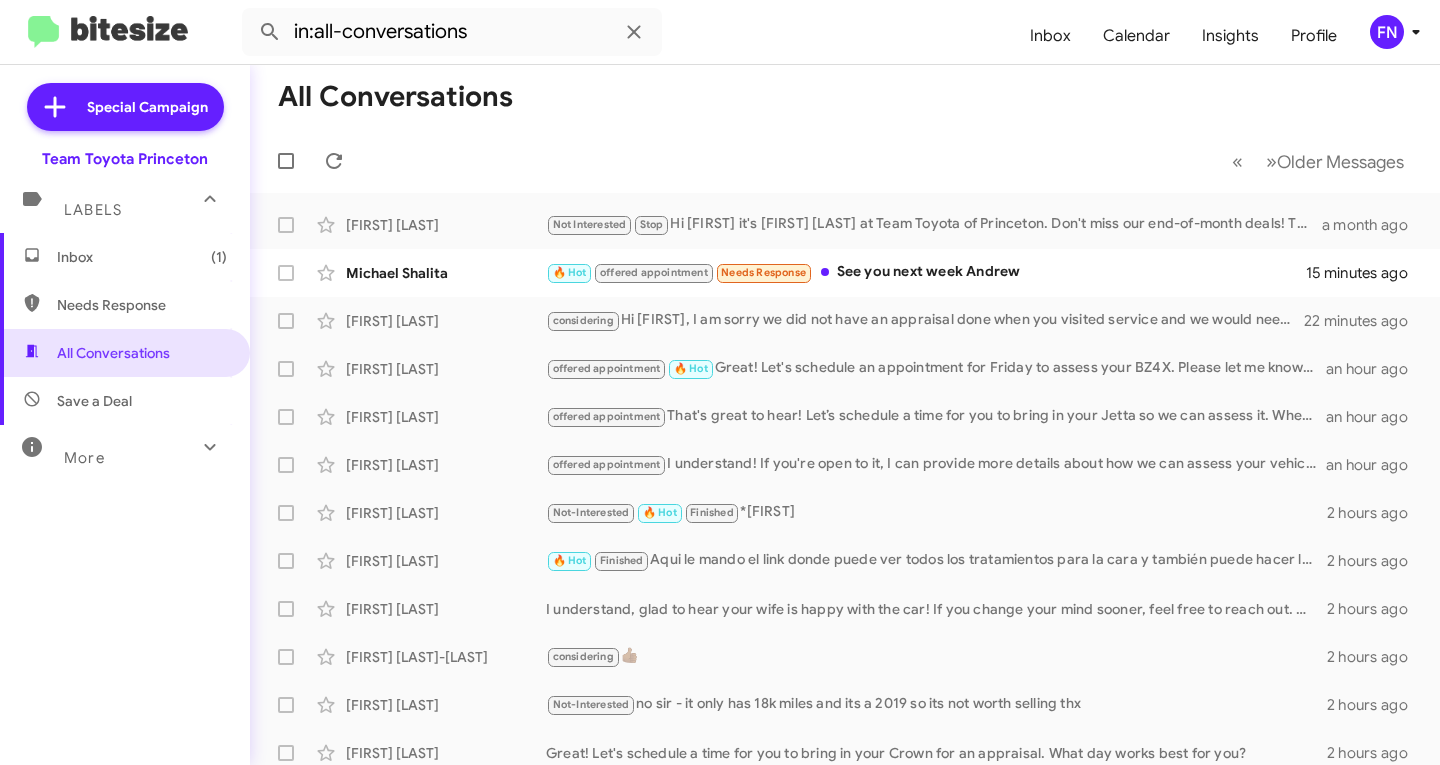 click on "FN" 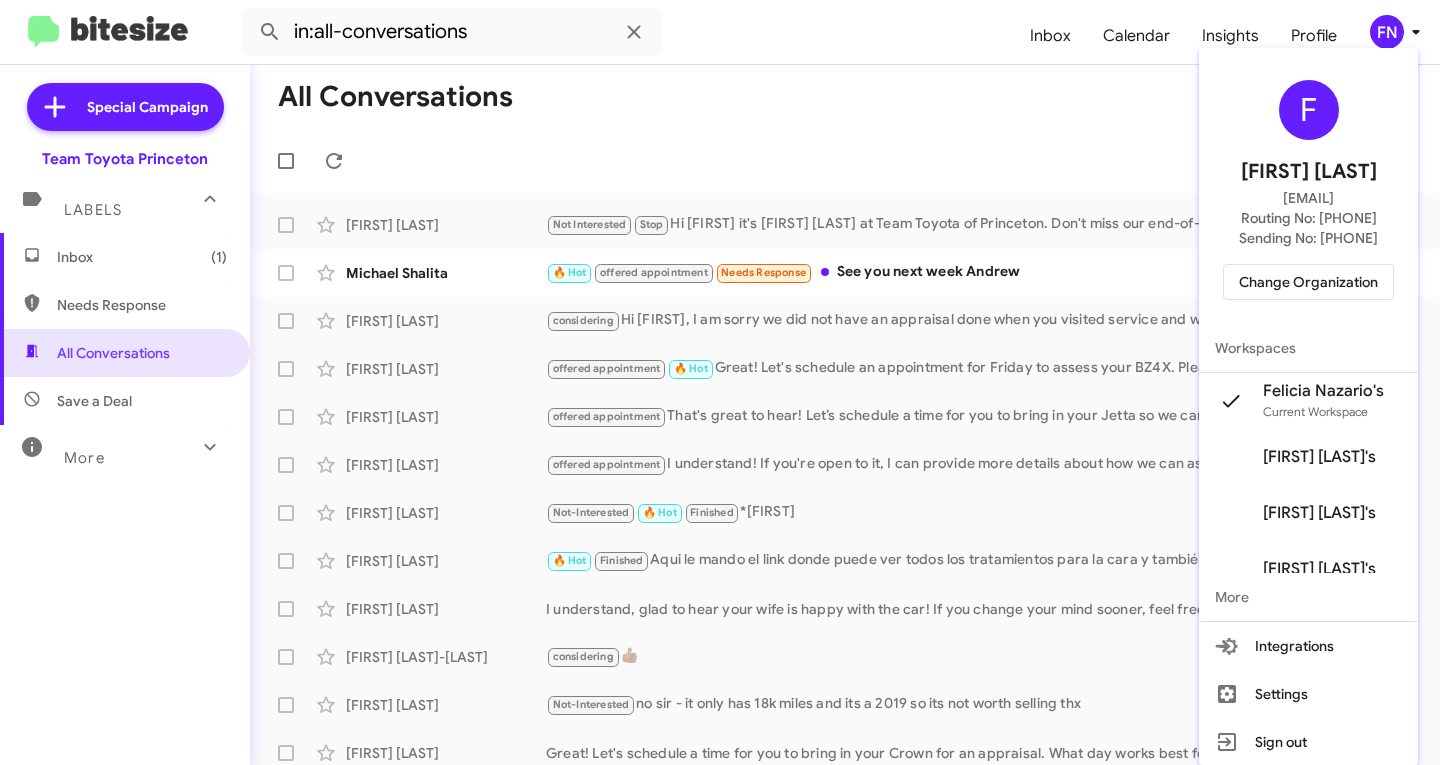 click on "Change Organization" at bounding box center [1308, 282] 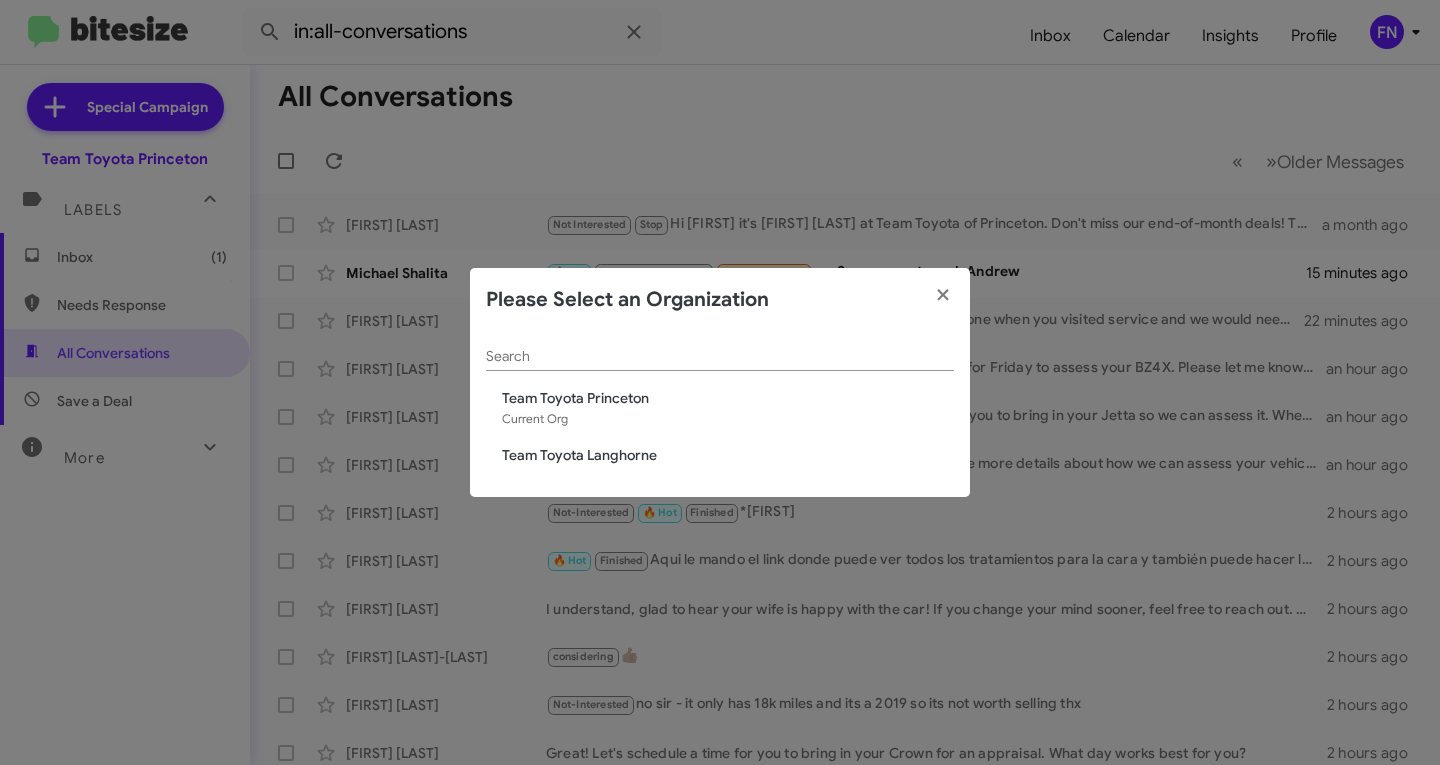 click on "Team Toyota Langhorne" 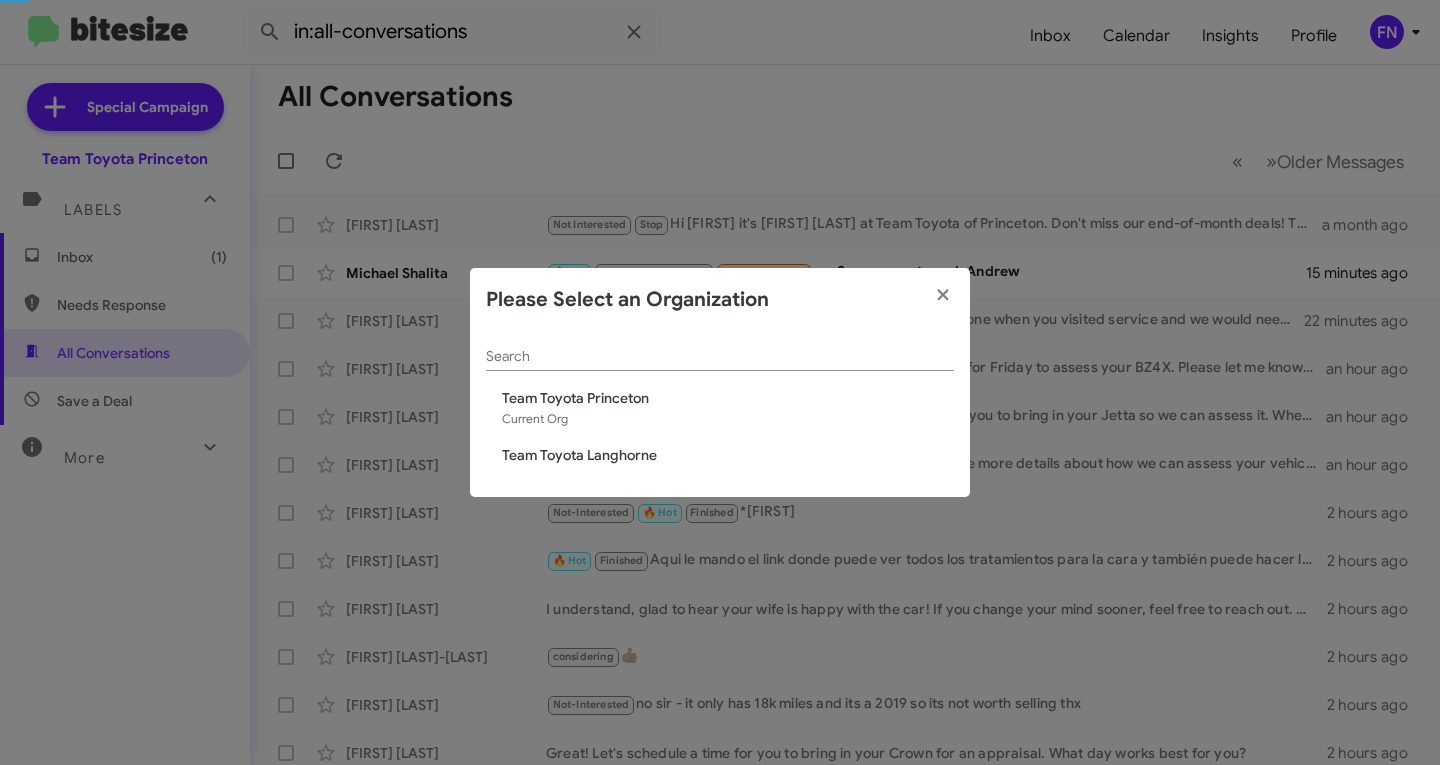 type 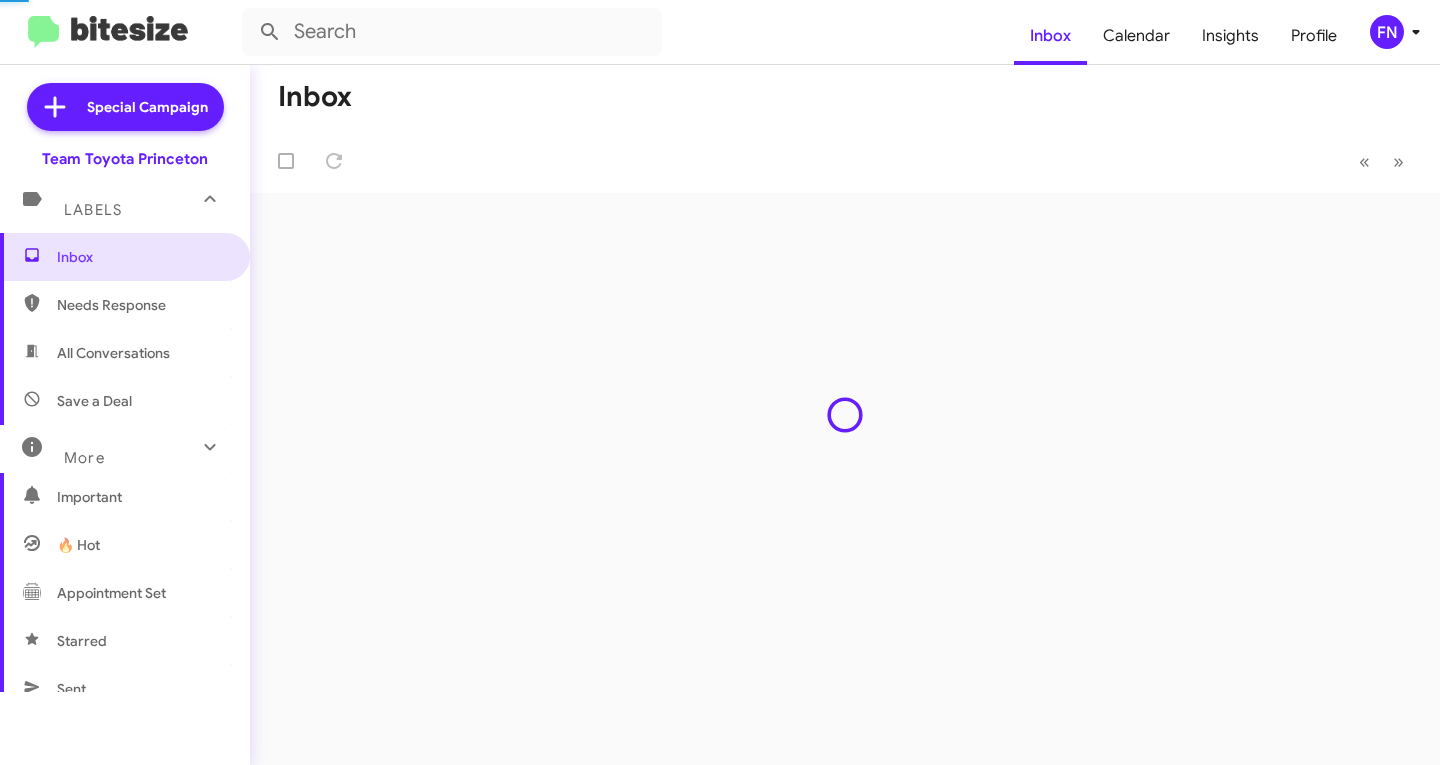 scroll, scrollTop: 0, scrollLeft: 0, axis: both 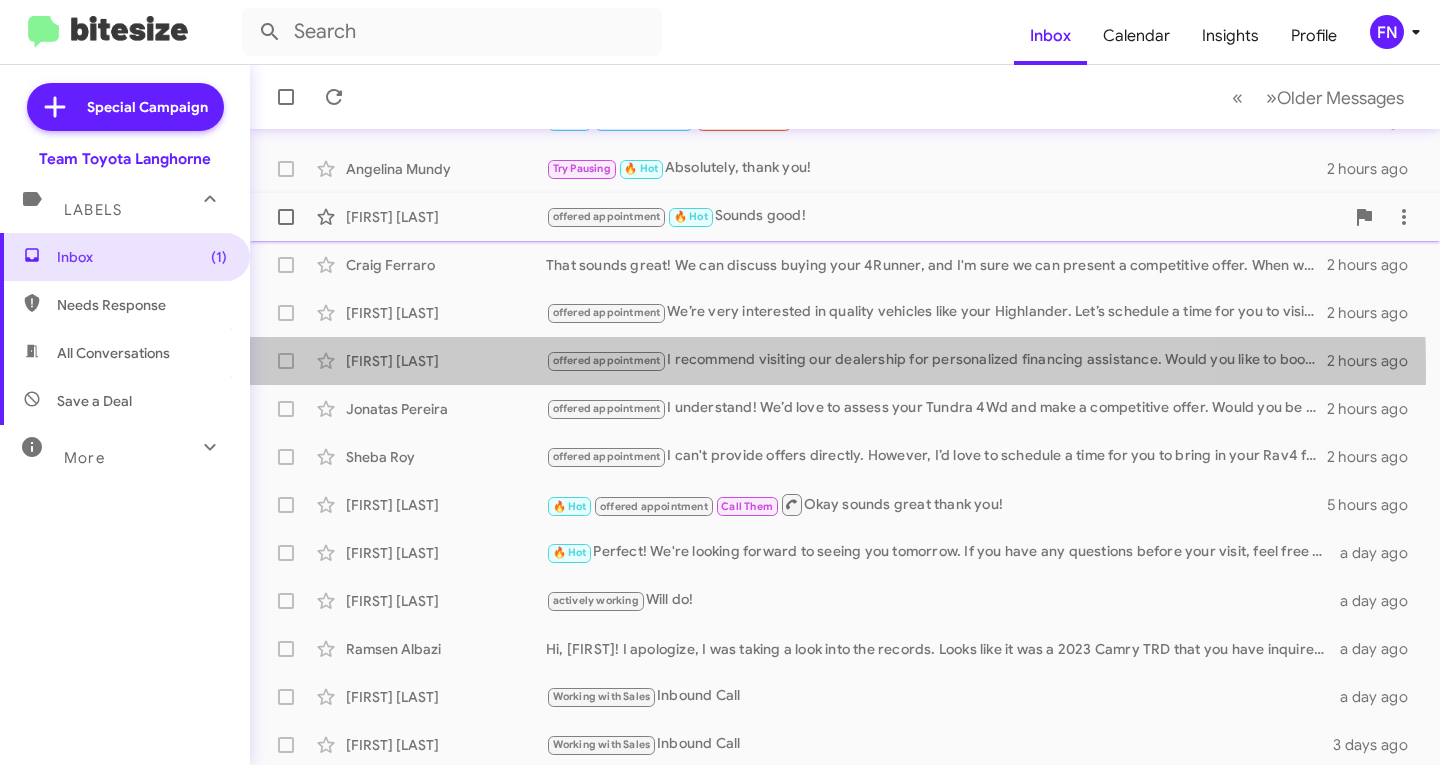 click on "[FIRST] [LAST]" 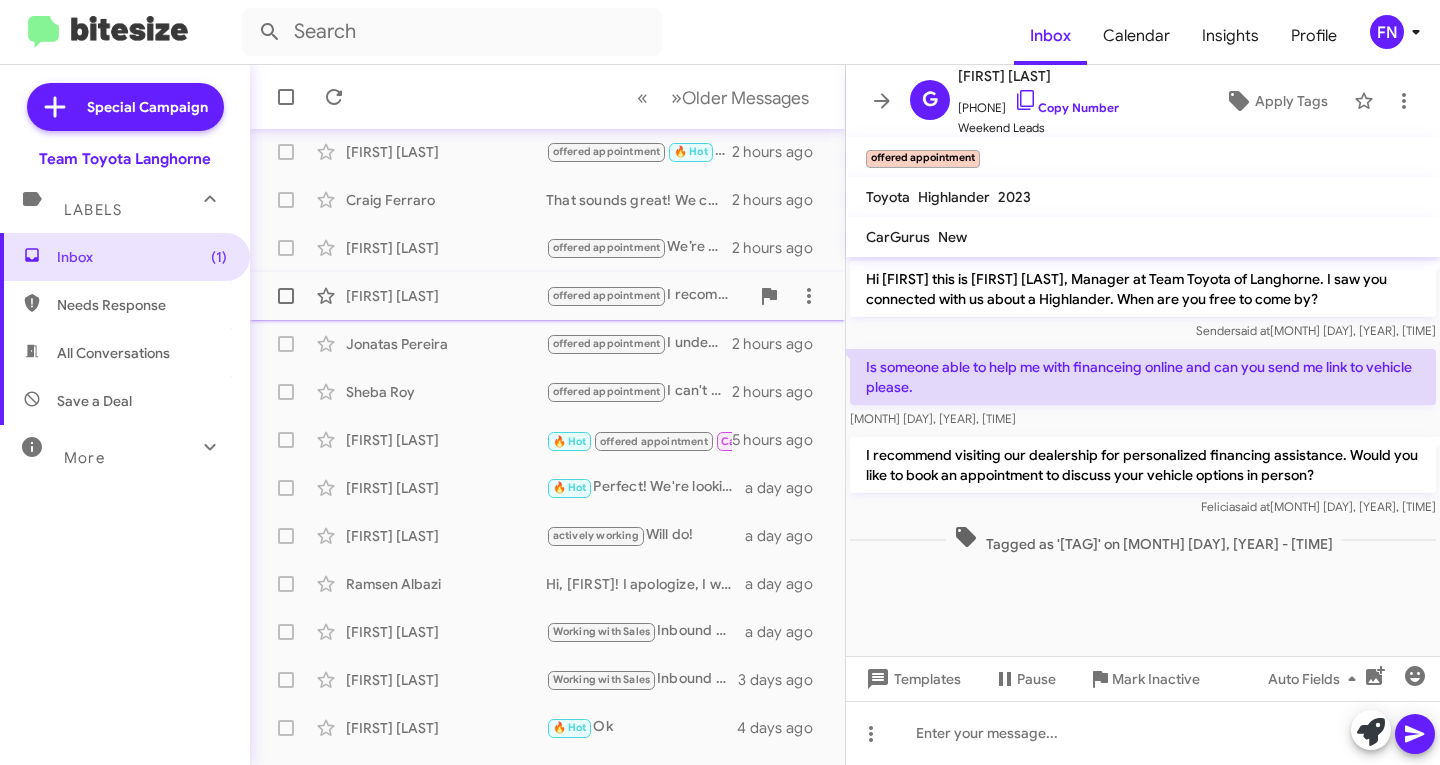 scroll, scrollTop: 300, scrollLeft: 0, axis: vertical 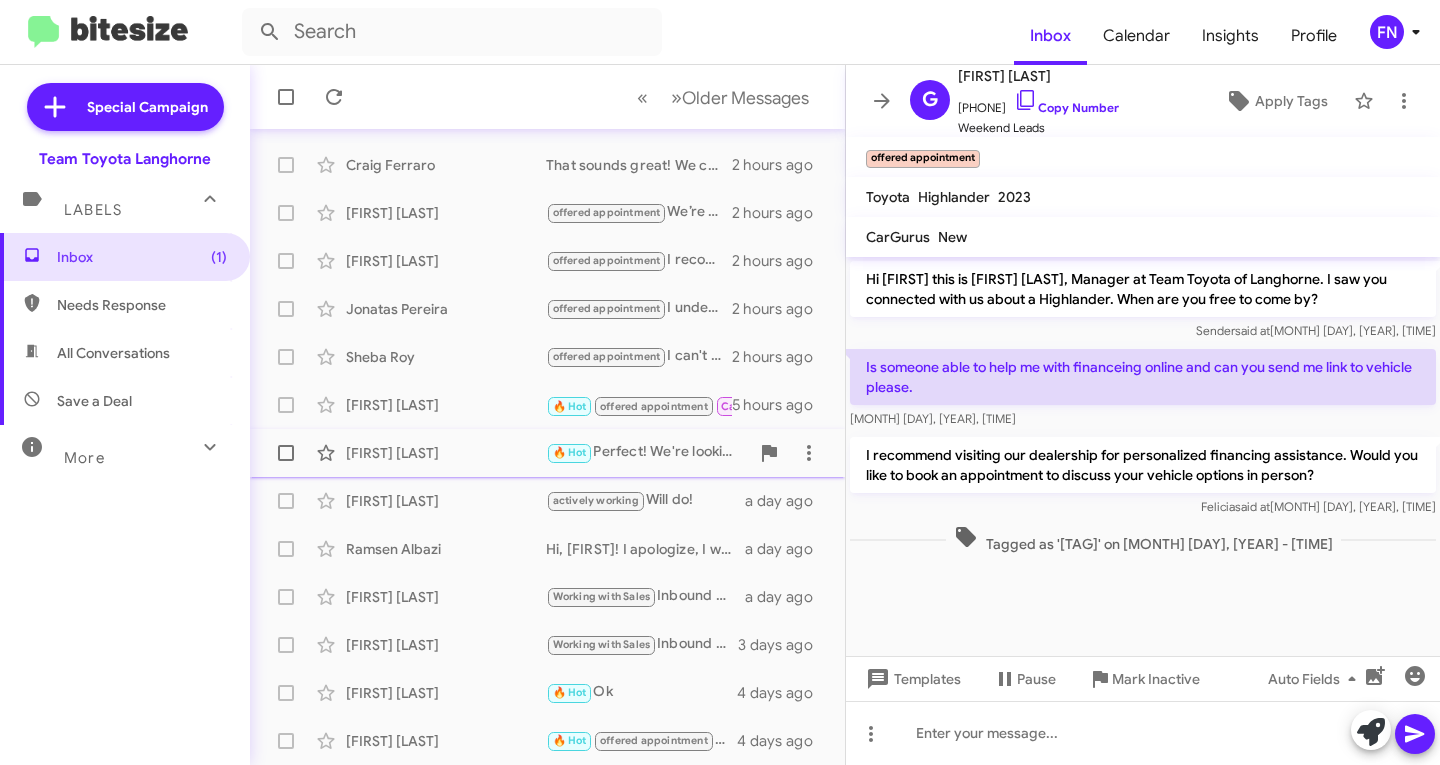 click on "[FIRST] [LAST] 🔥 Hot   Perfect! We're looking forward to seeing you tomorrow. If you have any questions before your visit, feel free to ask!   [RELATIVE_TIME]" 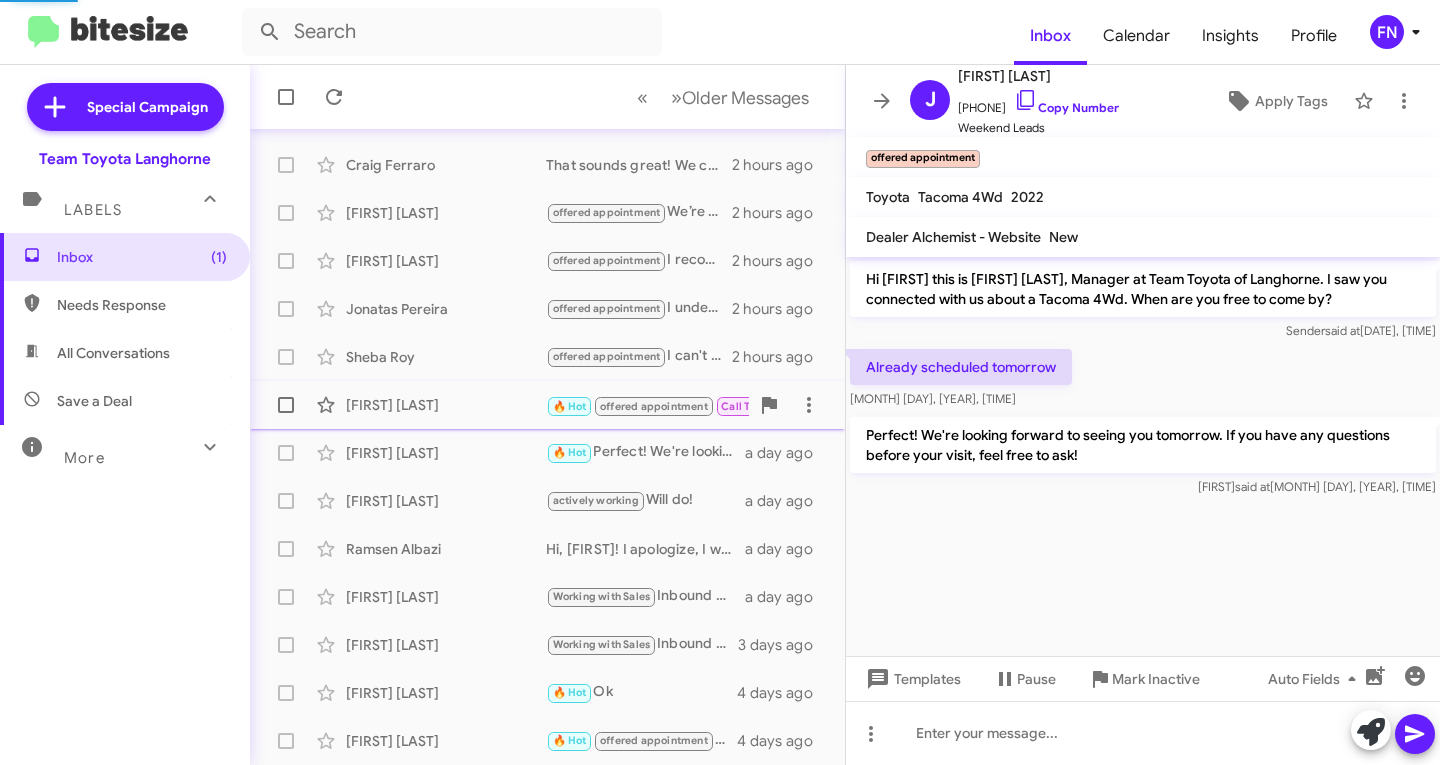 click on "[FIRST] [LAST]" 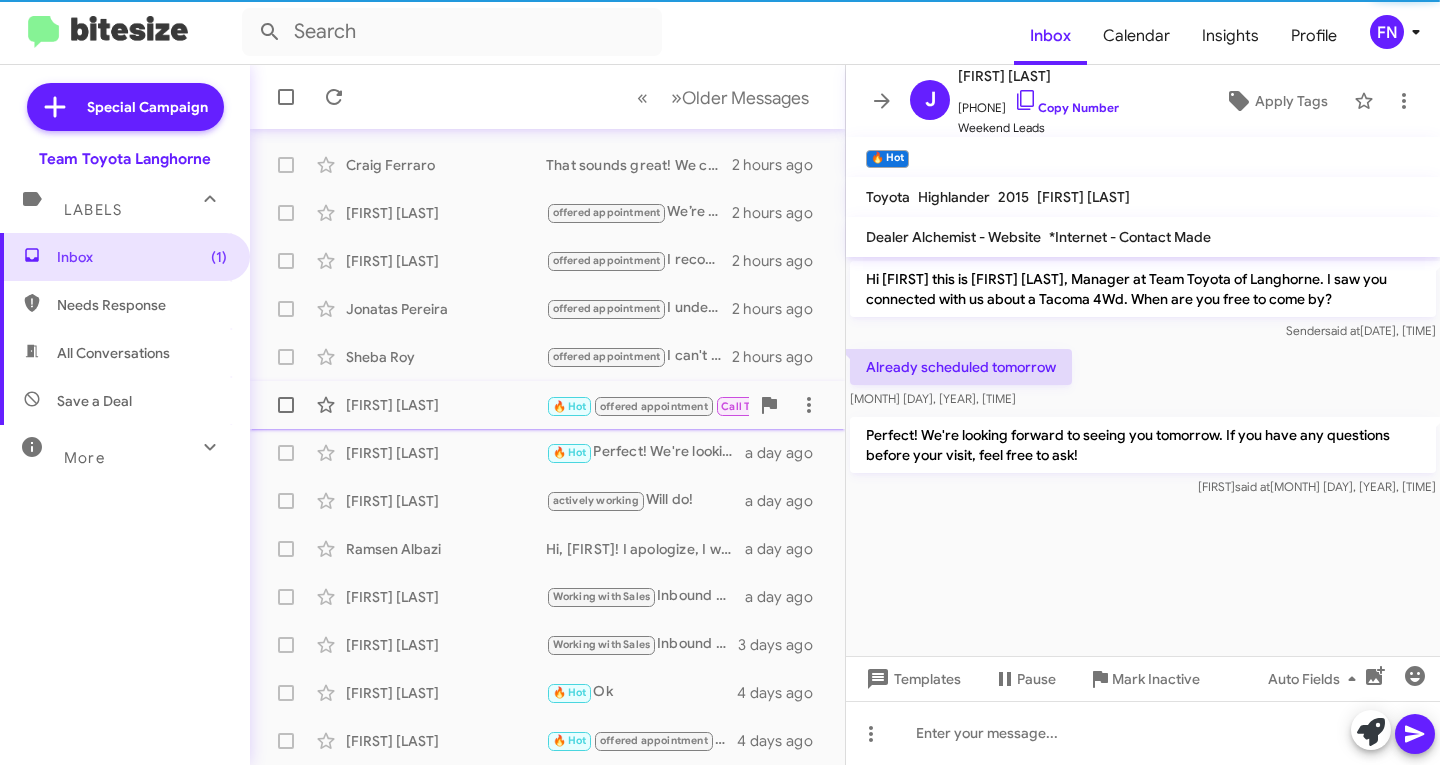 scroll, scrollTop: 256, scrollLeft: 0, axis: vertical 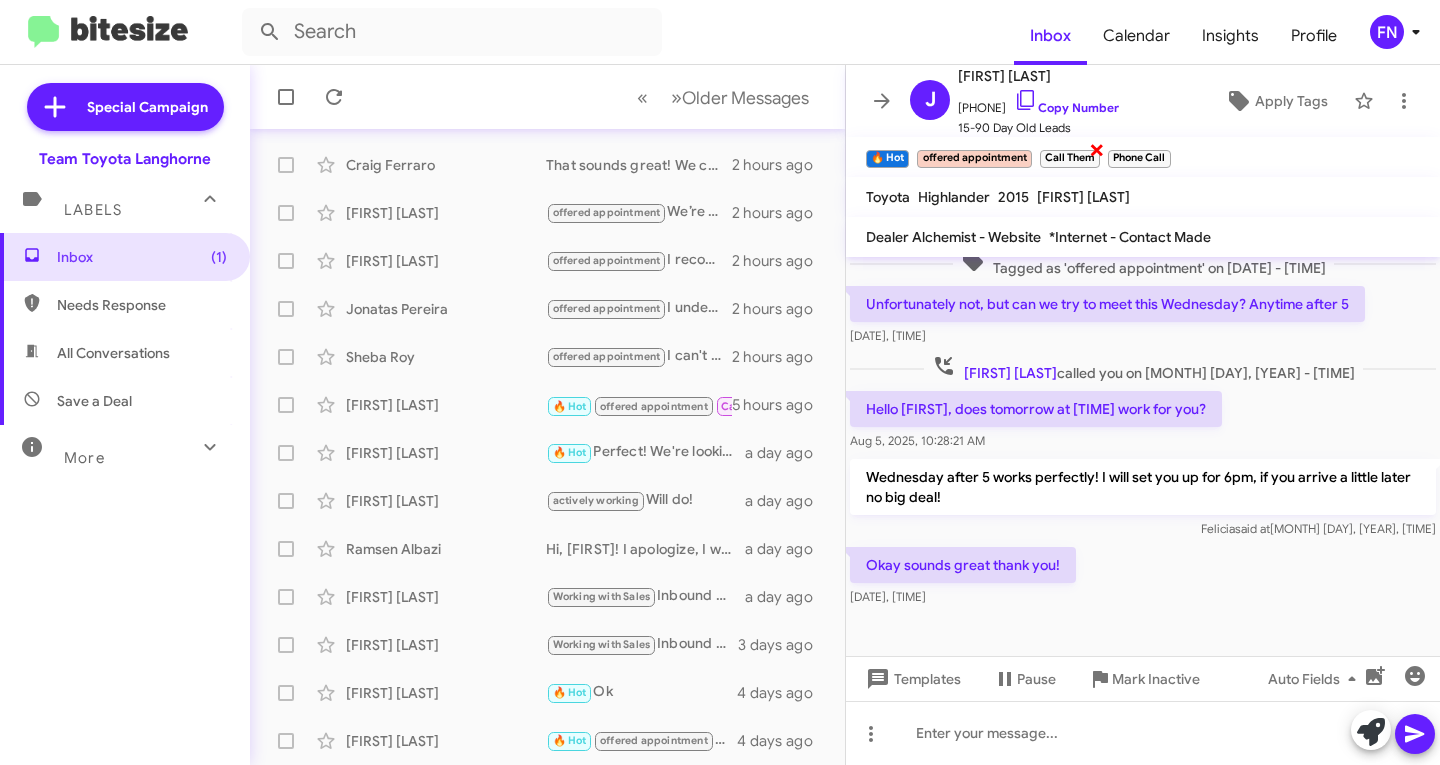 click on "×" 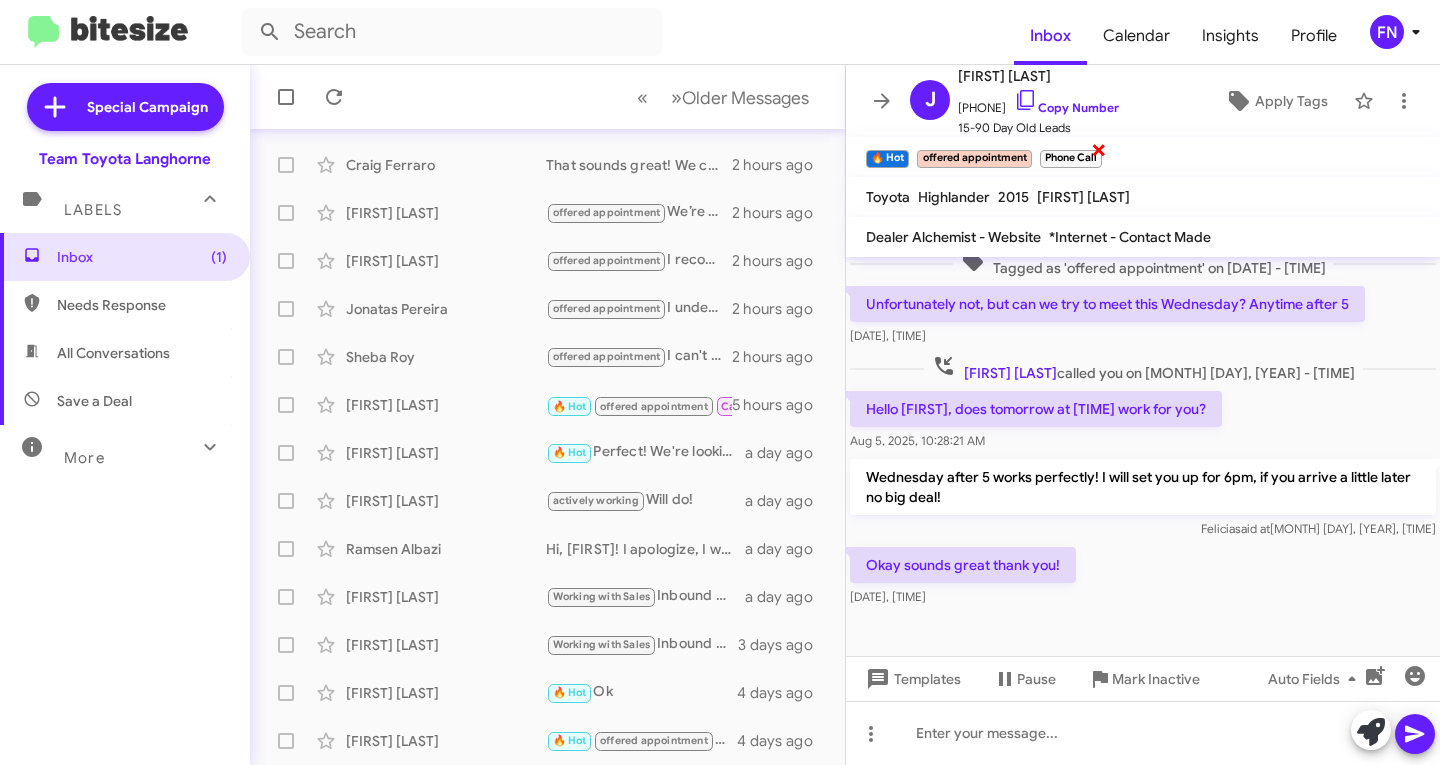 click on "×" 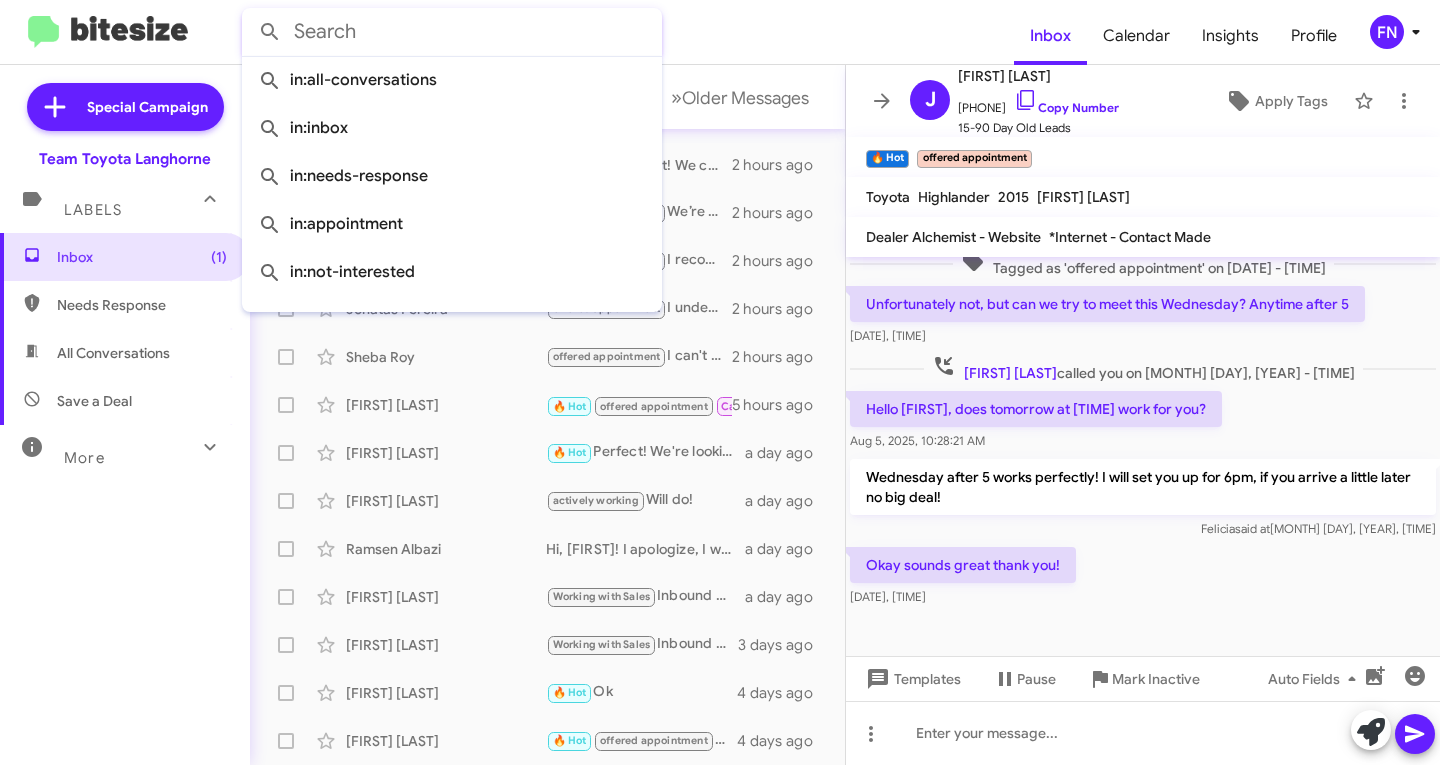click 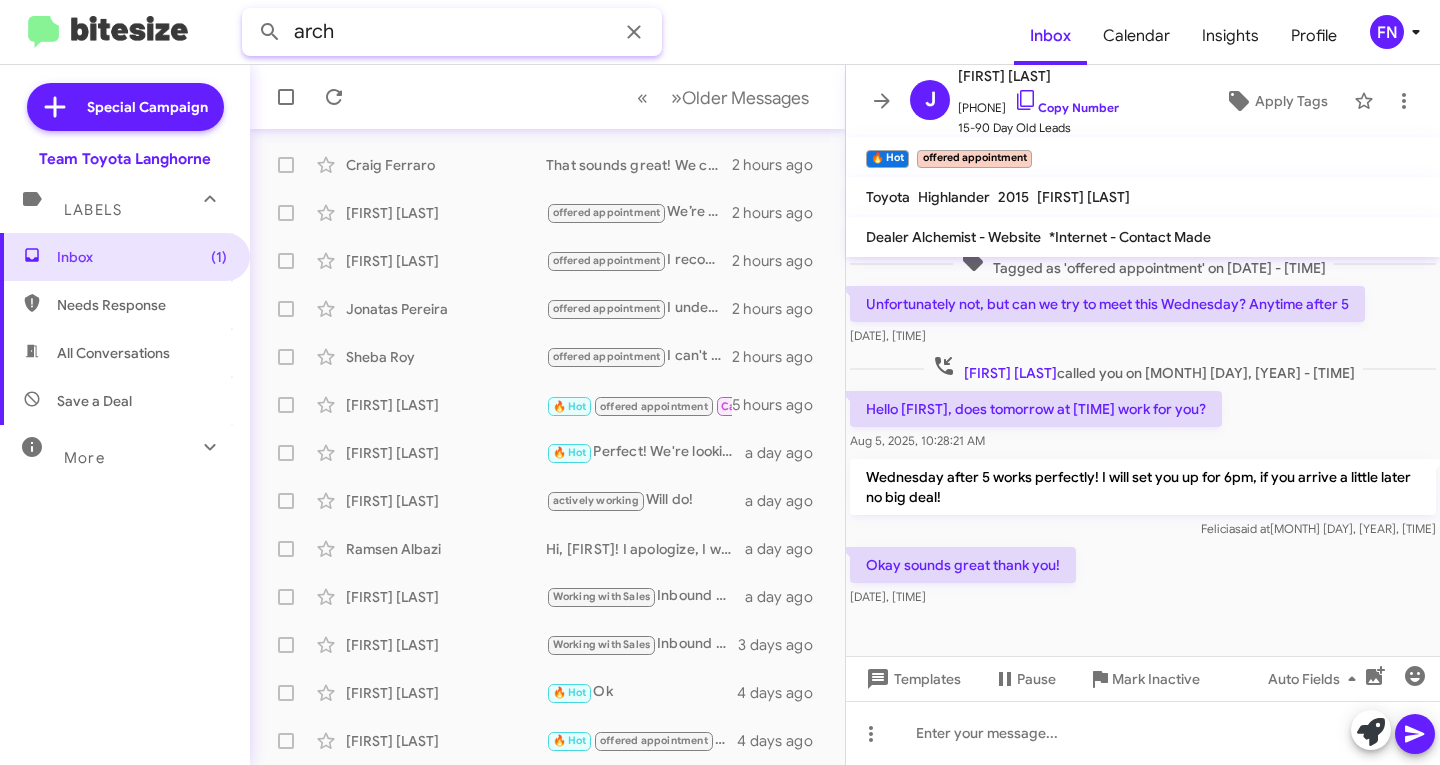 type on "arch" 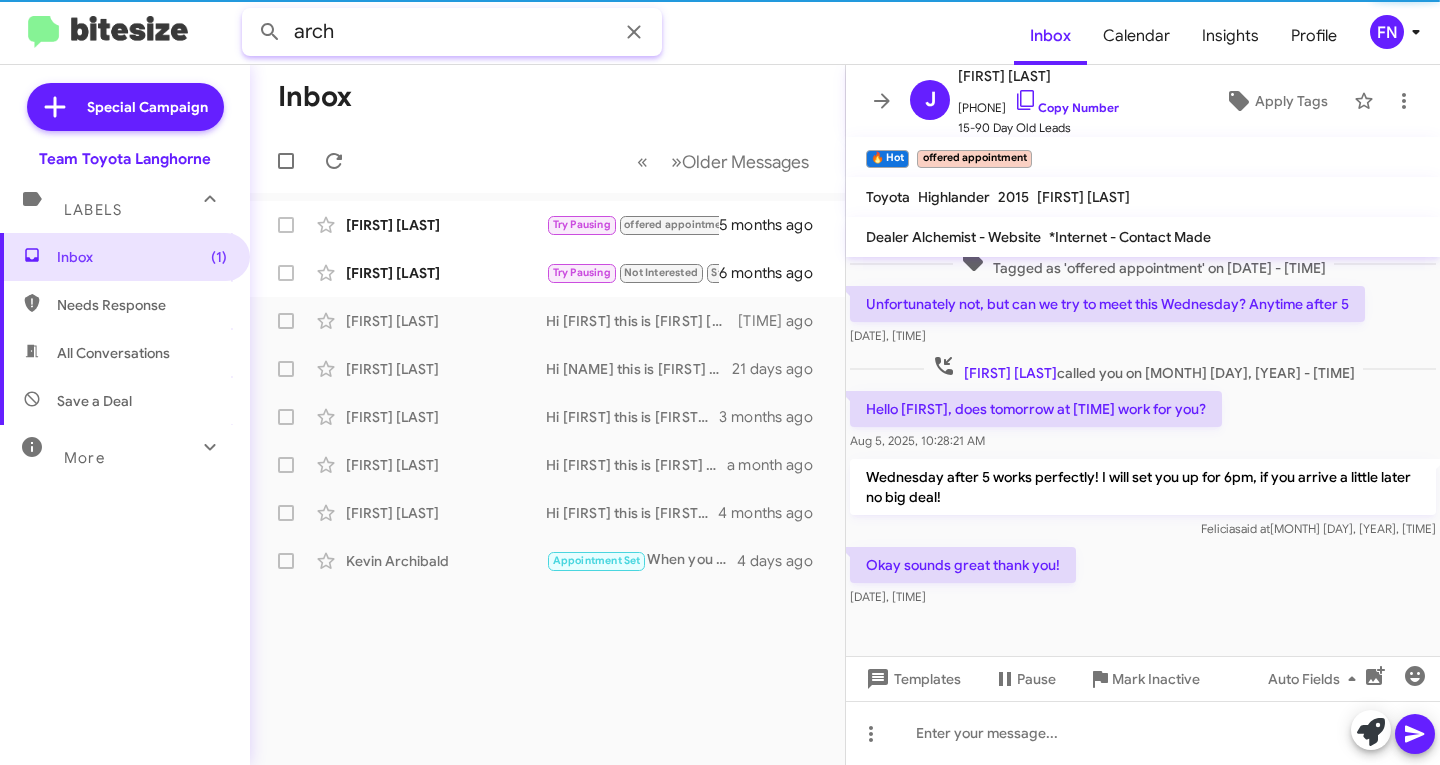 scroll, scrollTop: 0, scrollLeft: 0, axis: both 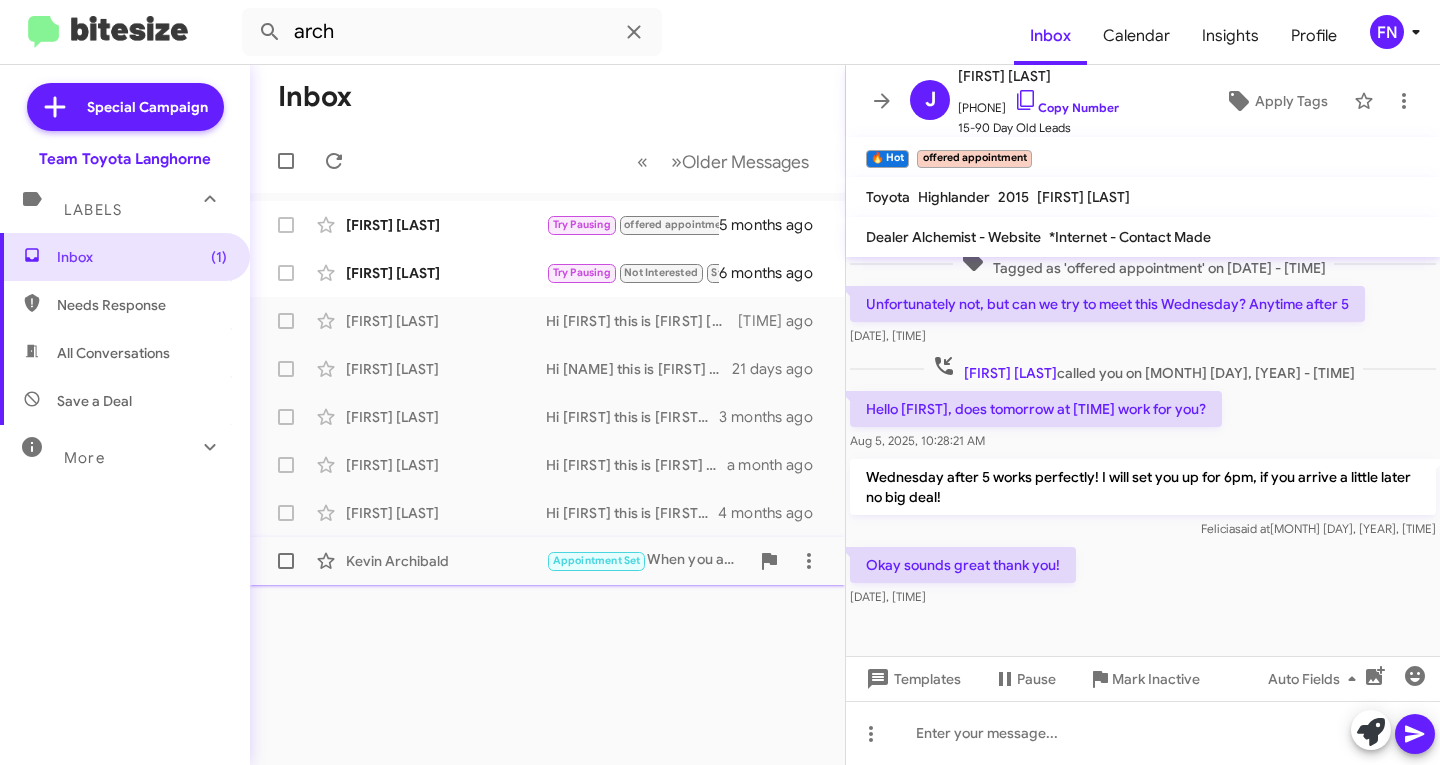 click on "Kevin Archibald" 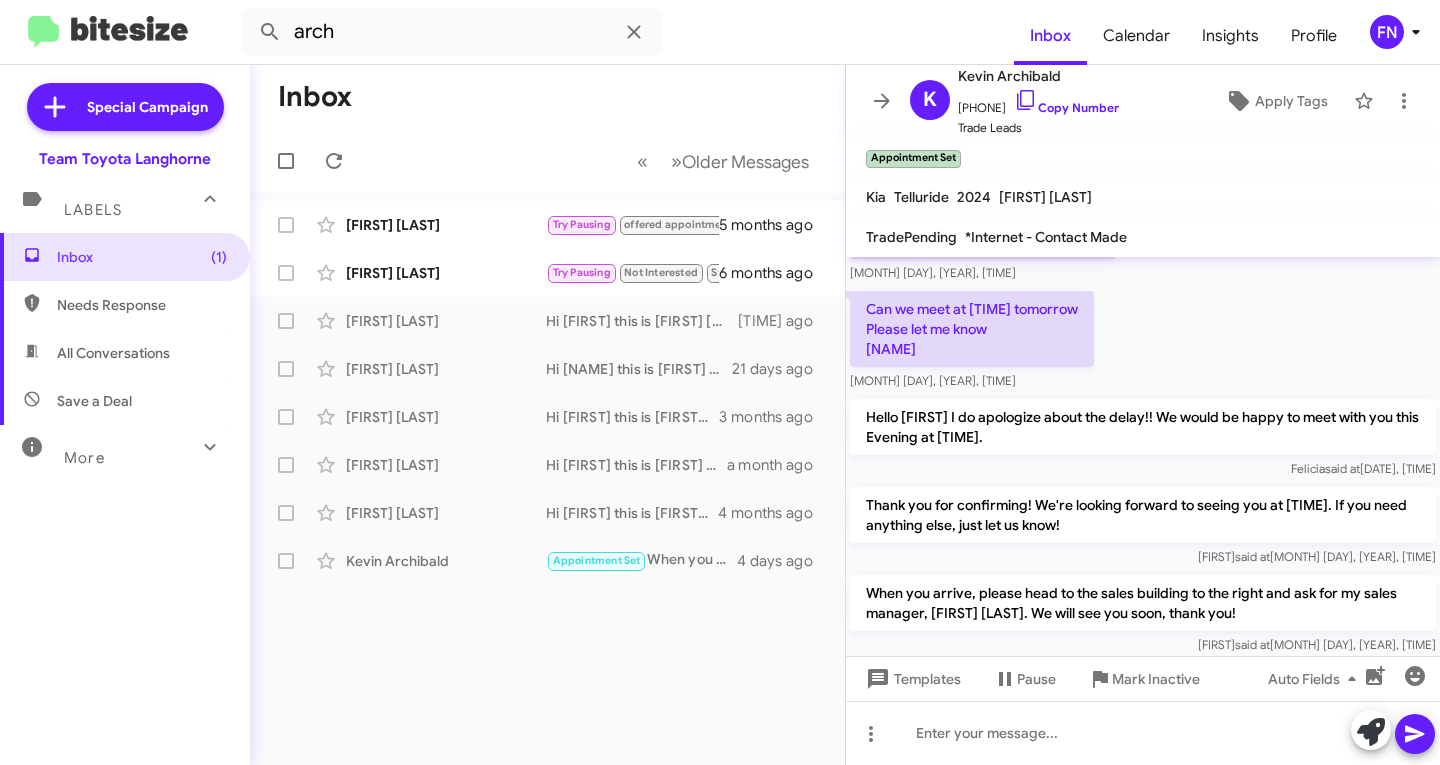 scroll, scrollTop: 763, scrollLeft: 0, axis: vertical 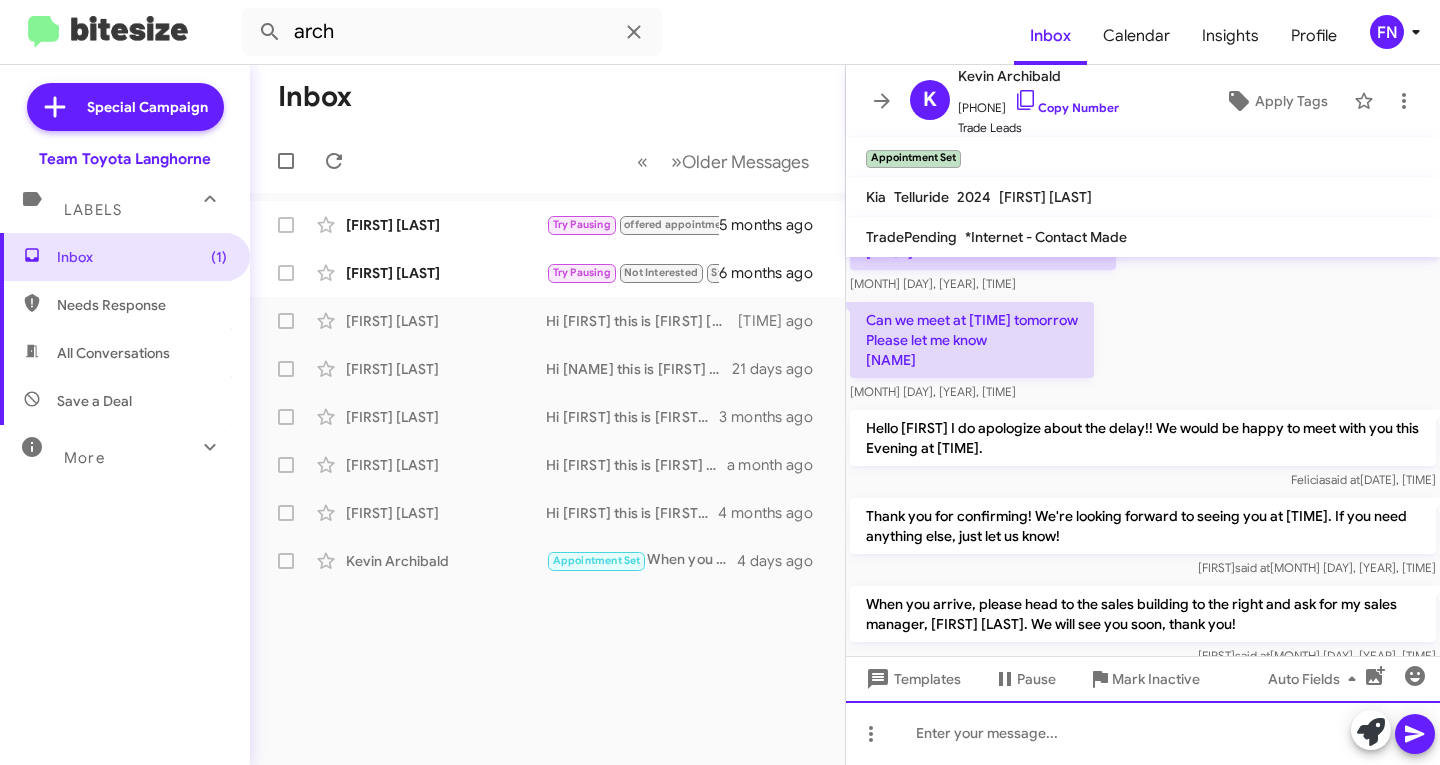 click 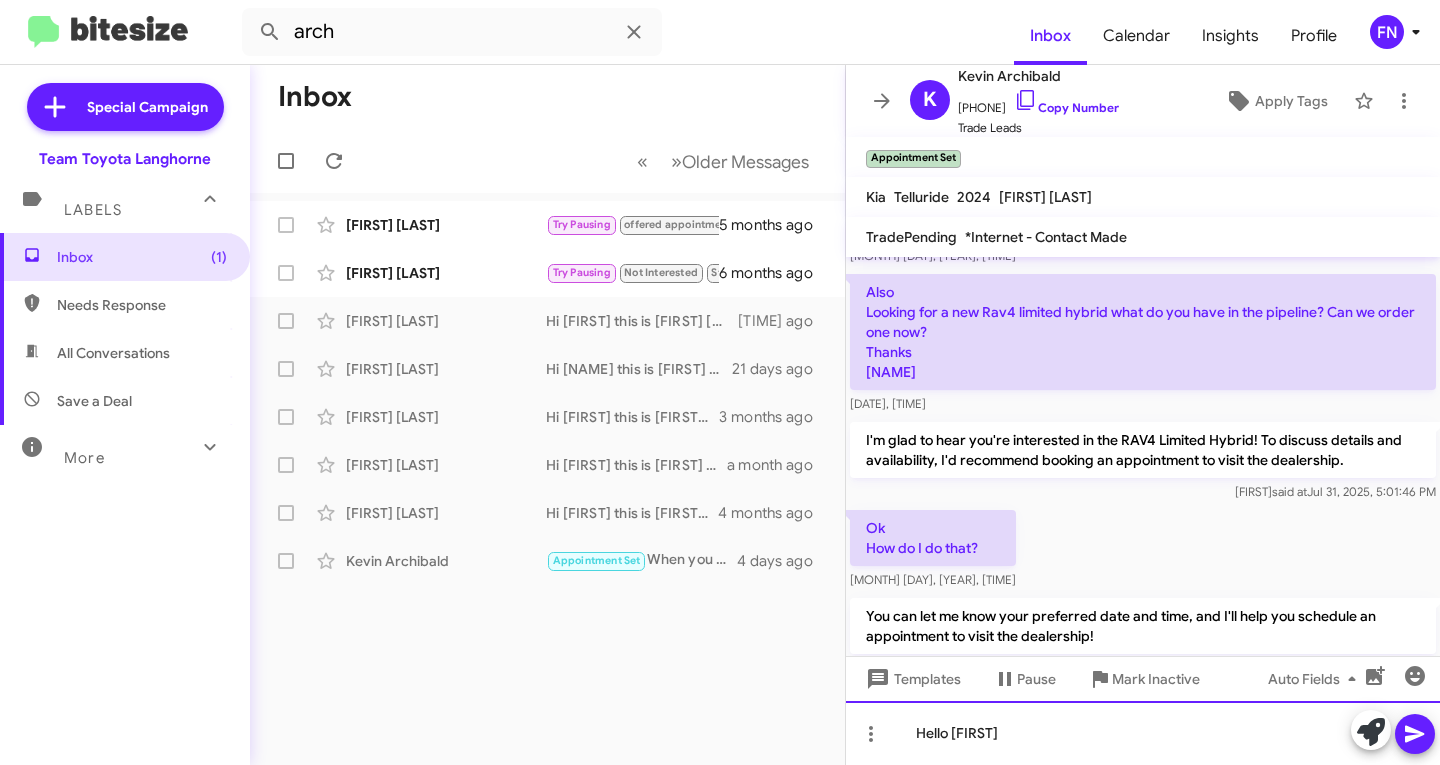 scroll, scrollTop: 0, scrollLeft: 0, axis: both 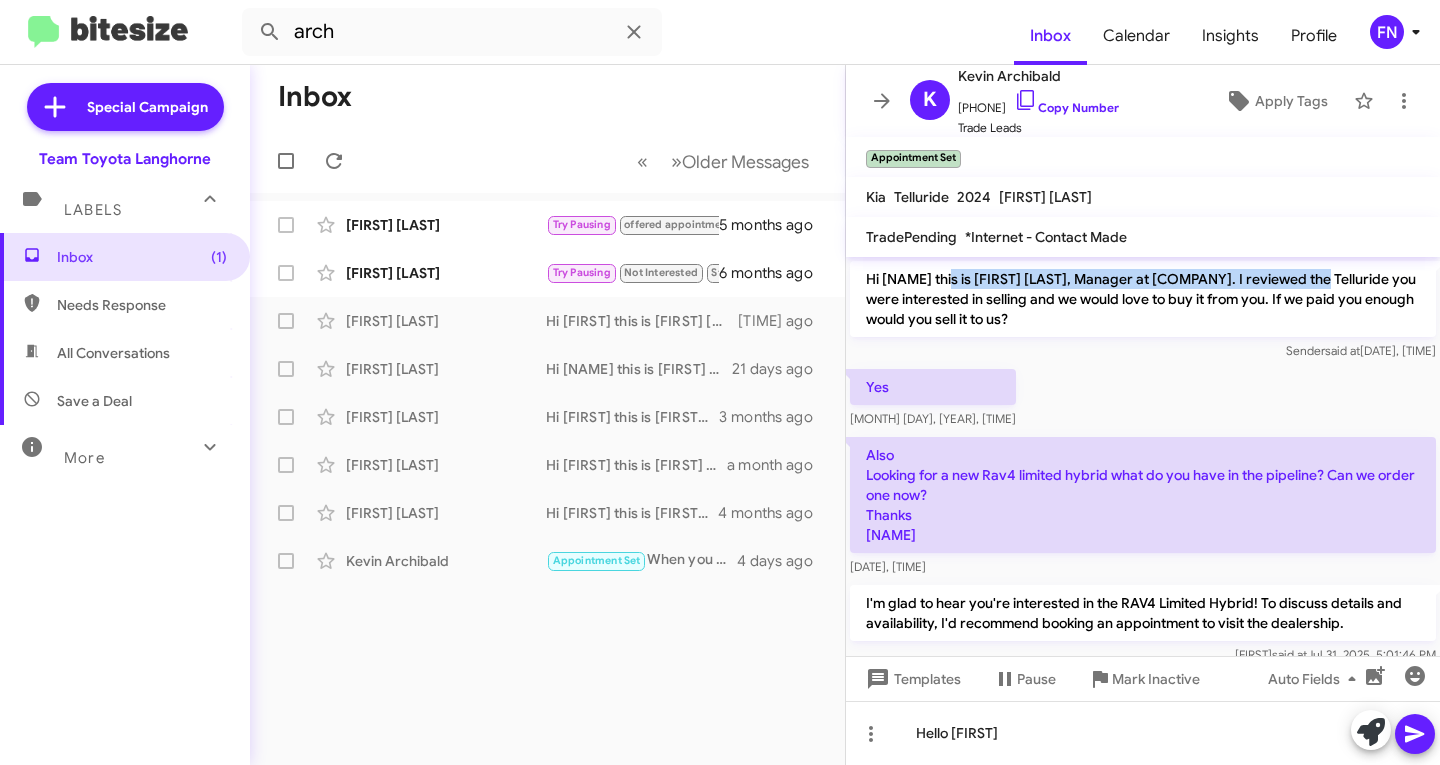 drag, startPoint x: 946, startPoint y: 276, endPoint x: 1317, endPoint y: 273, distance: 371.01212 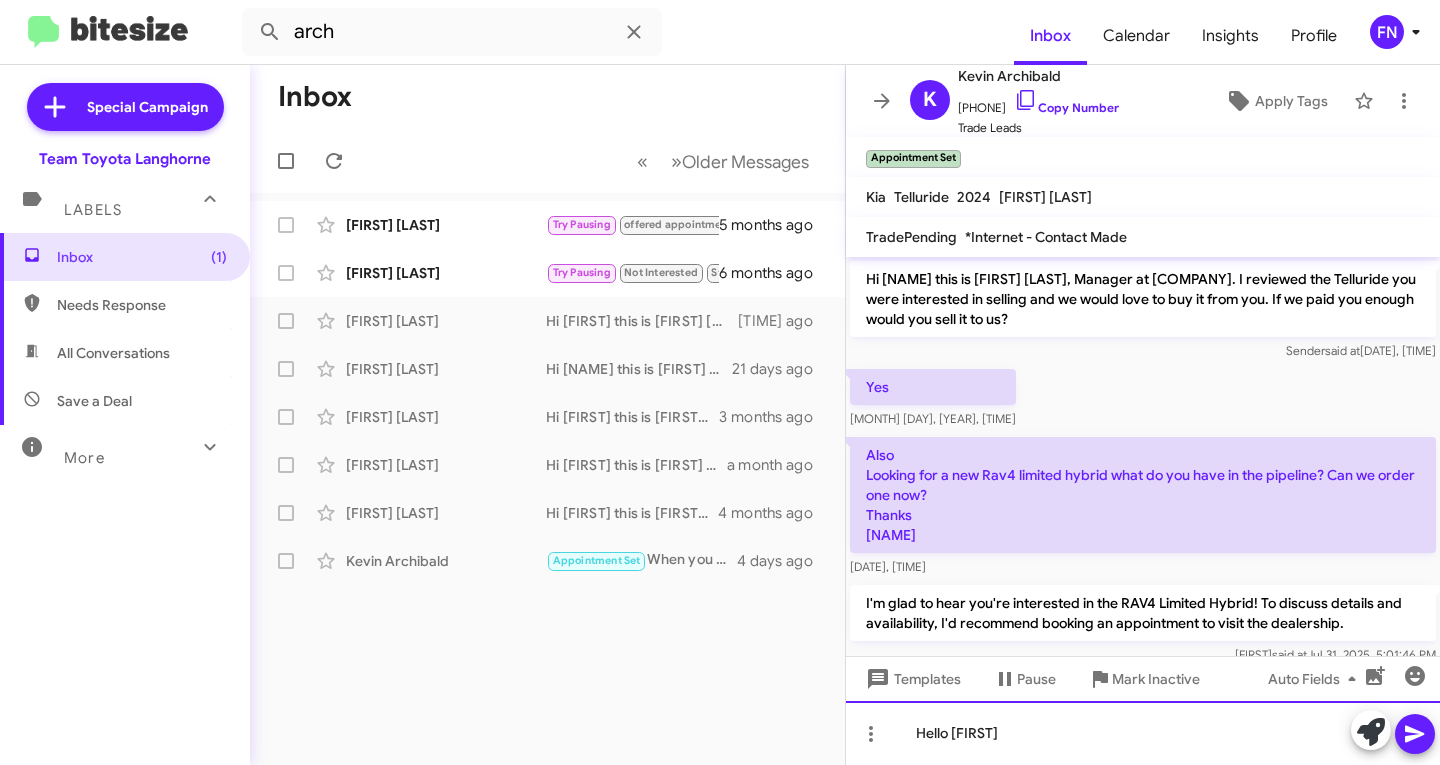 click on "Hello [FIRST]" 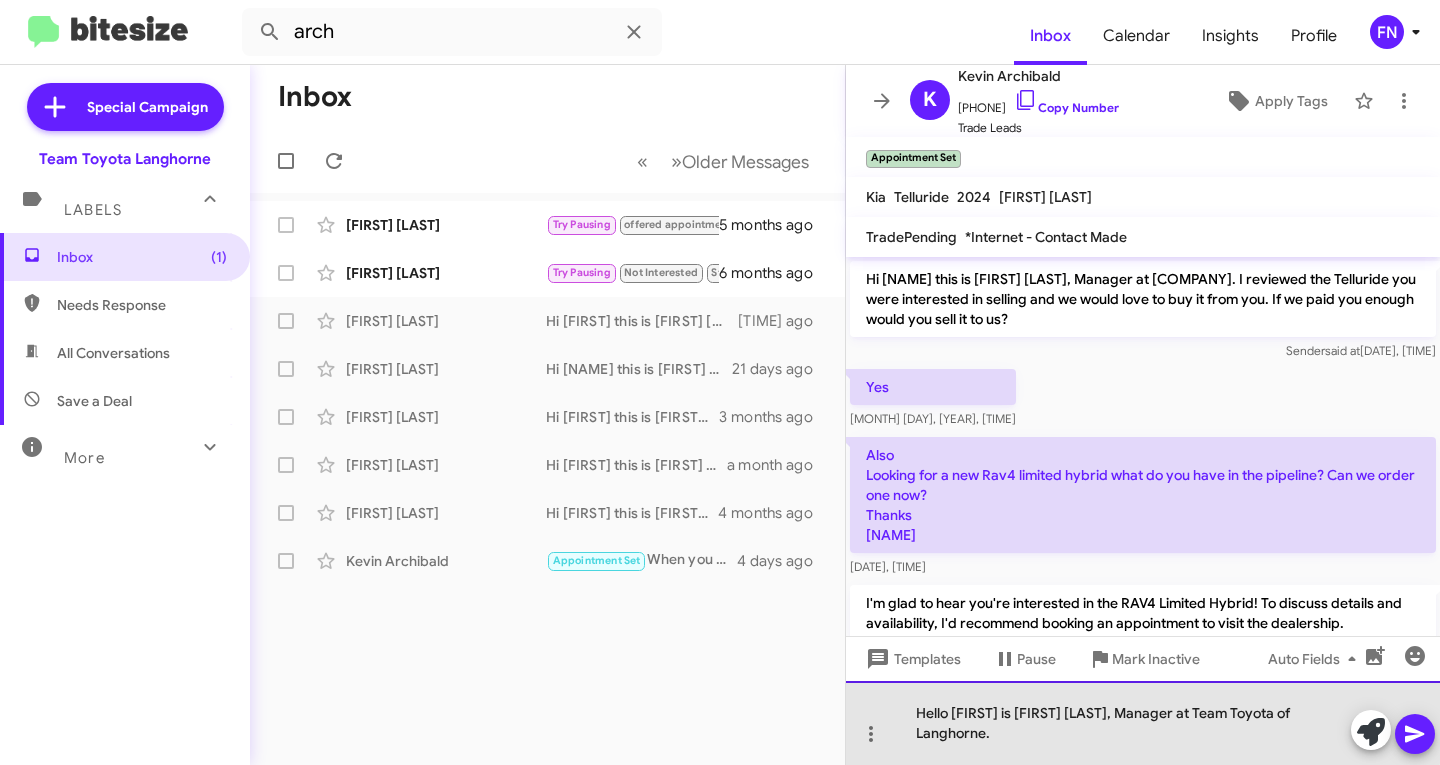 click on "Hello [FIRST] is [FIRST] [LAST], Manager at Team Toyota of Langhorne." 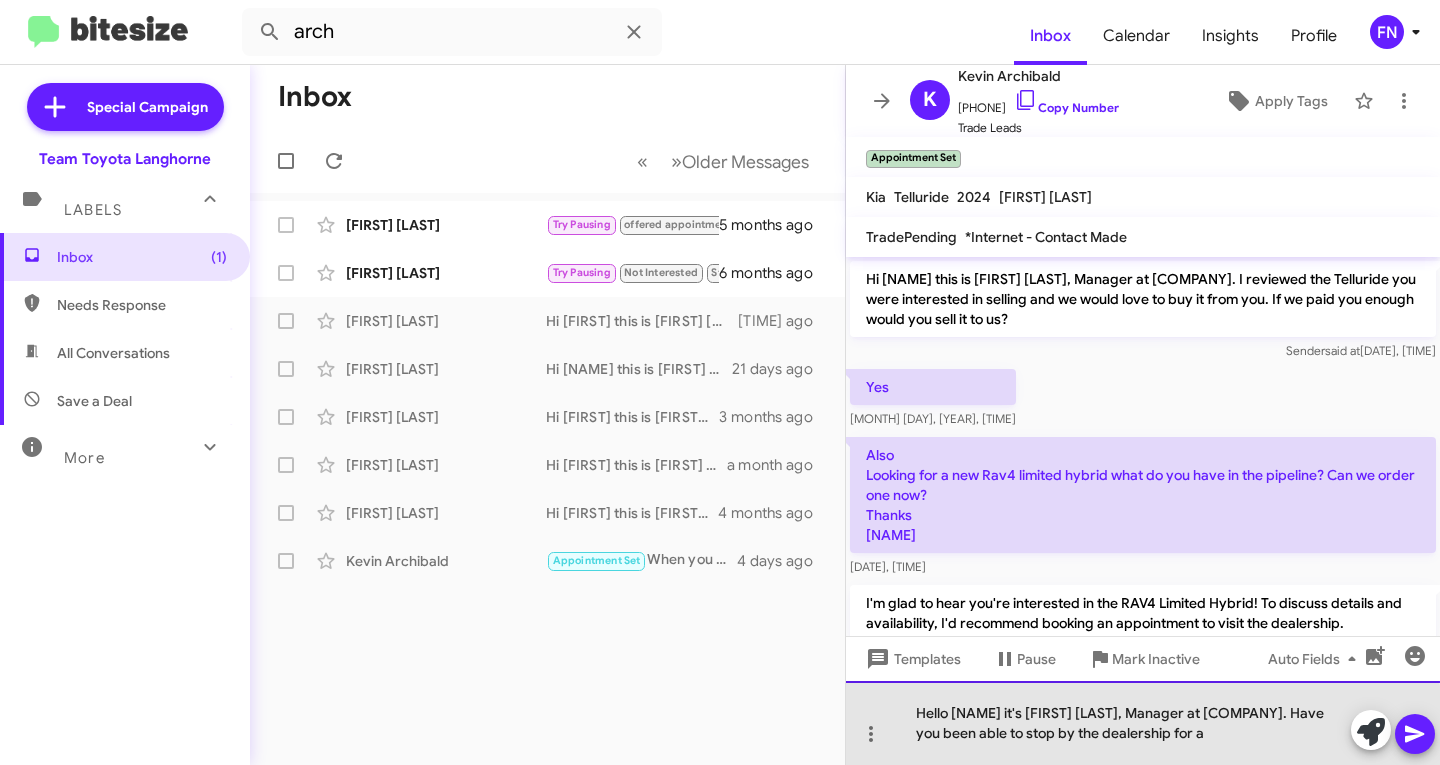 click on "Hello [NAME] it's [FIRST] [LAST], Manager at [COMPANY]. Have you been able to stop by the dealership for a" 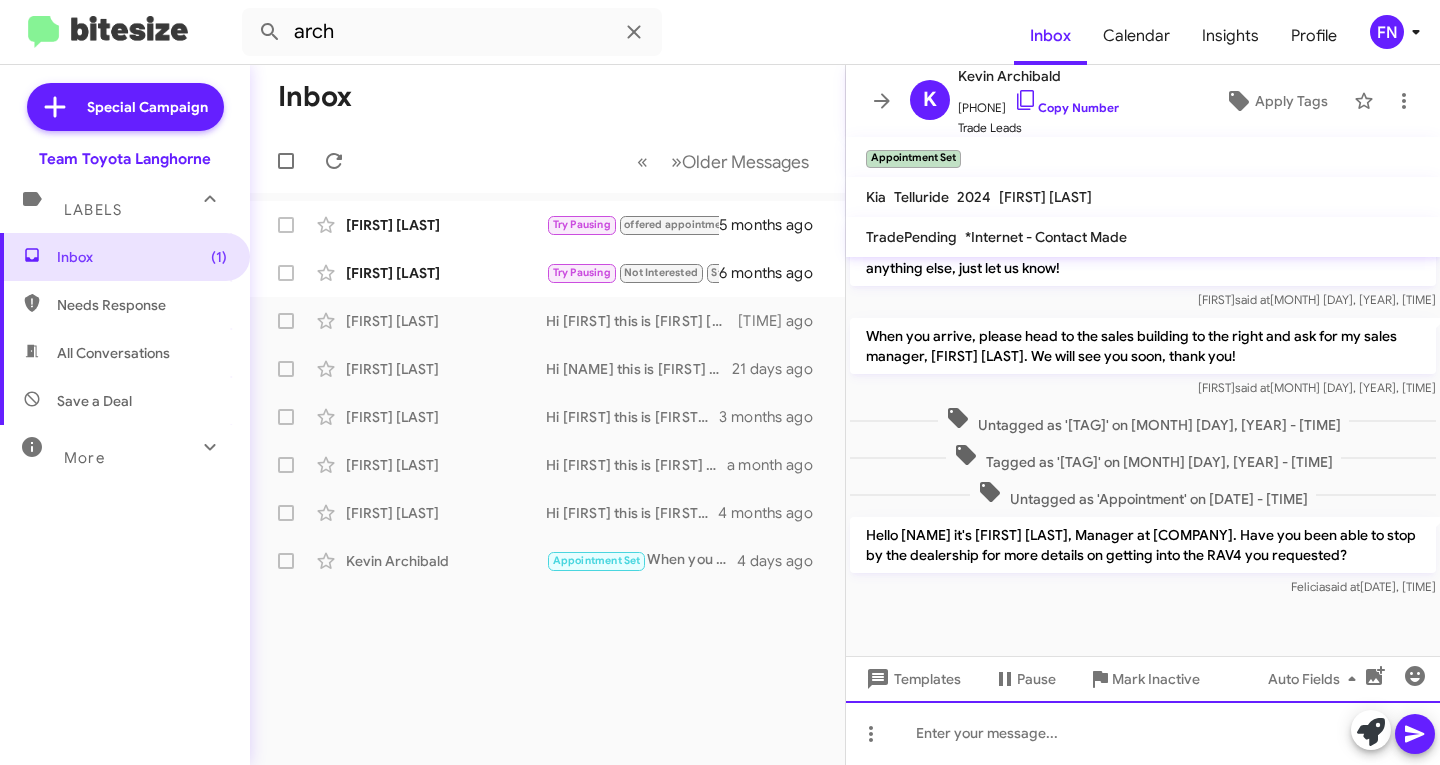 scroll, scrollTop: 1076, scrollLeft: 0, axis: vertical 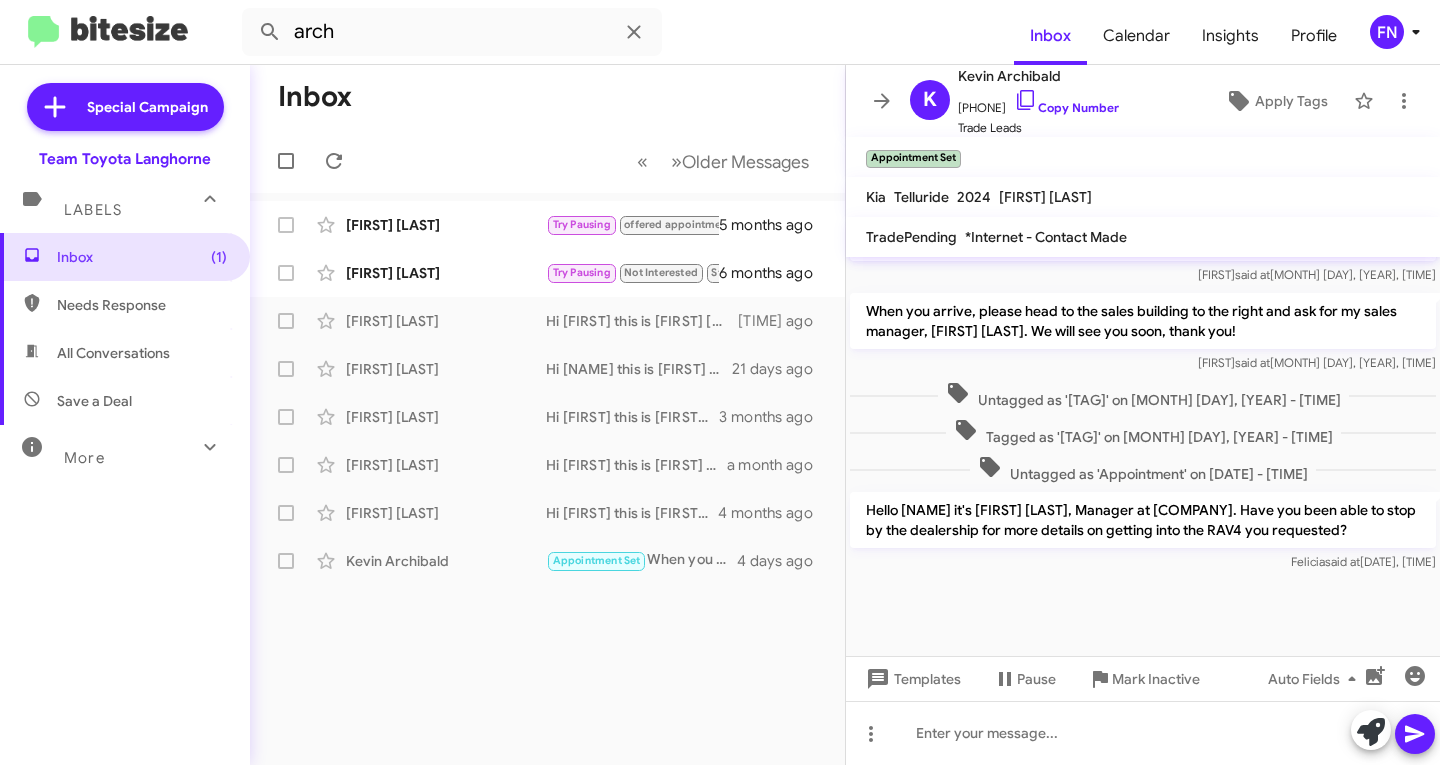 click on "All Conversations" at bounding box center [125, 353] 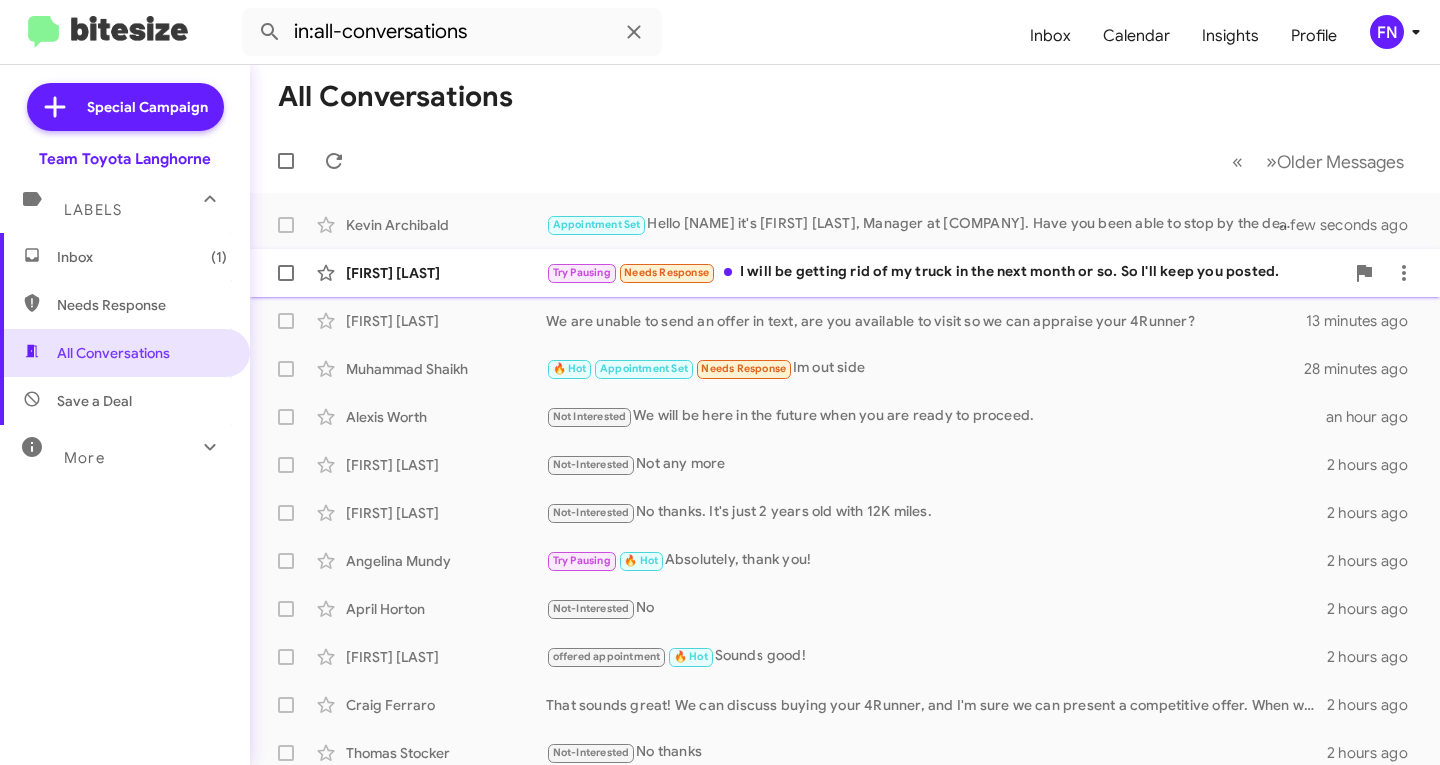 click on "[FIRST] [LAST] Try Pausing   Needs Response   I will be getting rid of my truck in the next month or so. So I'll keep you posted.   [TIME] ago" 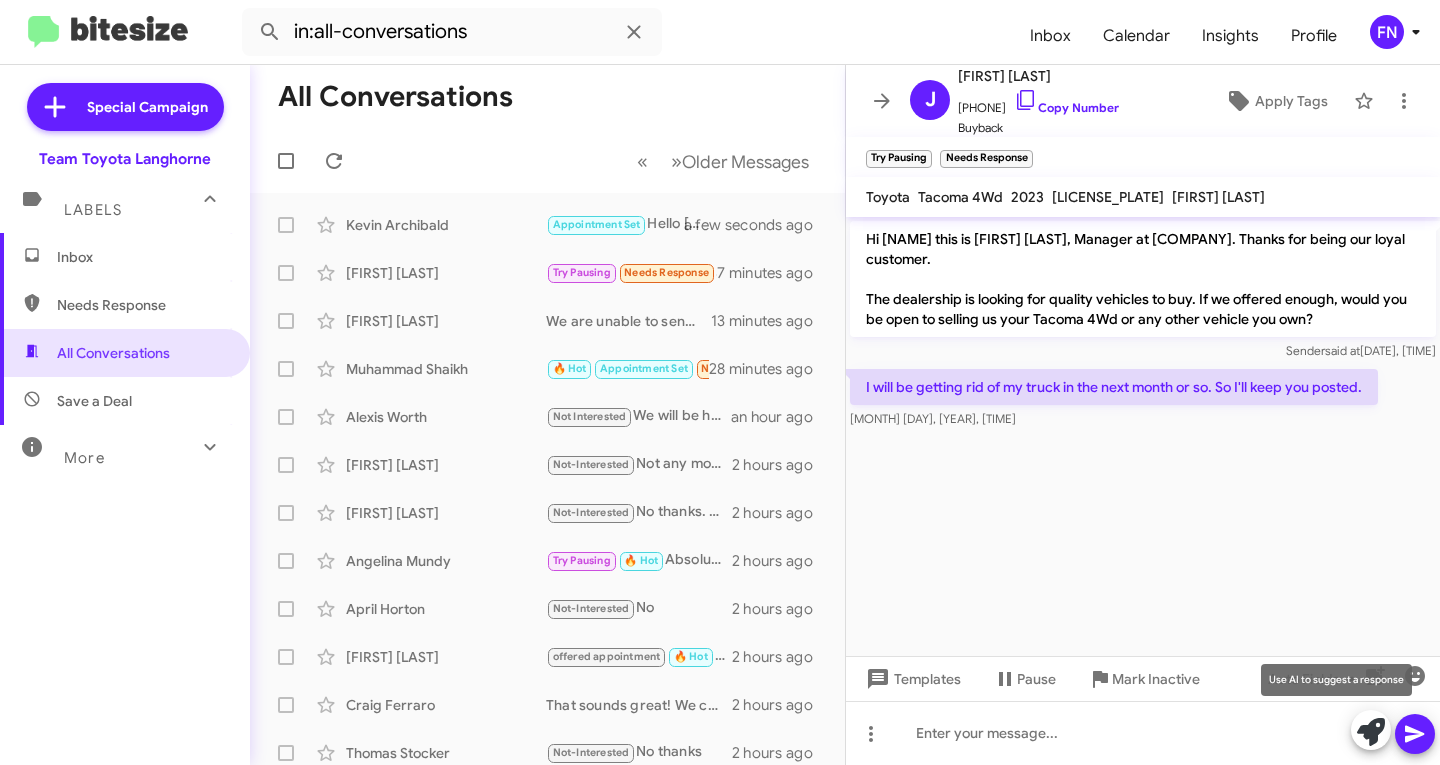 click 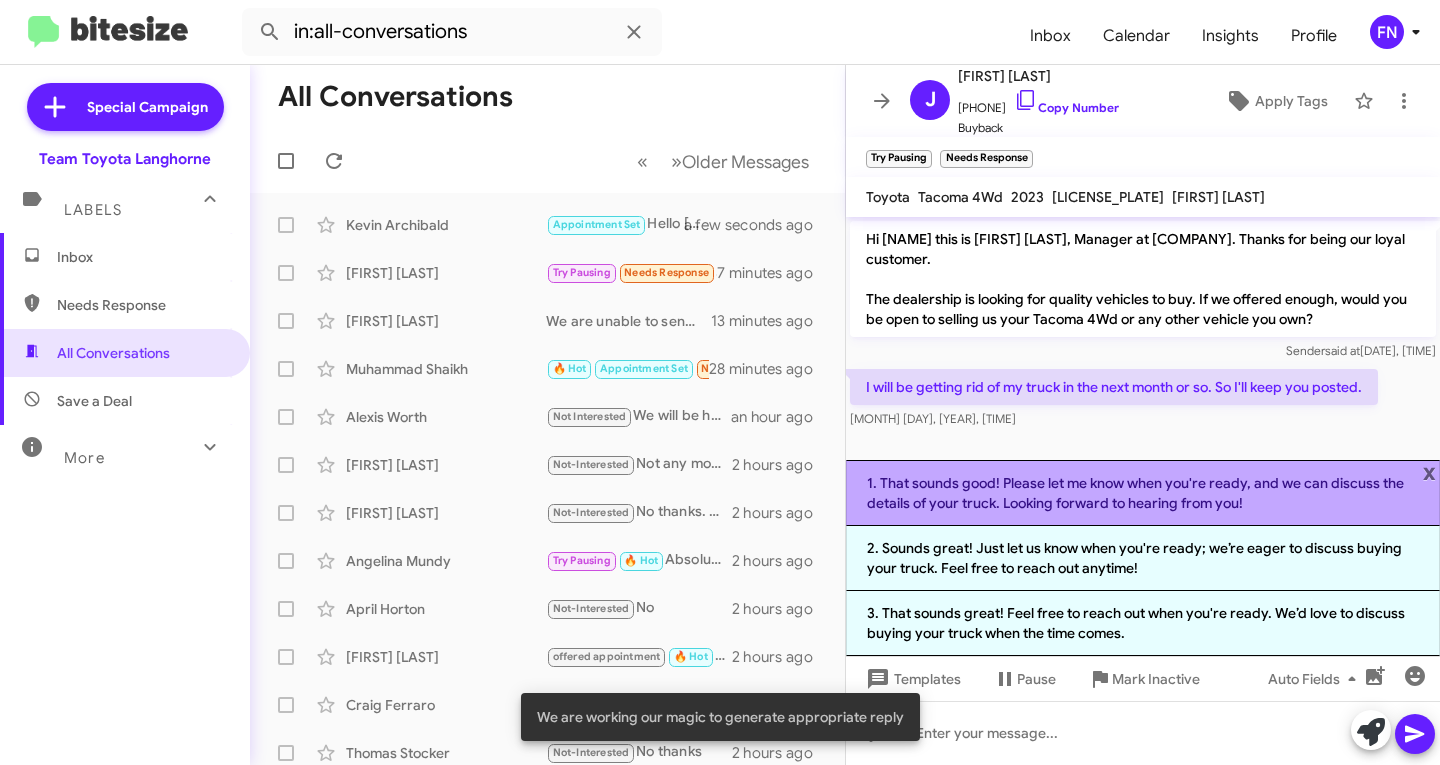 click on "1. That sounds good! Please let me know when you're ready, and we can discuss the details of your truck. Looking forward to hearing from you!" 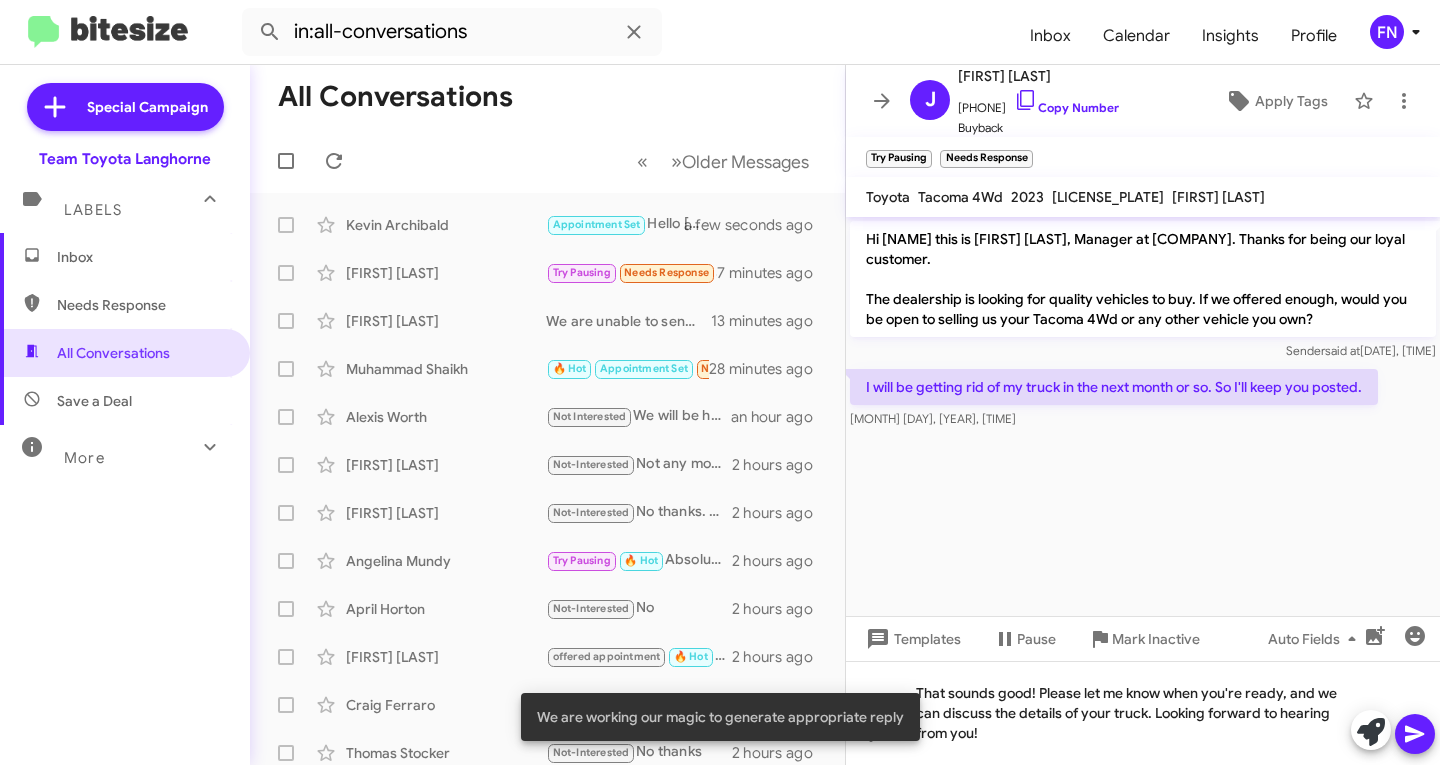 click 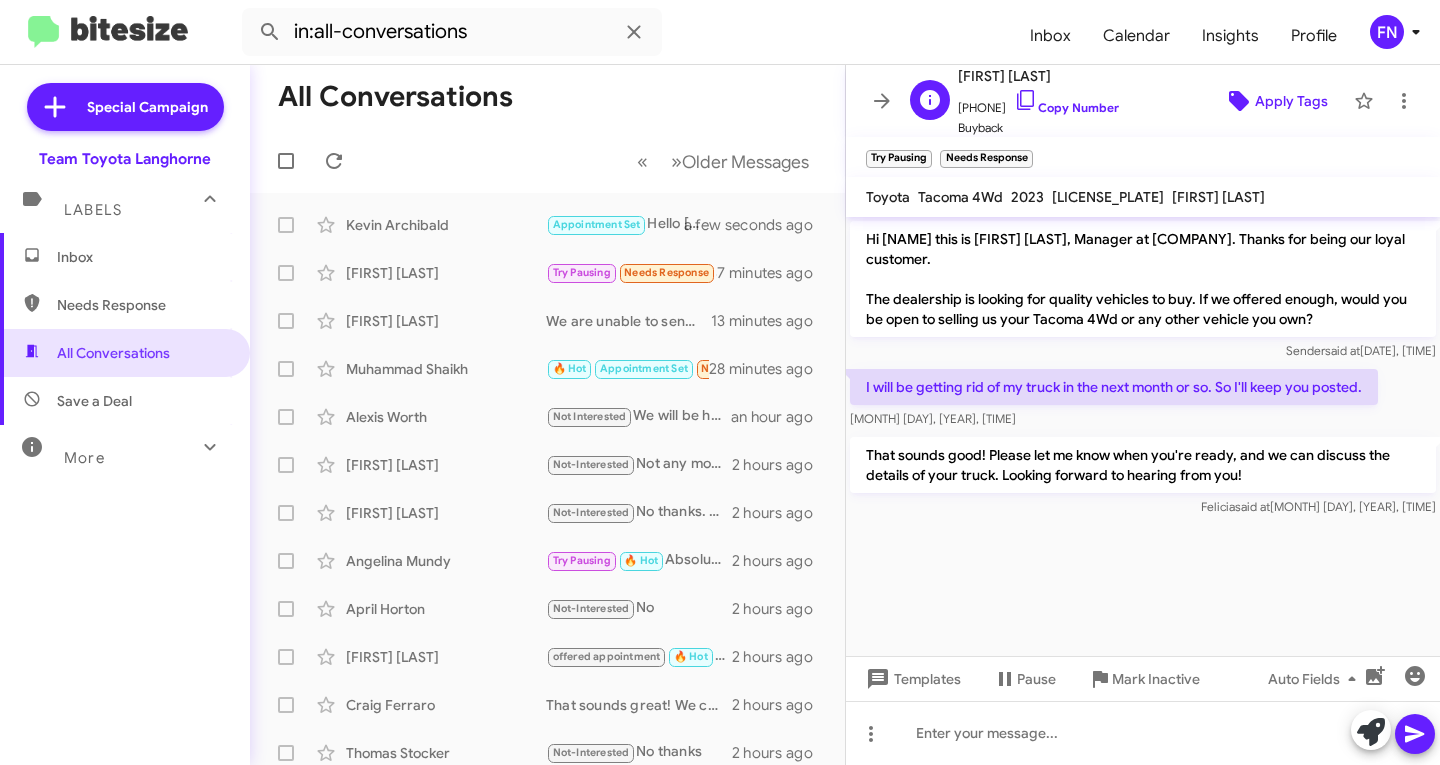 click on "Apply Tags" 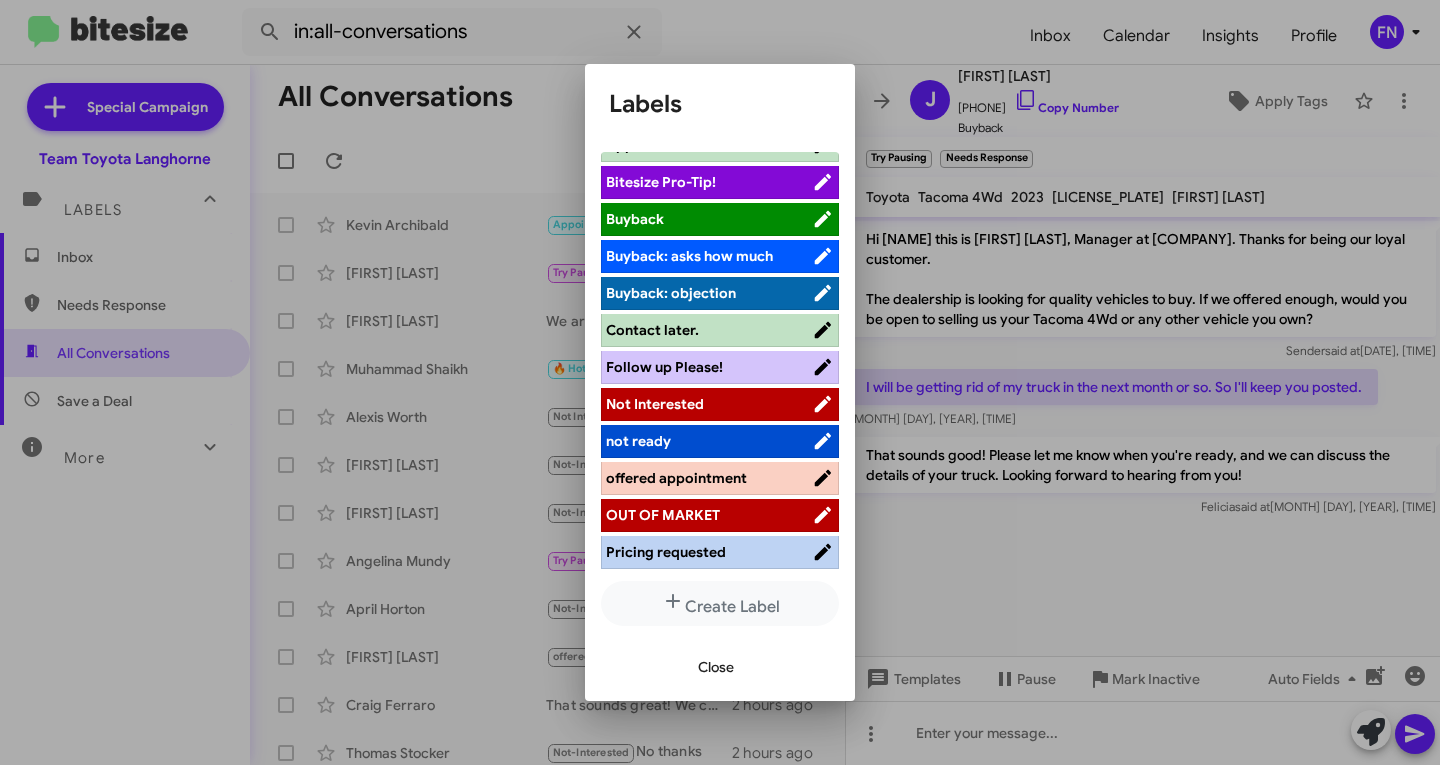 scroll, scrollTop: 283, scrollLeft: 0, axis: vertical 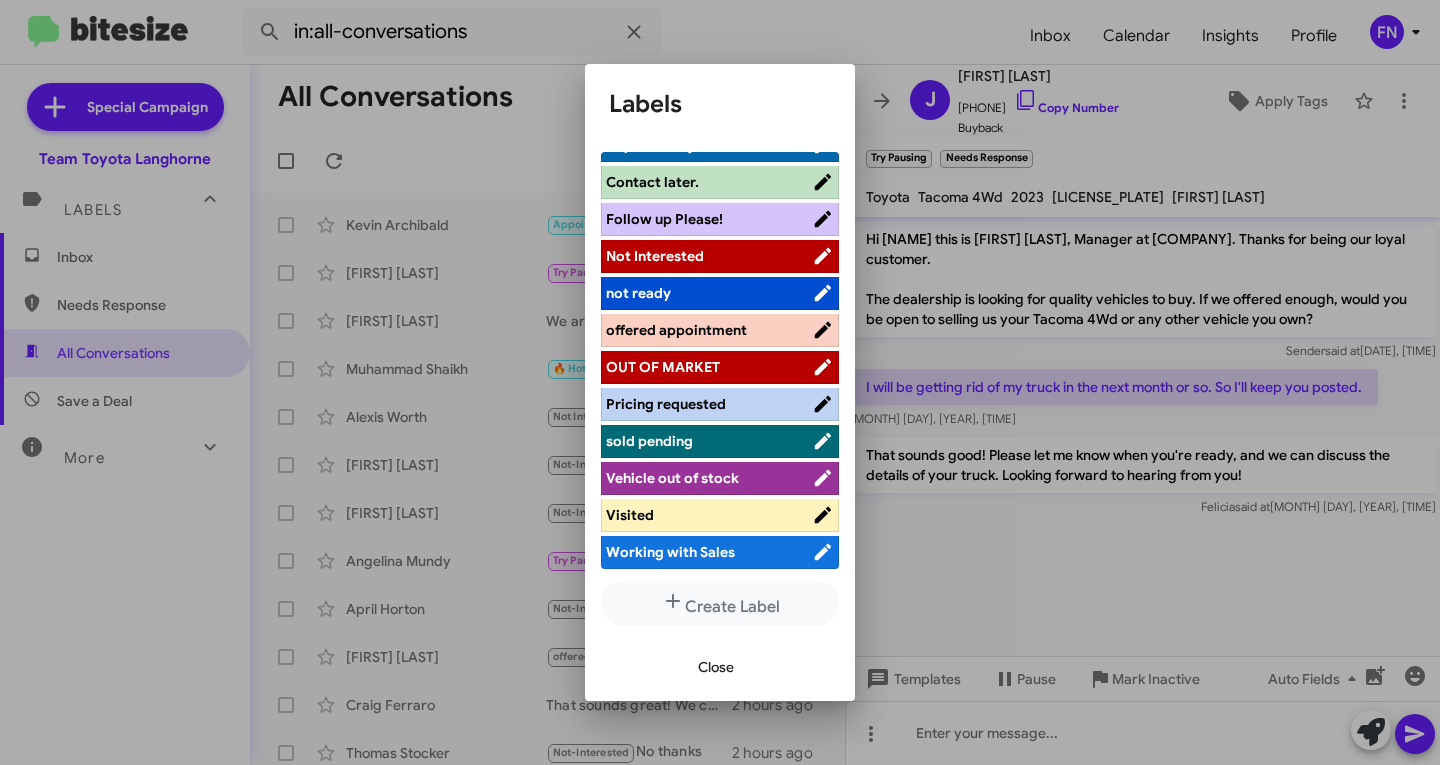 click on "OUT OF MARKET" at bounding box center [720, 367] 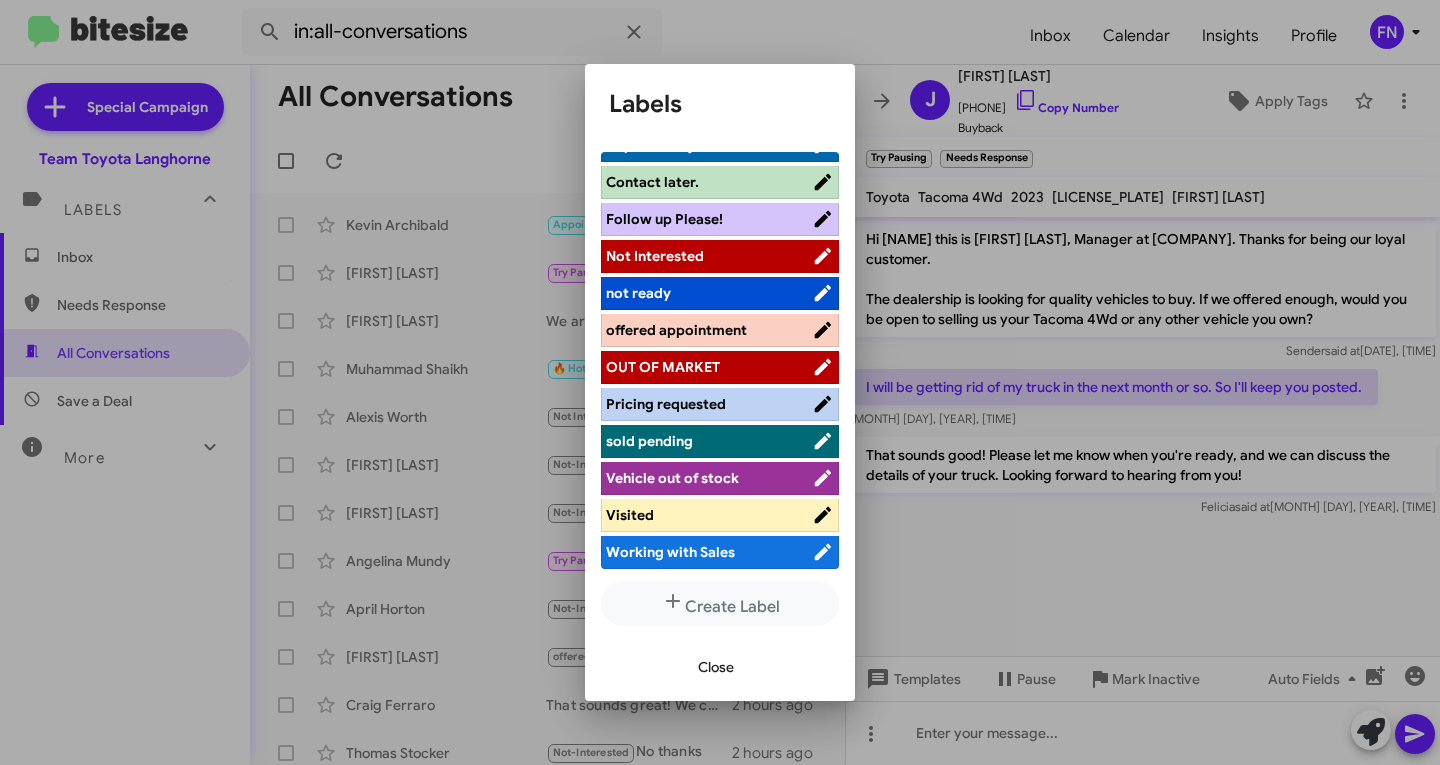 click on "offered appointment" at bounding box center [676, 330] 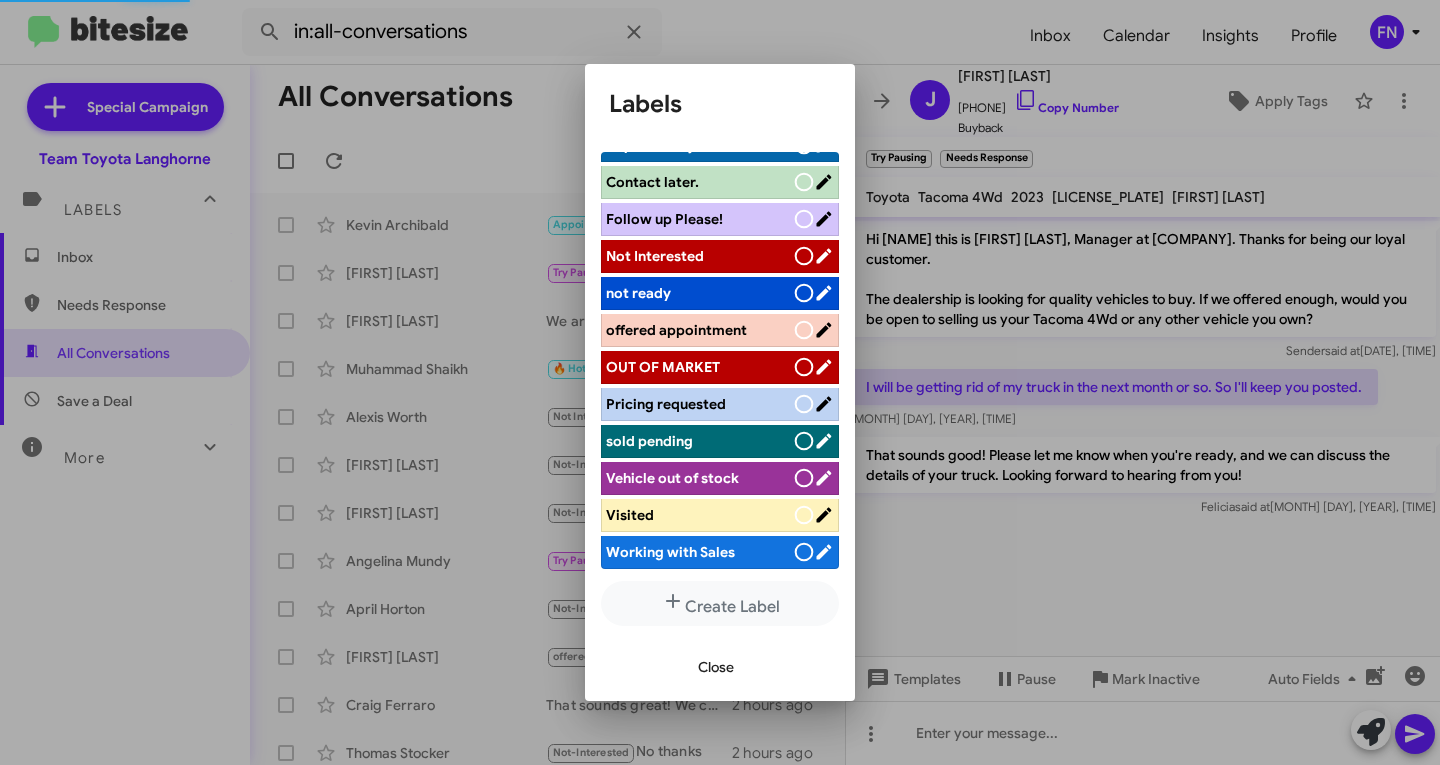 scroll, scrollTop: 283, scrollLeft: 0, axis: vertical 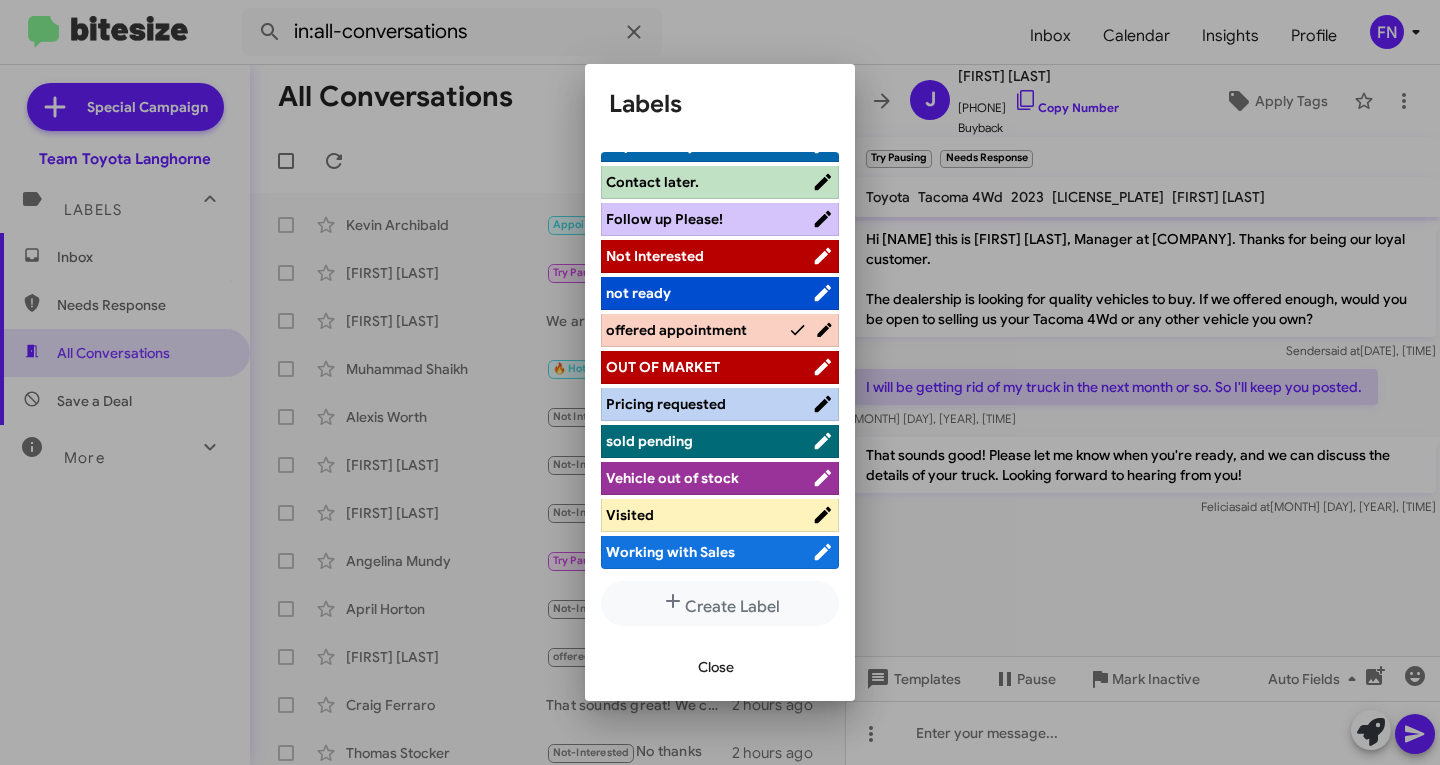 click on "Close" at bounding box center [716, 667] 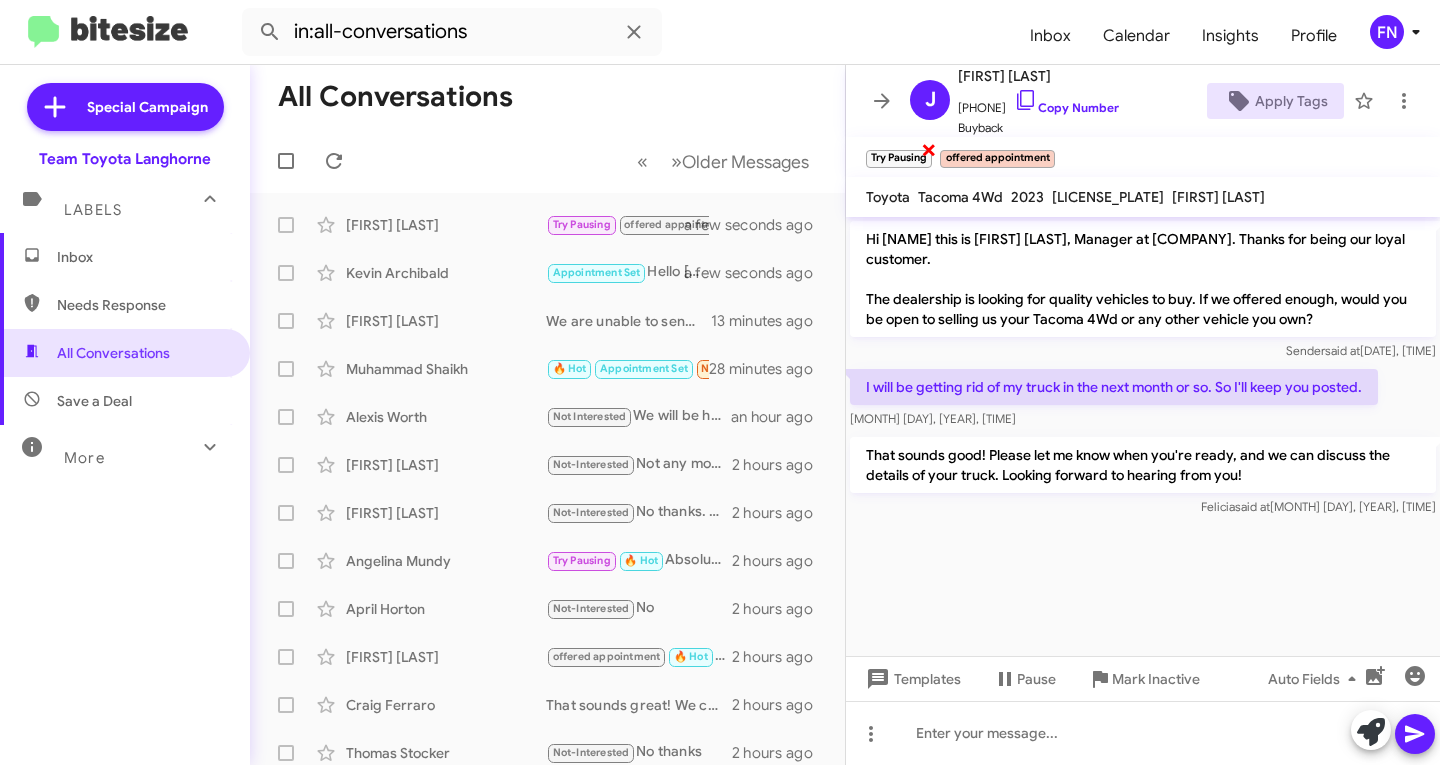 click on "×" 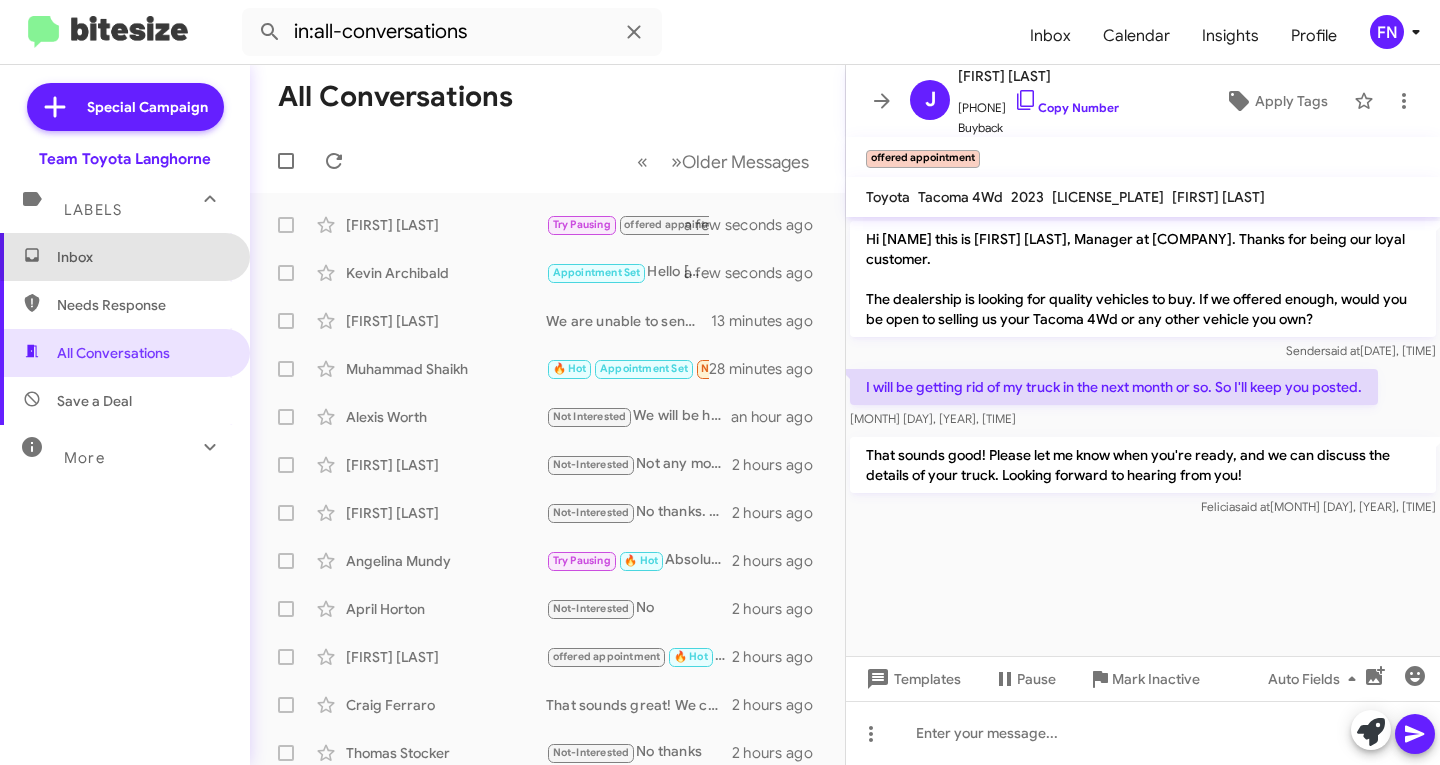 click on "Inbox" at bounding box center [142, 257] 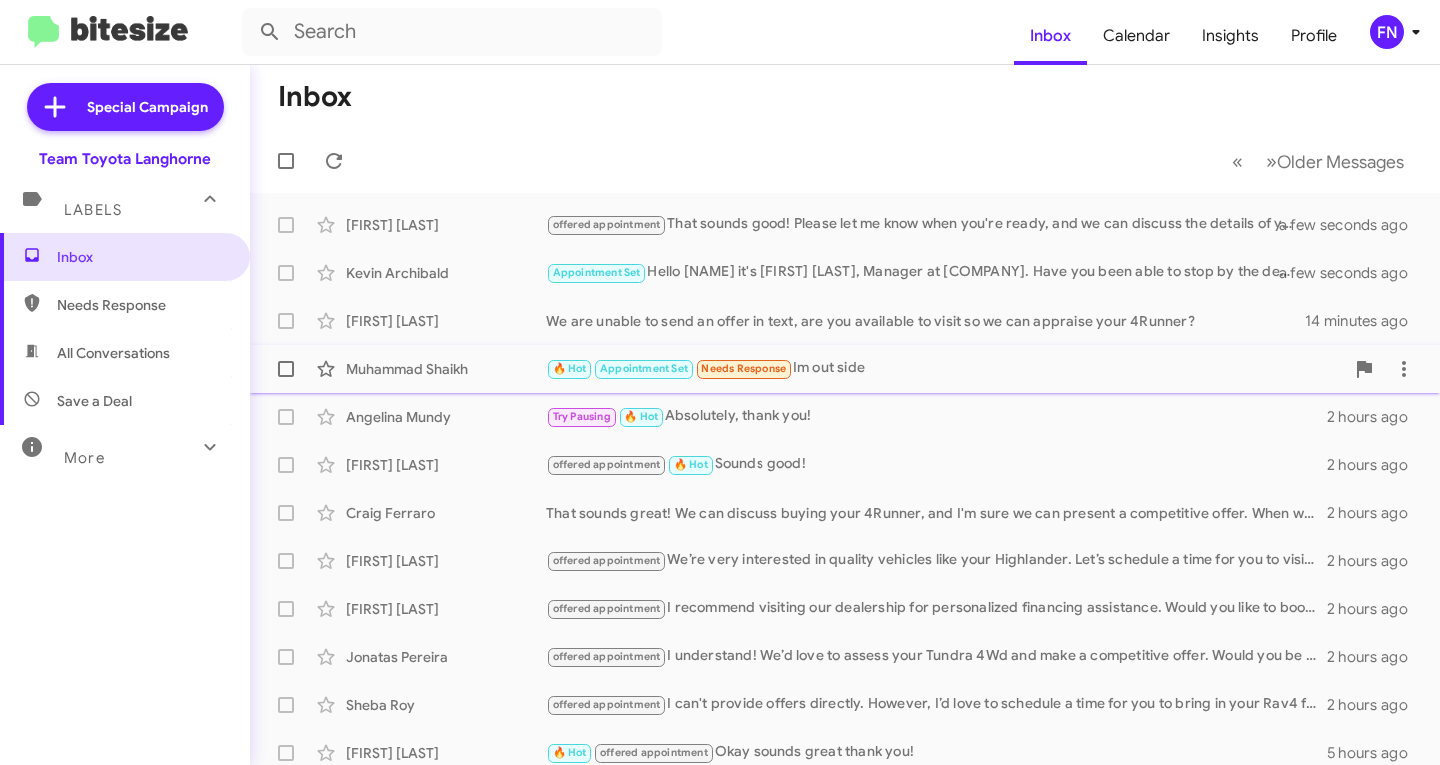 click on "Muhammad Shaikh" 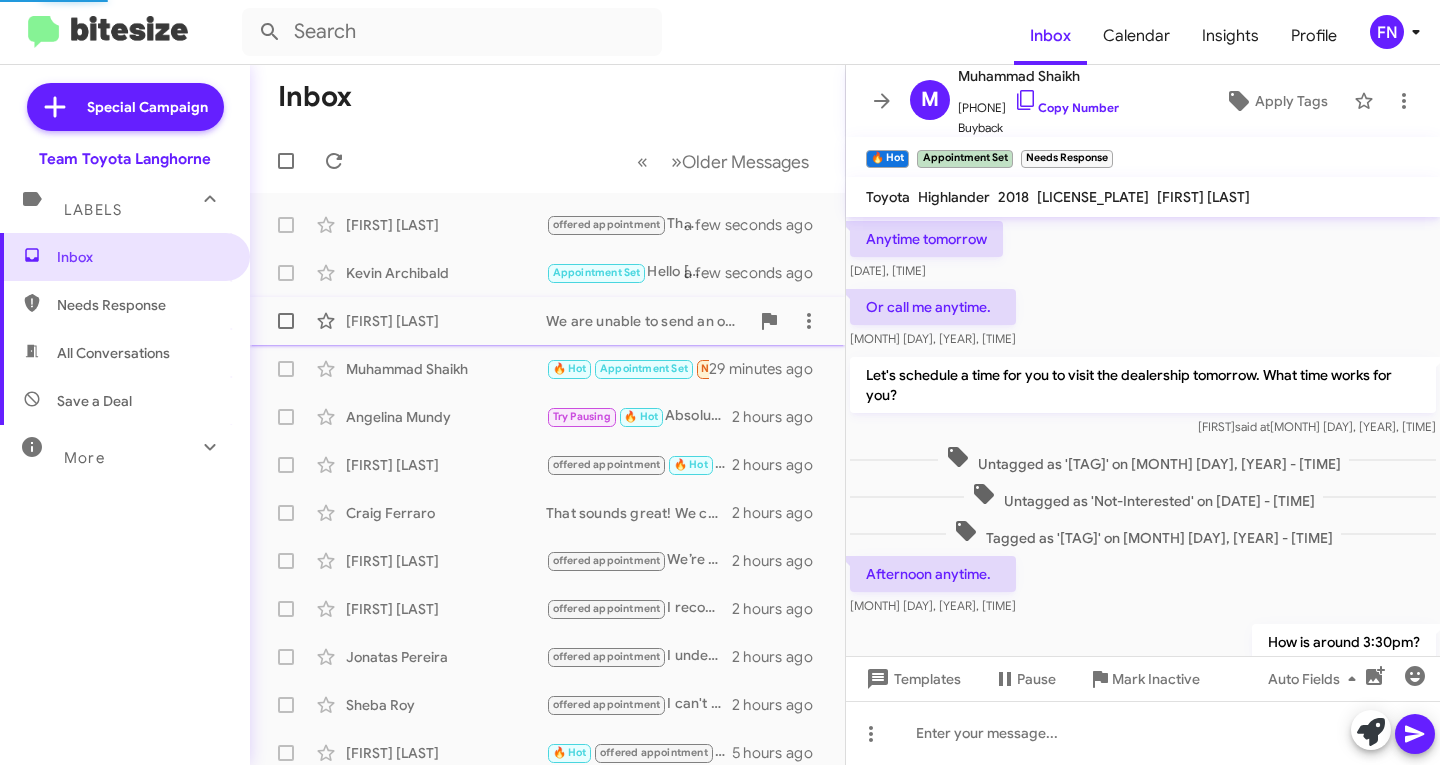 scroll, scrollTop: 793, scrollLeft: 0, axis: vertical 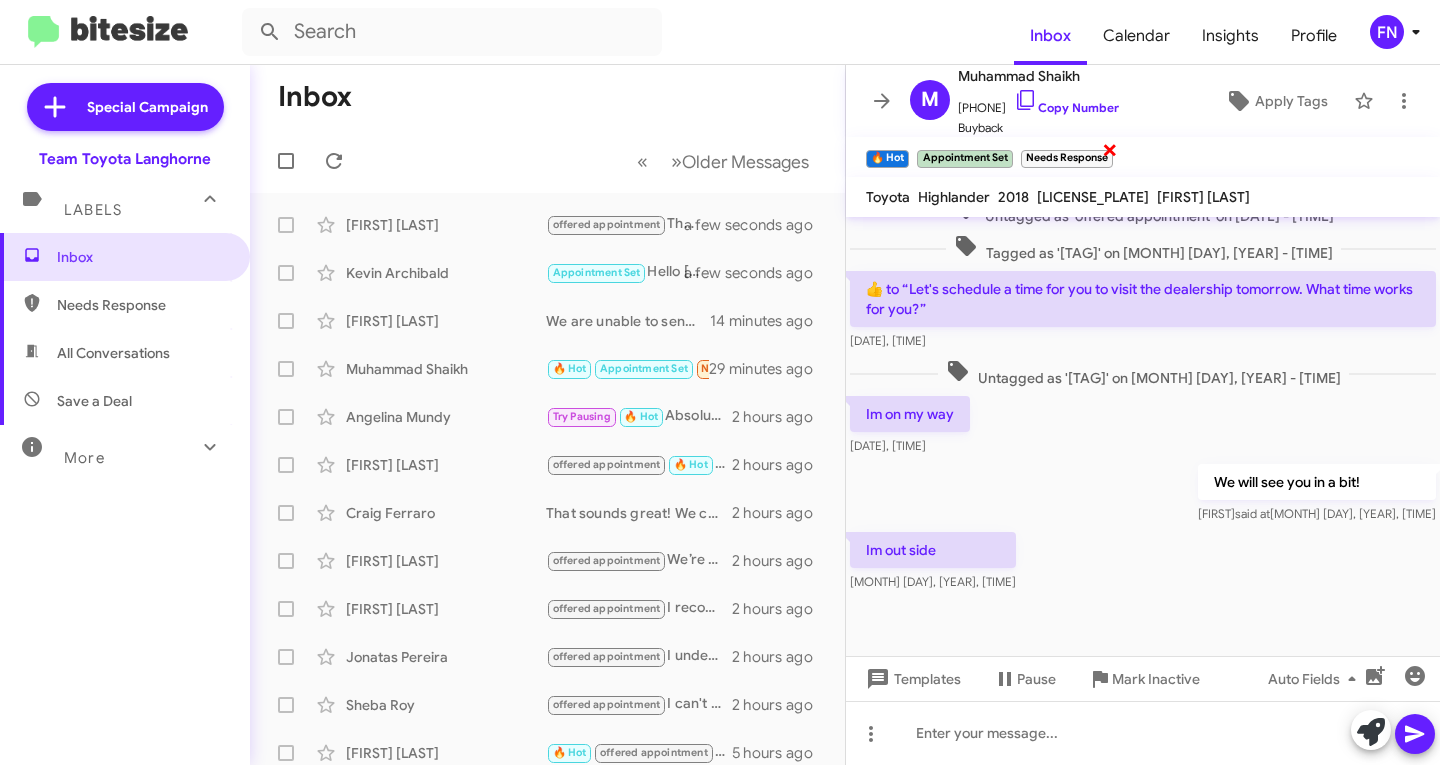 click on "×" 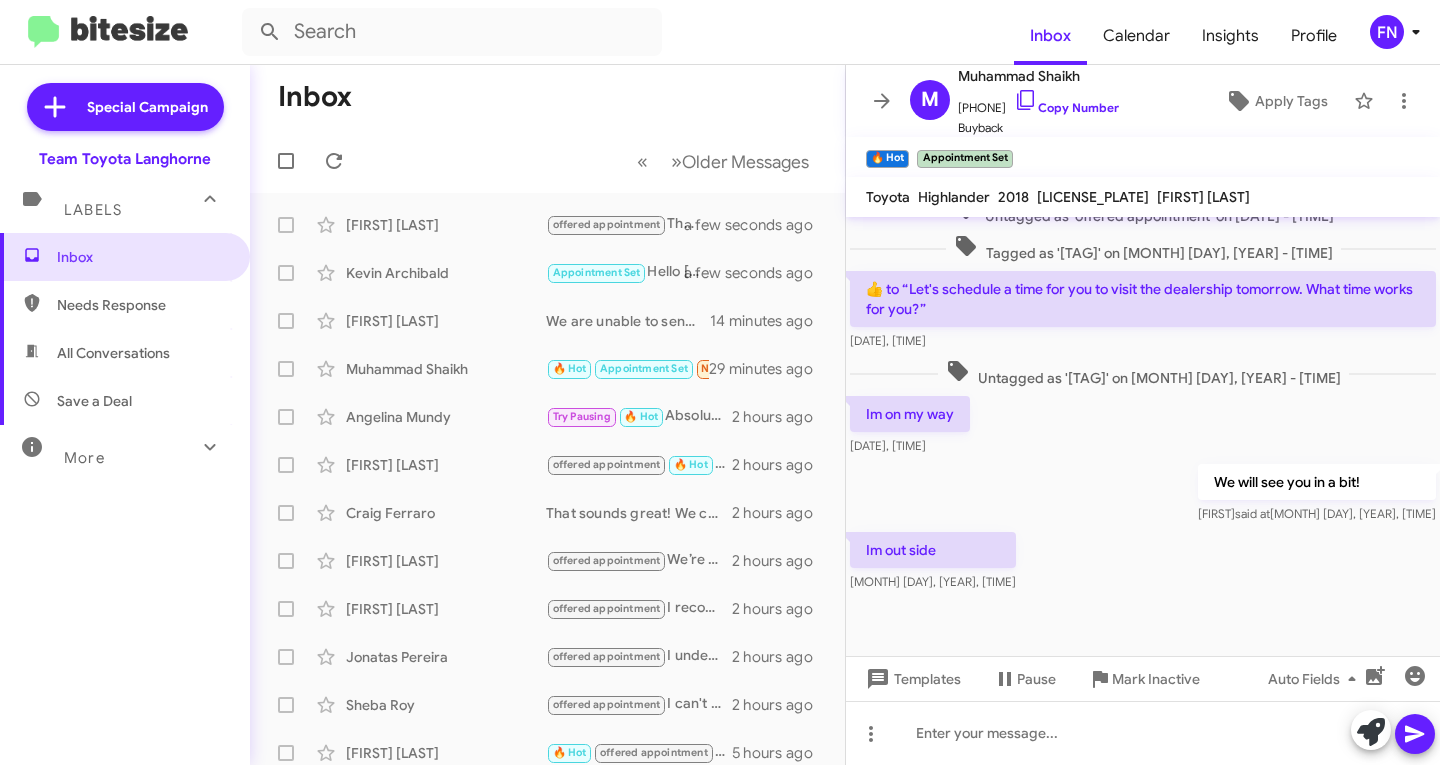click on "All Conversations" at bounding box center [125, 353] 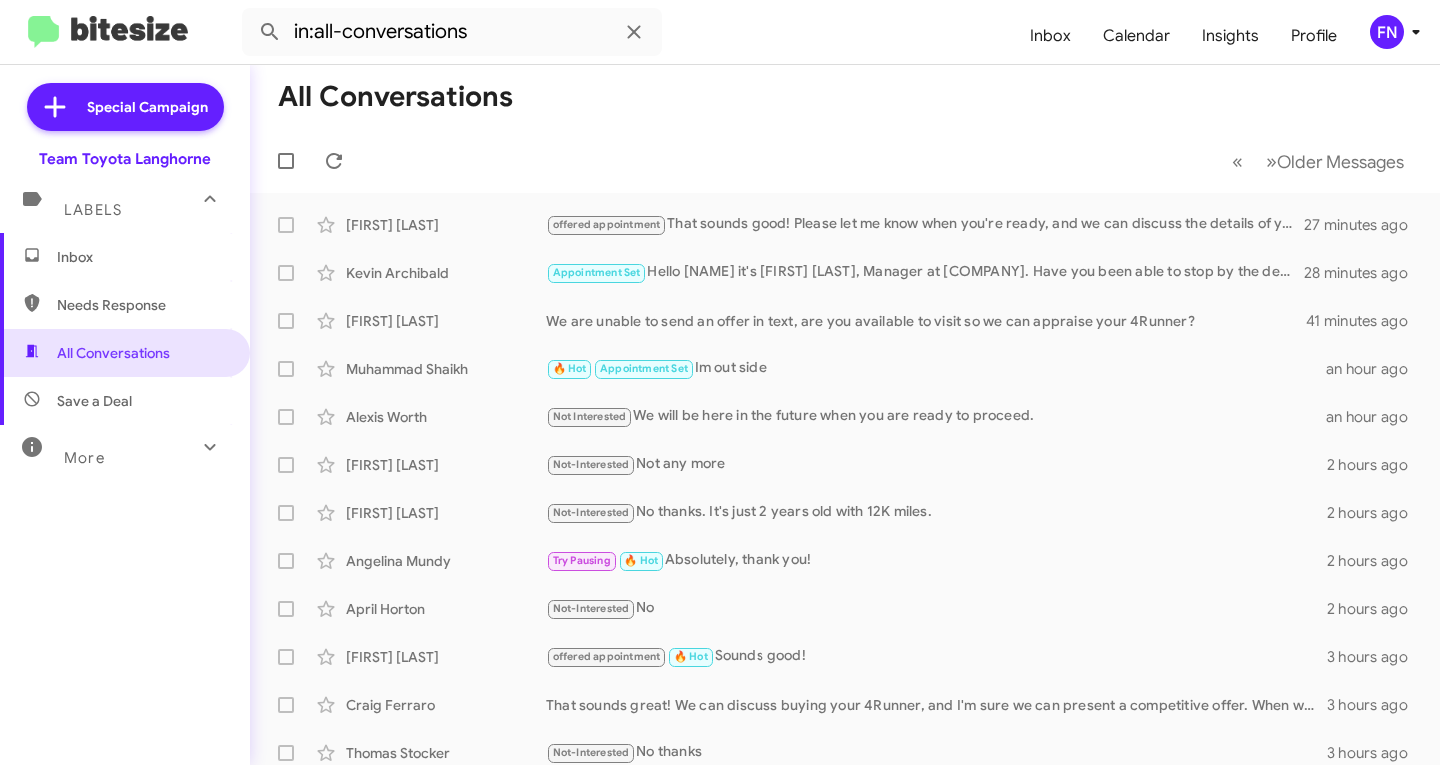 click on "Needs Response" at bounding box center (125, 305) 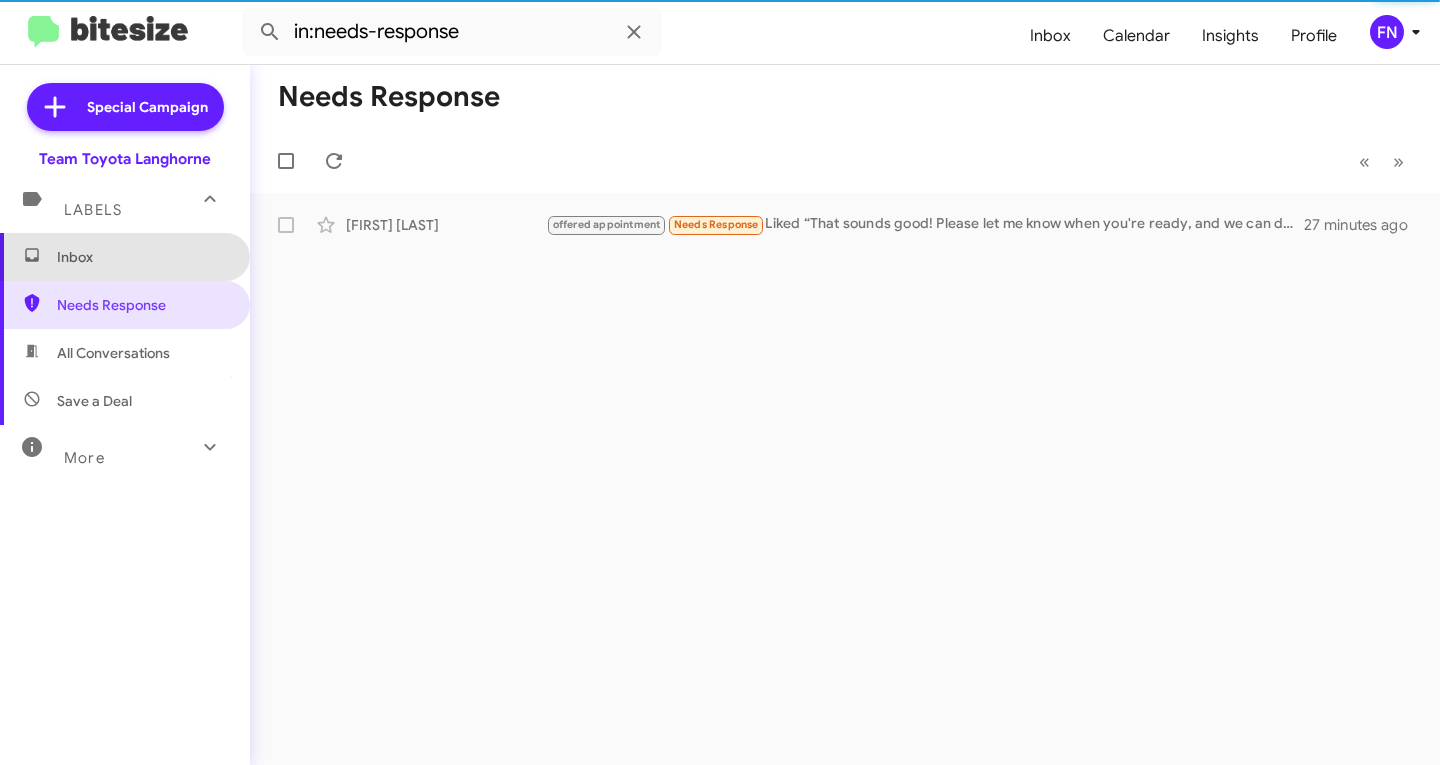 click on "Inbox" at bounding box center (142, 257) 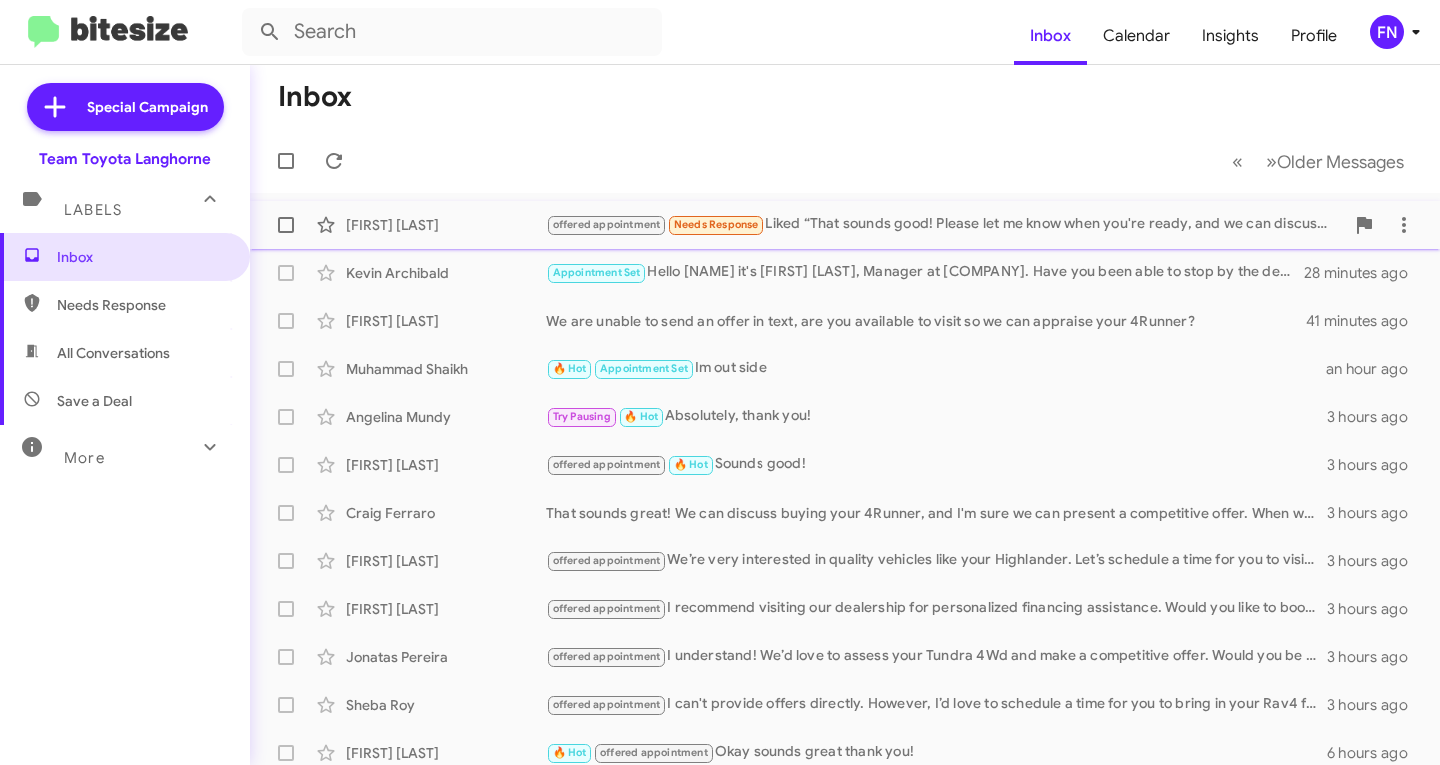 click on "[FIRST] [LAST] offered appointment   Needs Response   Liked “That sounds good! Please let me know when you're ready, and we can discuss the details of your truck. Looking forward to hearing from you!”   [RELATIVE_TIME]" 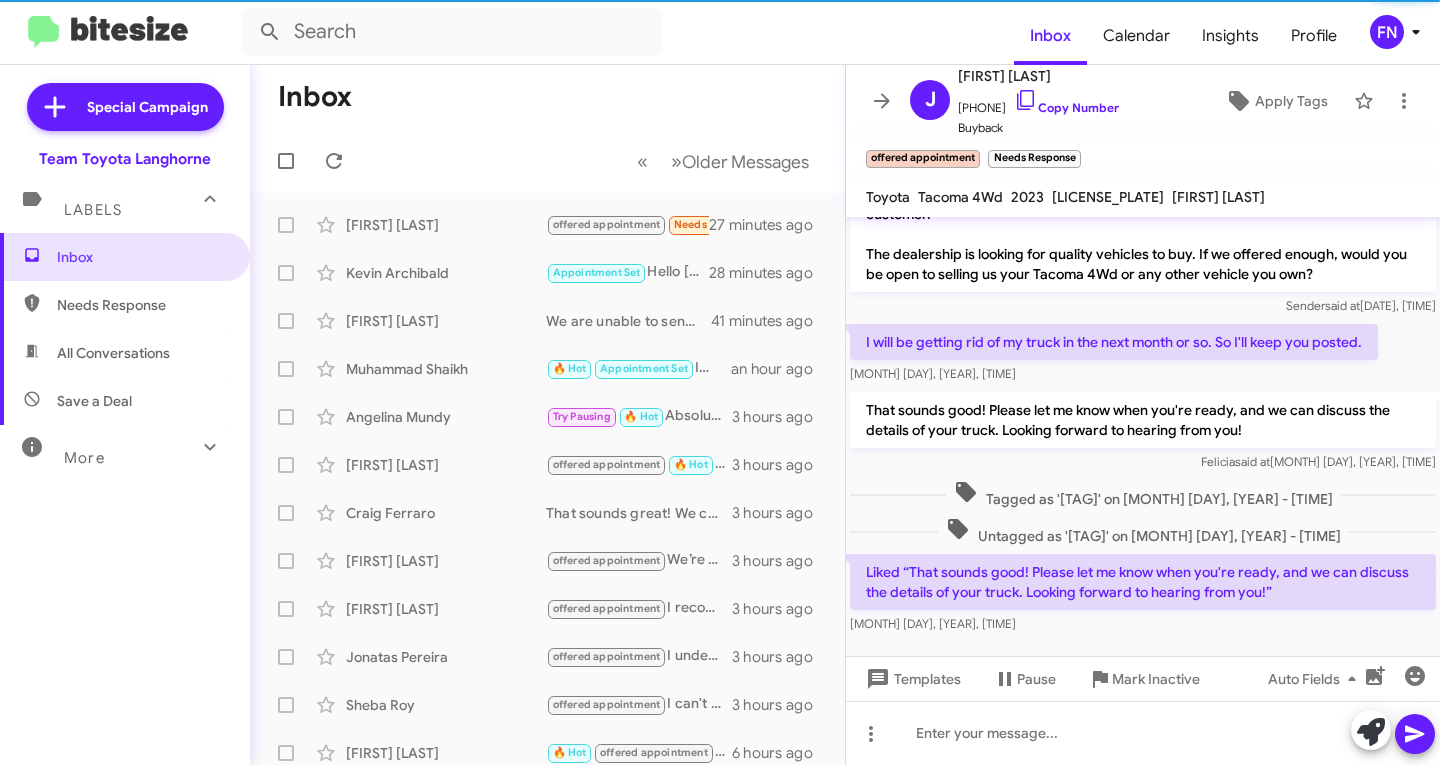 scroll, scrollTop: 57, scrollLeft: 0, axis: vertical 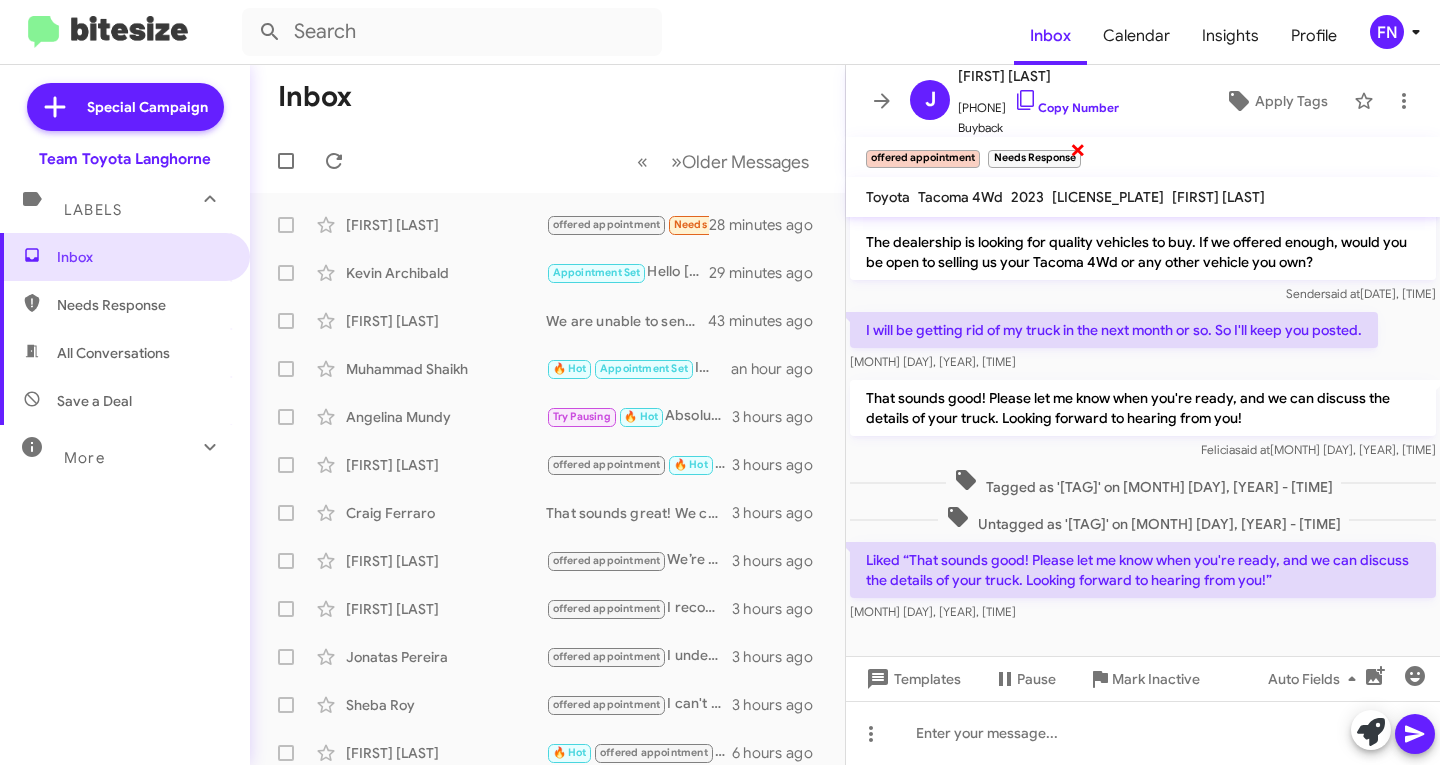 click on "×" 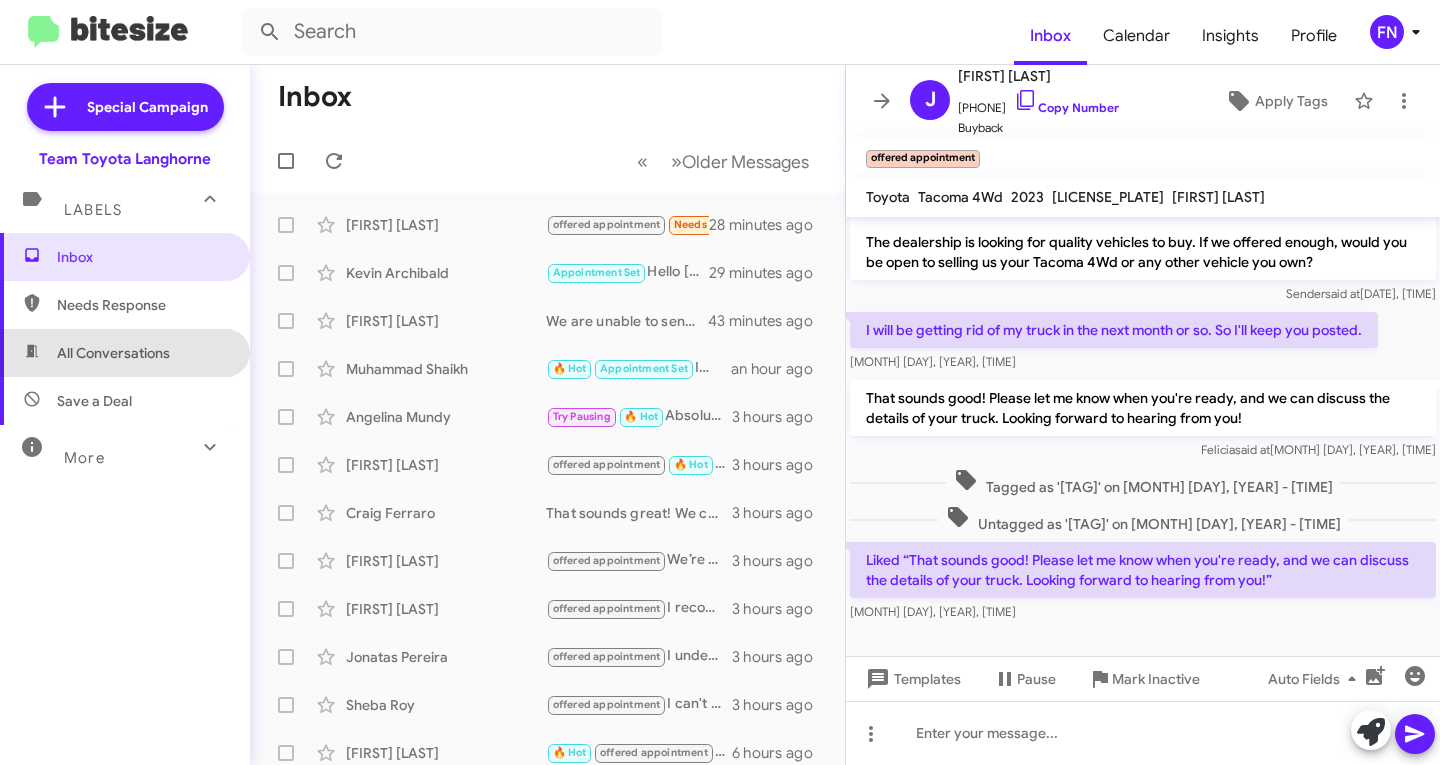 click on "All Conversations" at bounding box center [113, 353] 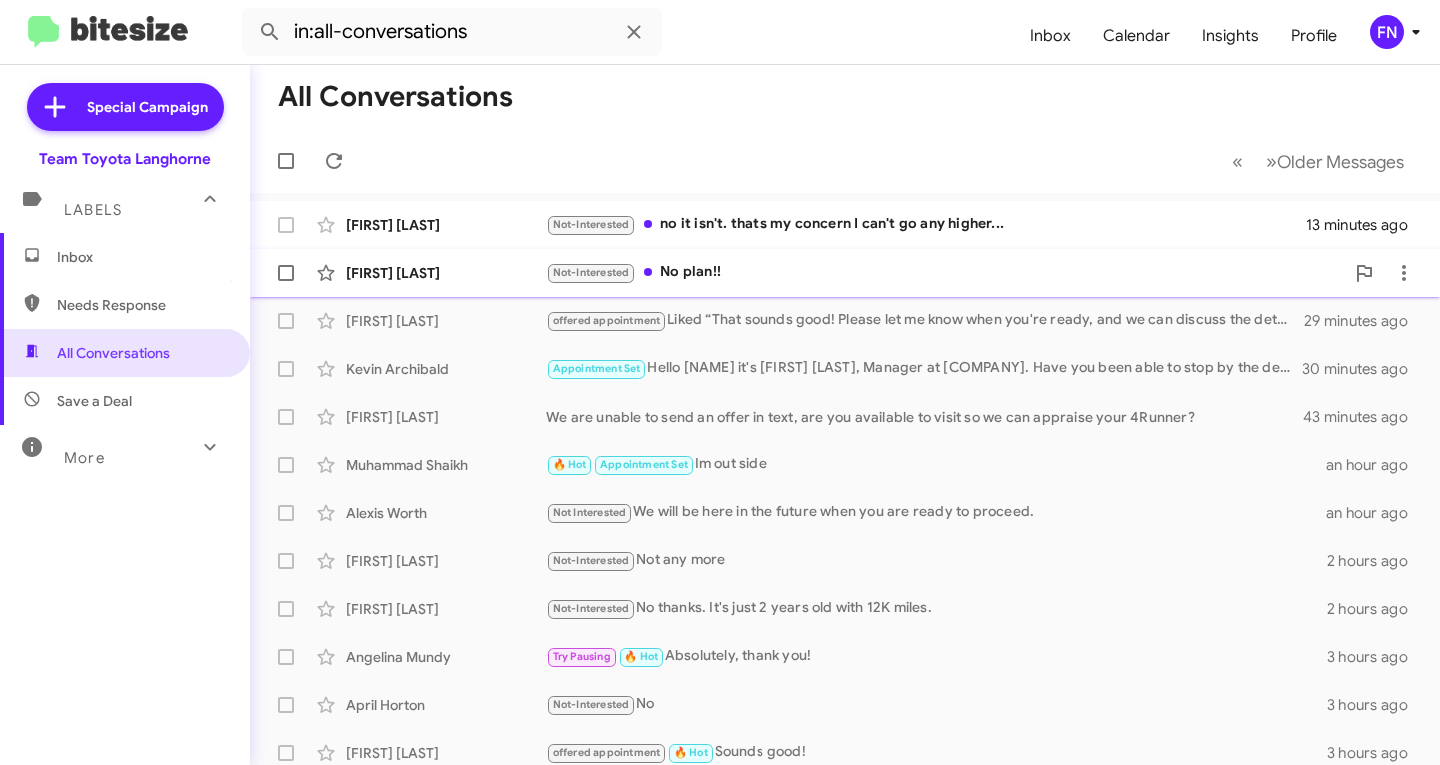 click on "[FIRST] [LAST] Not-Interested   No plan!!   [RELATIVE_TIME]" 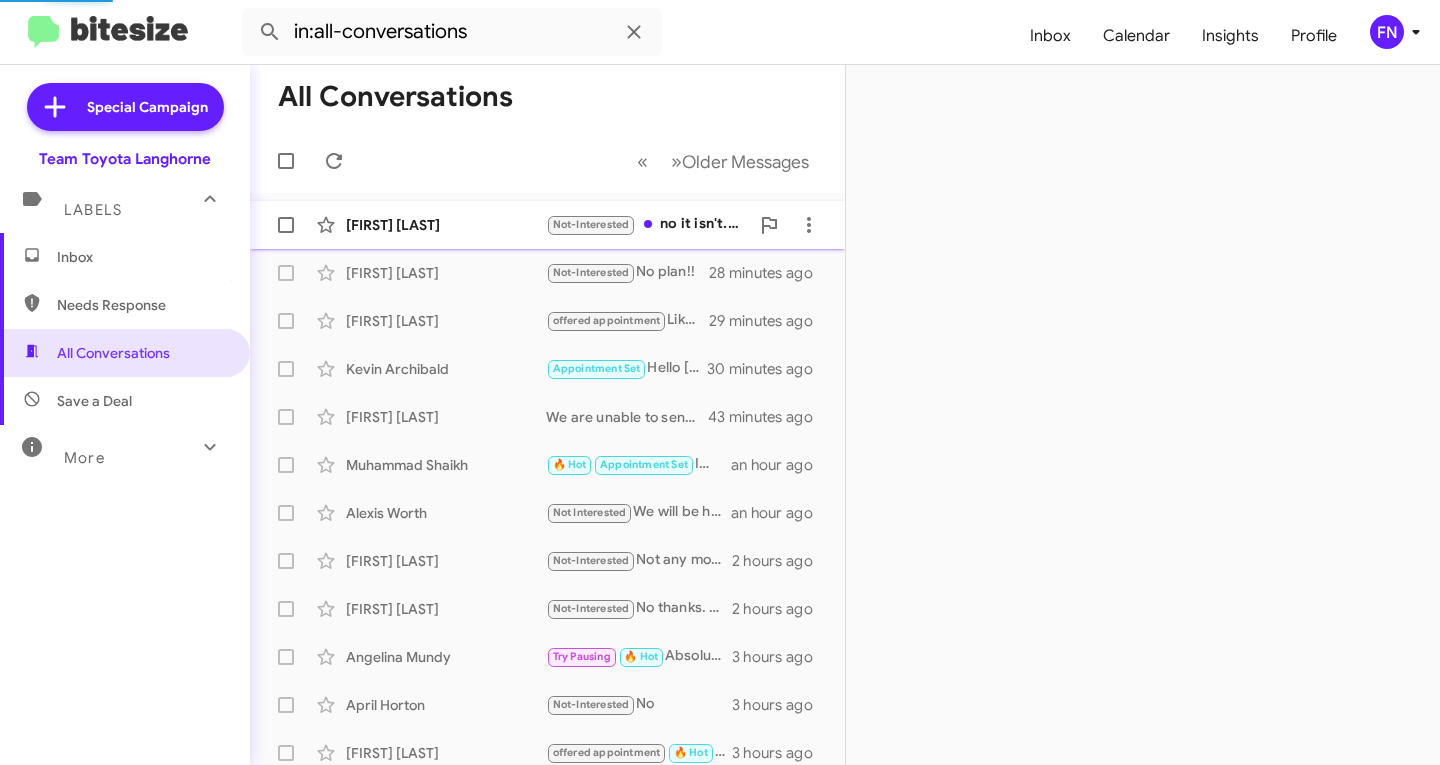 click on "[FIRST] [LAST]" 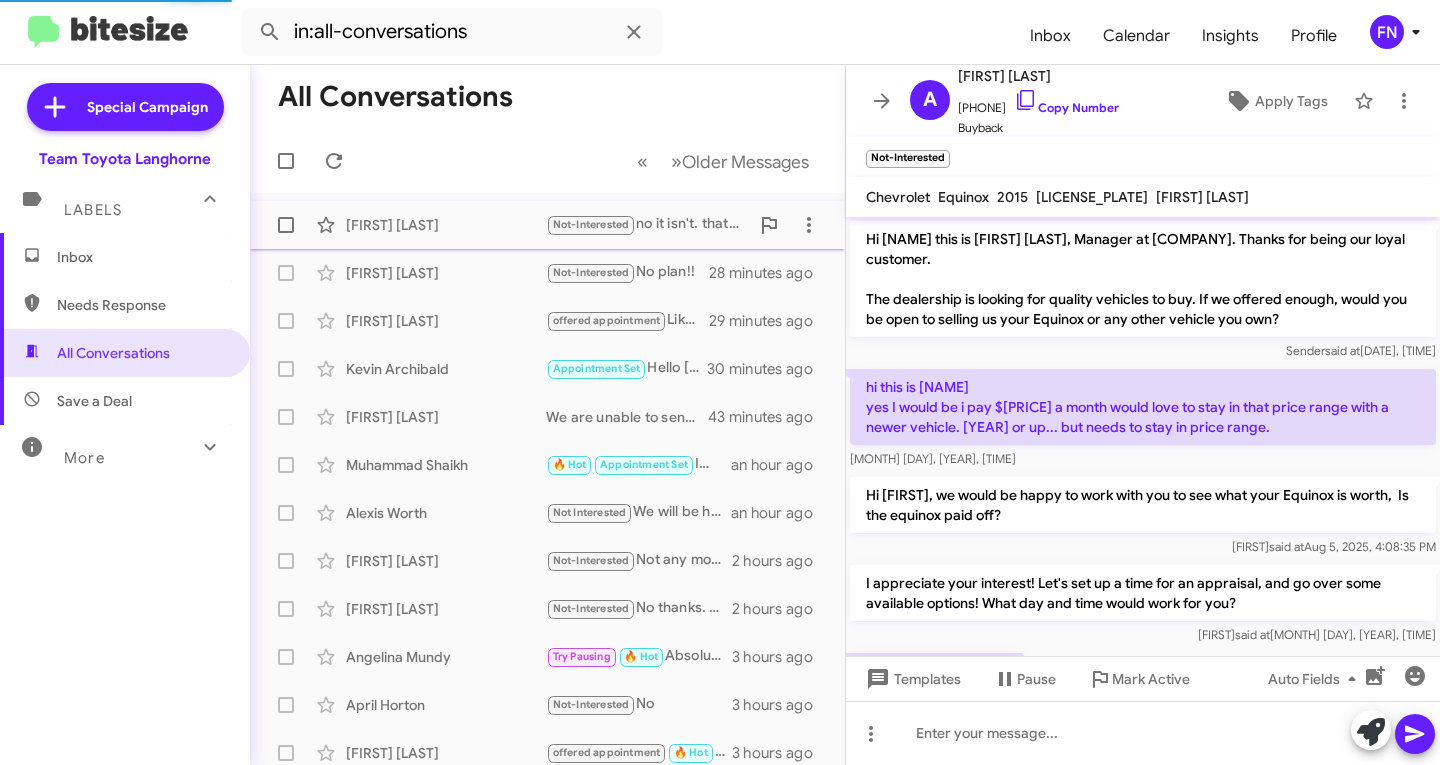 scroll, scrollTop: 168, scrollLeft: 0, axis: vertical 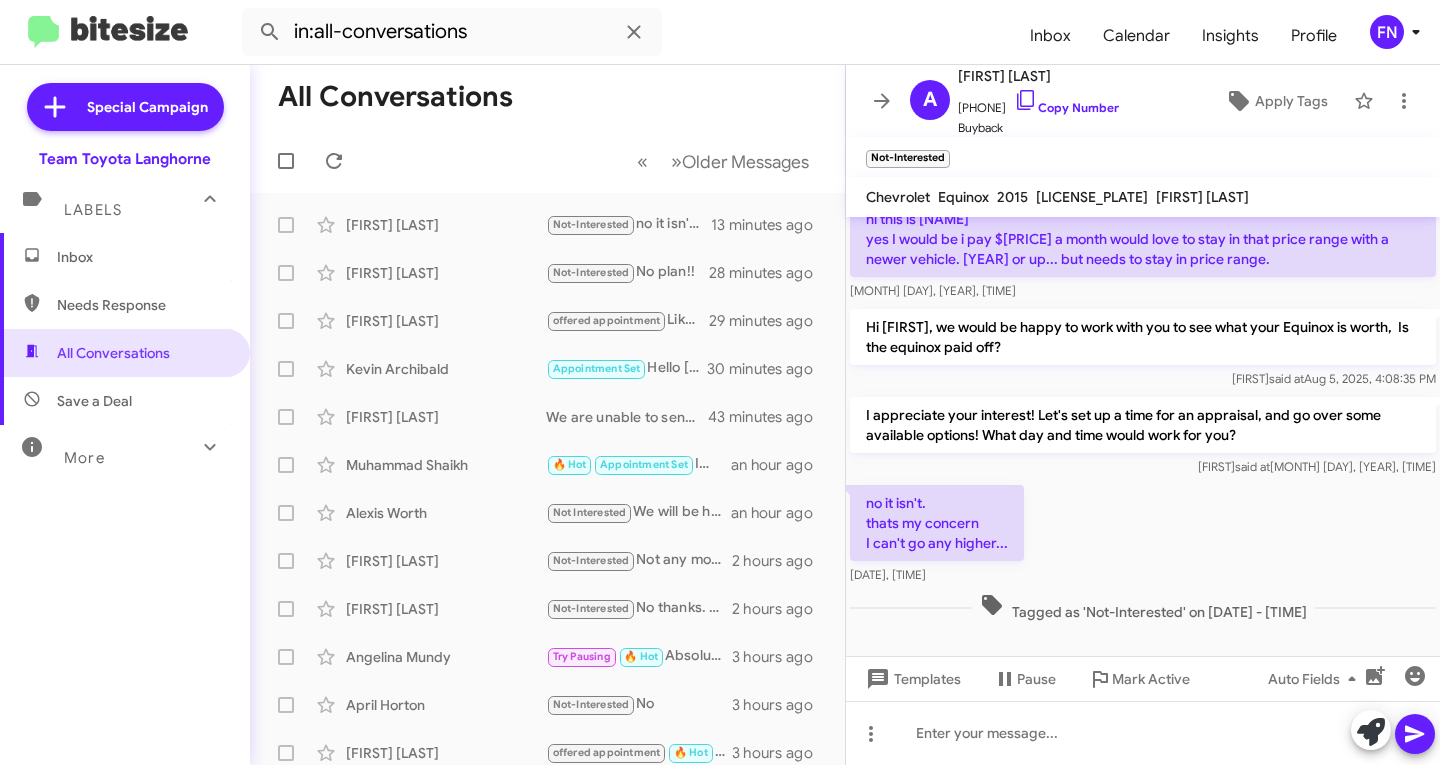 click on "Inbox" at bounding box center (142, 257) 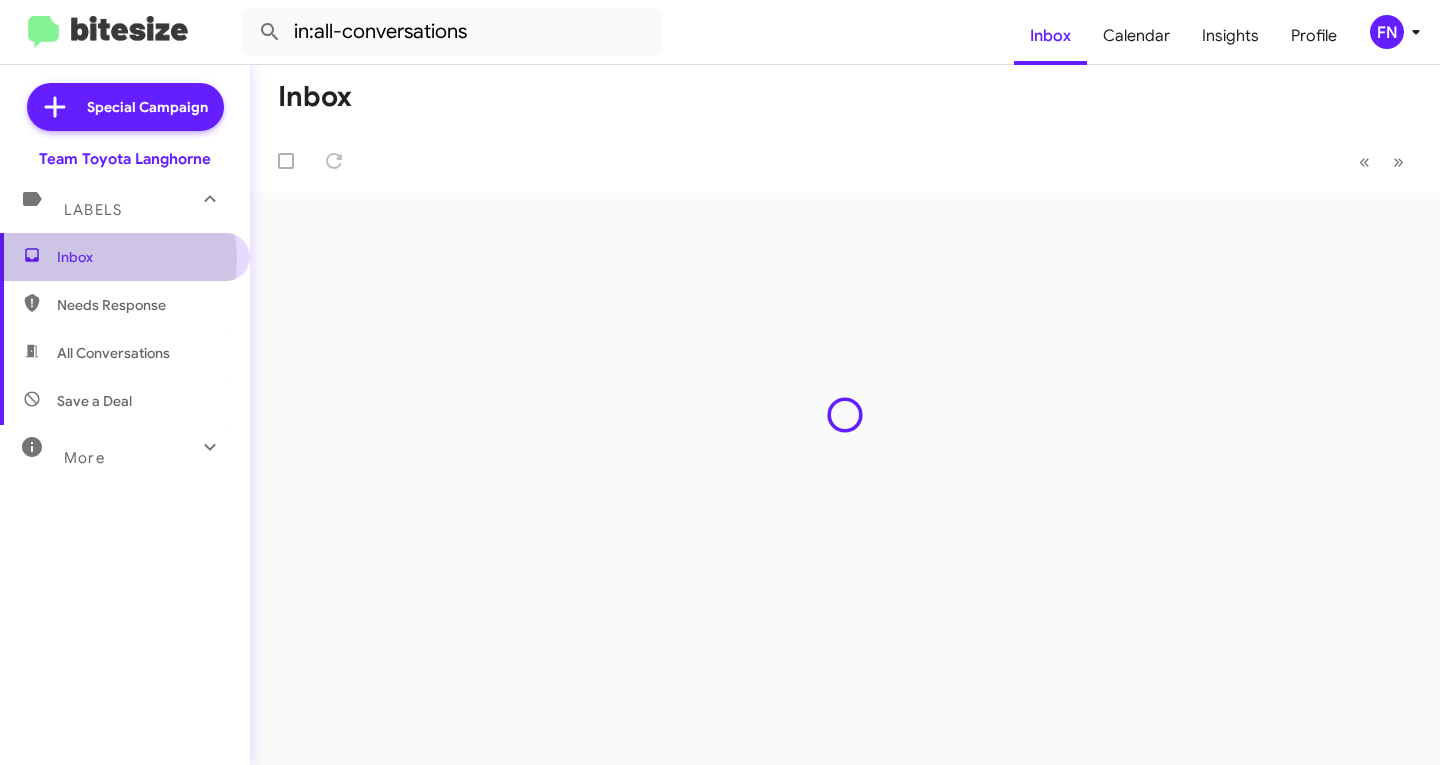 type 